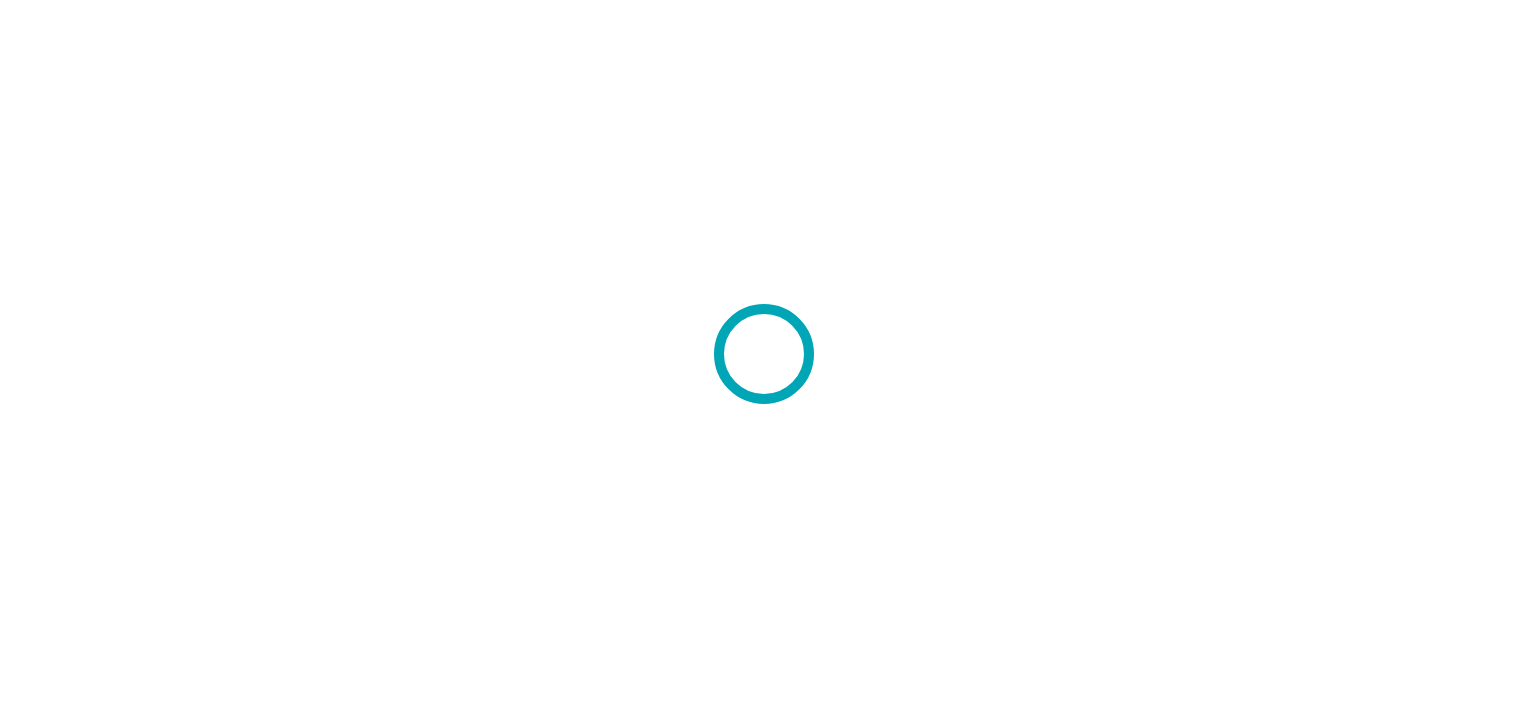 scroll, scrollTop: 0, scrollLeft: 0, axis: both 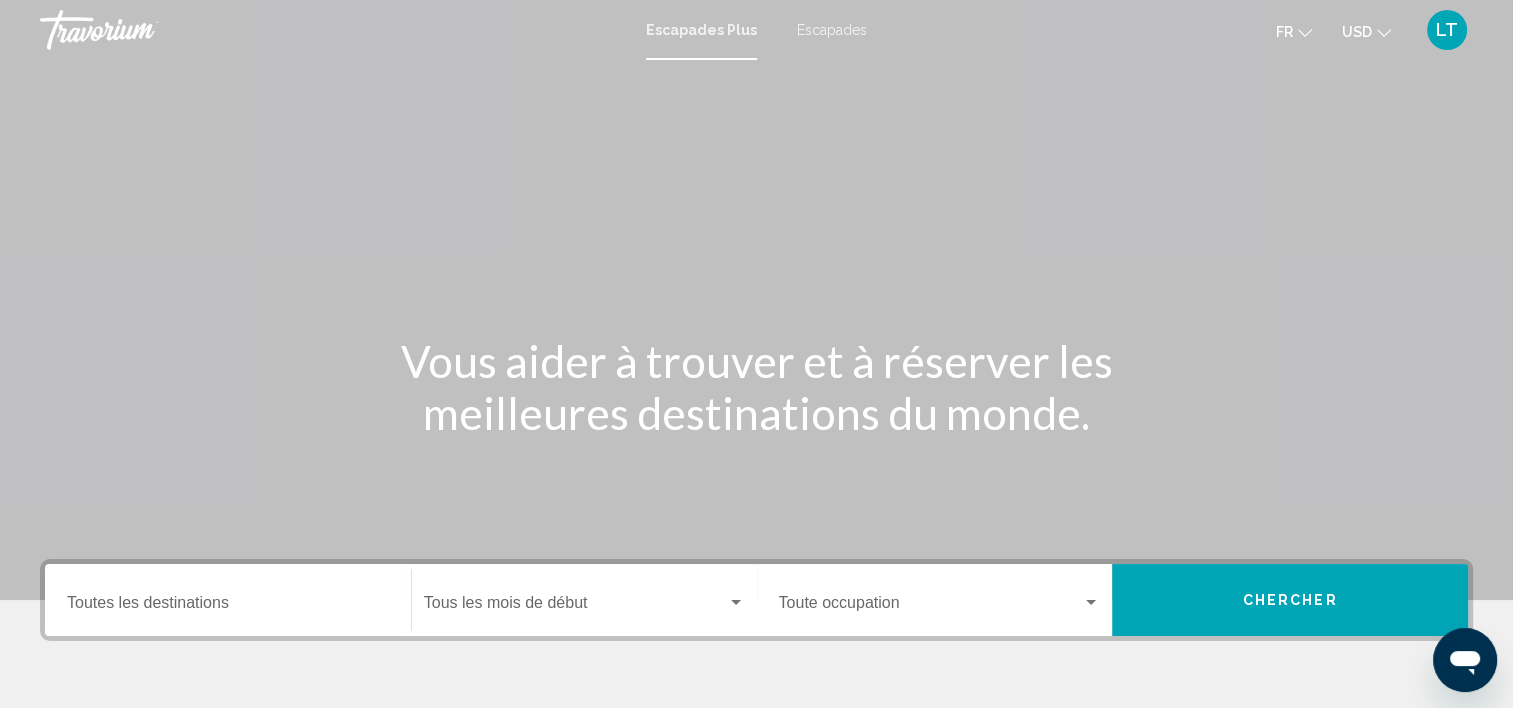 click on "Escapades Plus" at bounding box center (701, 30) 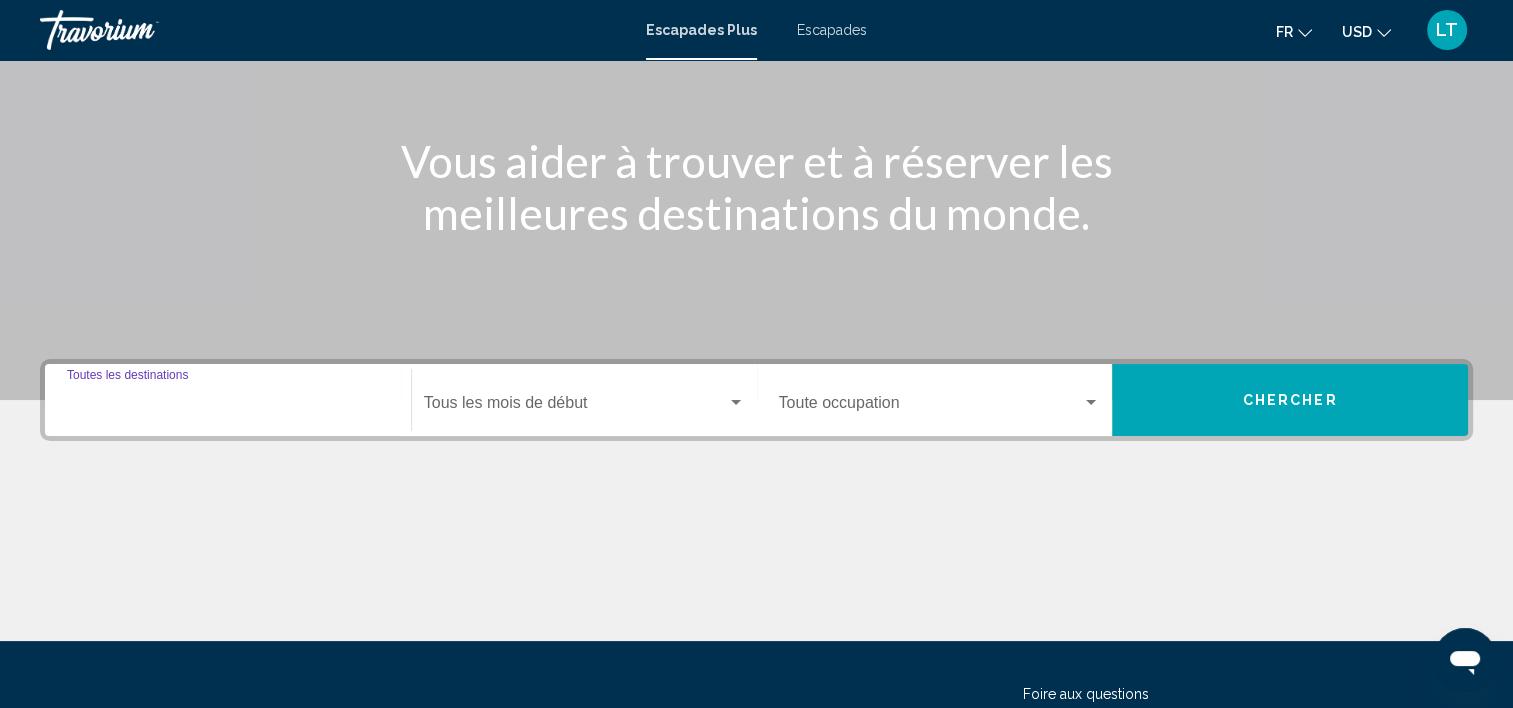 click on "Destination Toutes les destinations" at bounding box center [228, 407] 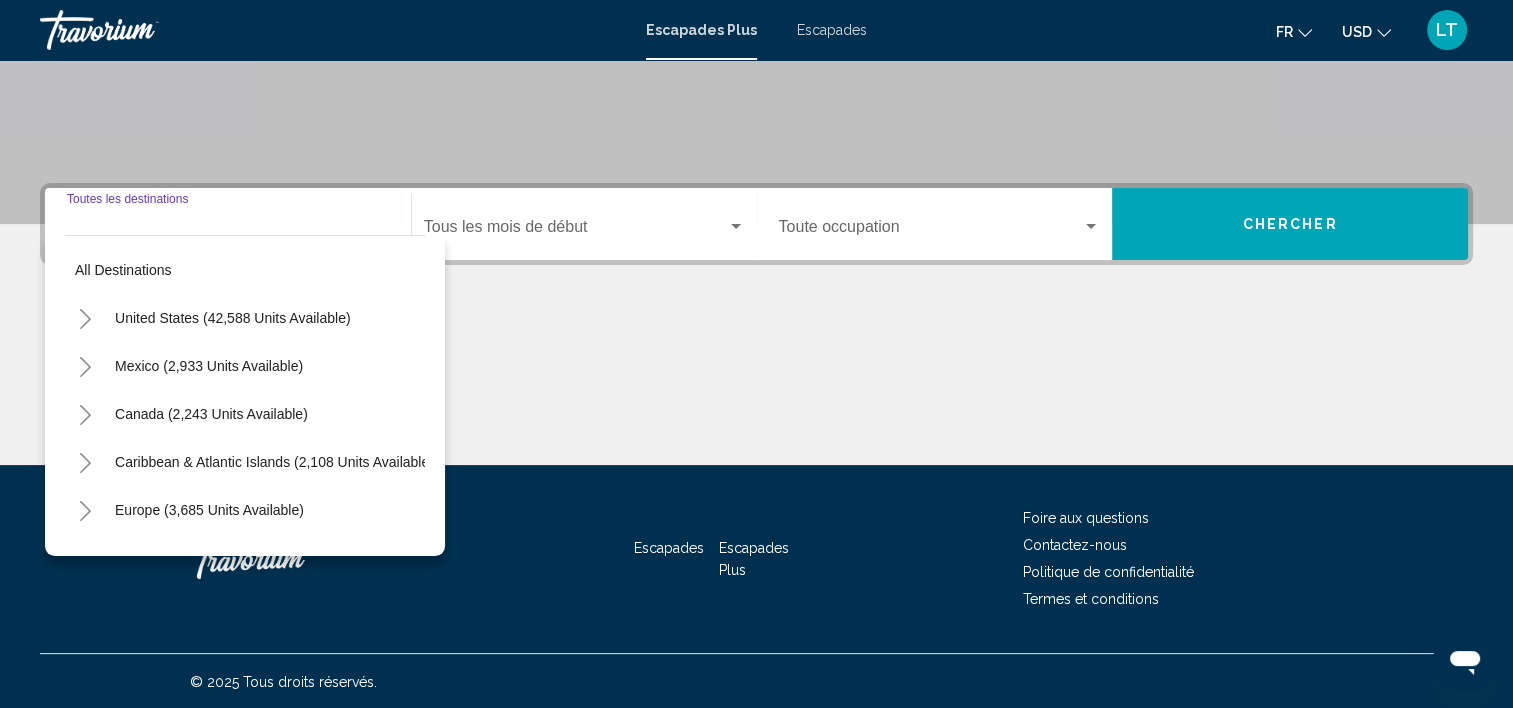 scroll, scrollTop: 377, scrollLeft: 0, axis: vertical 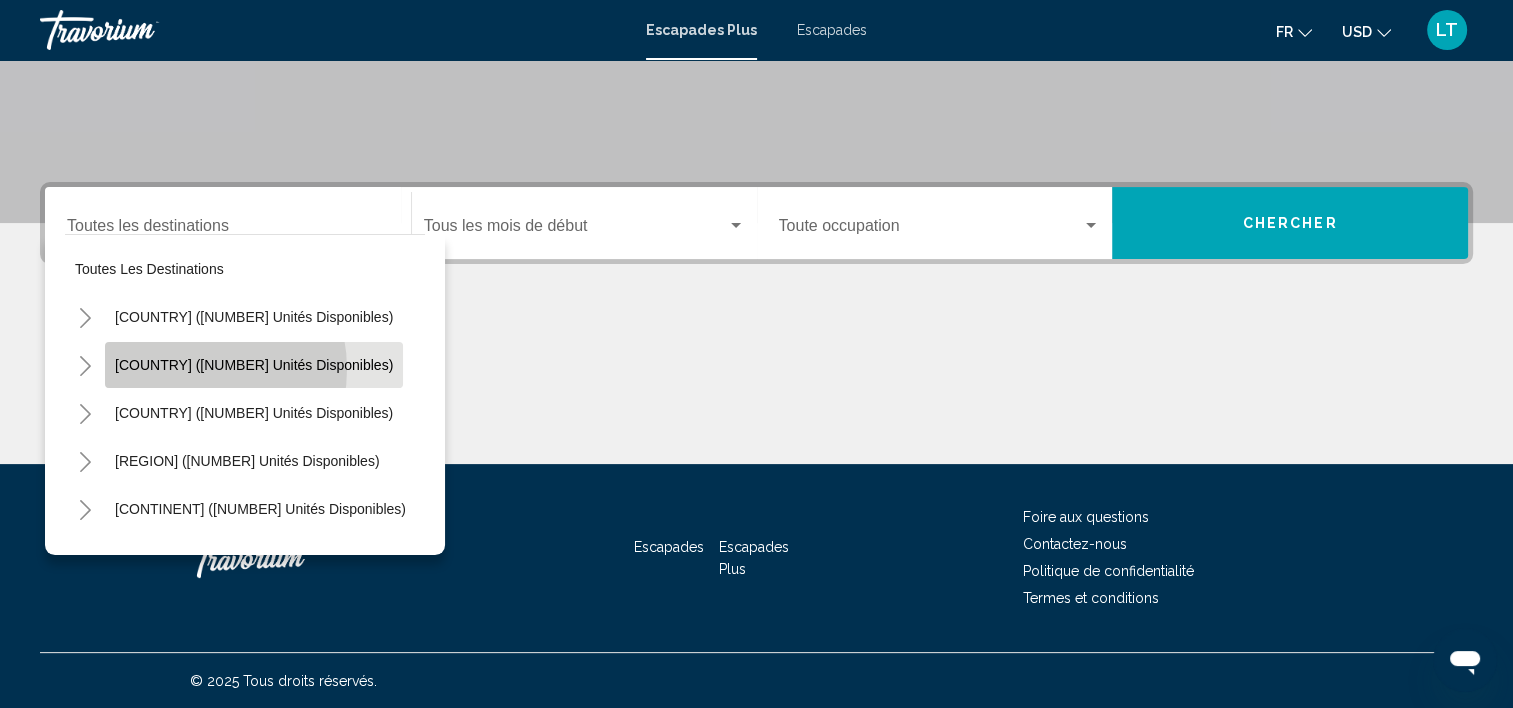 click on "[REGION] ([NUMBER] unités disponibles)" 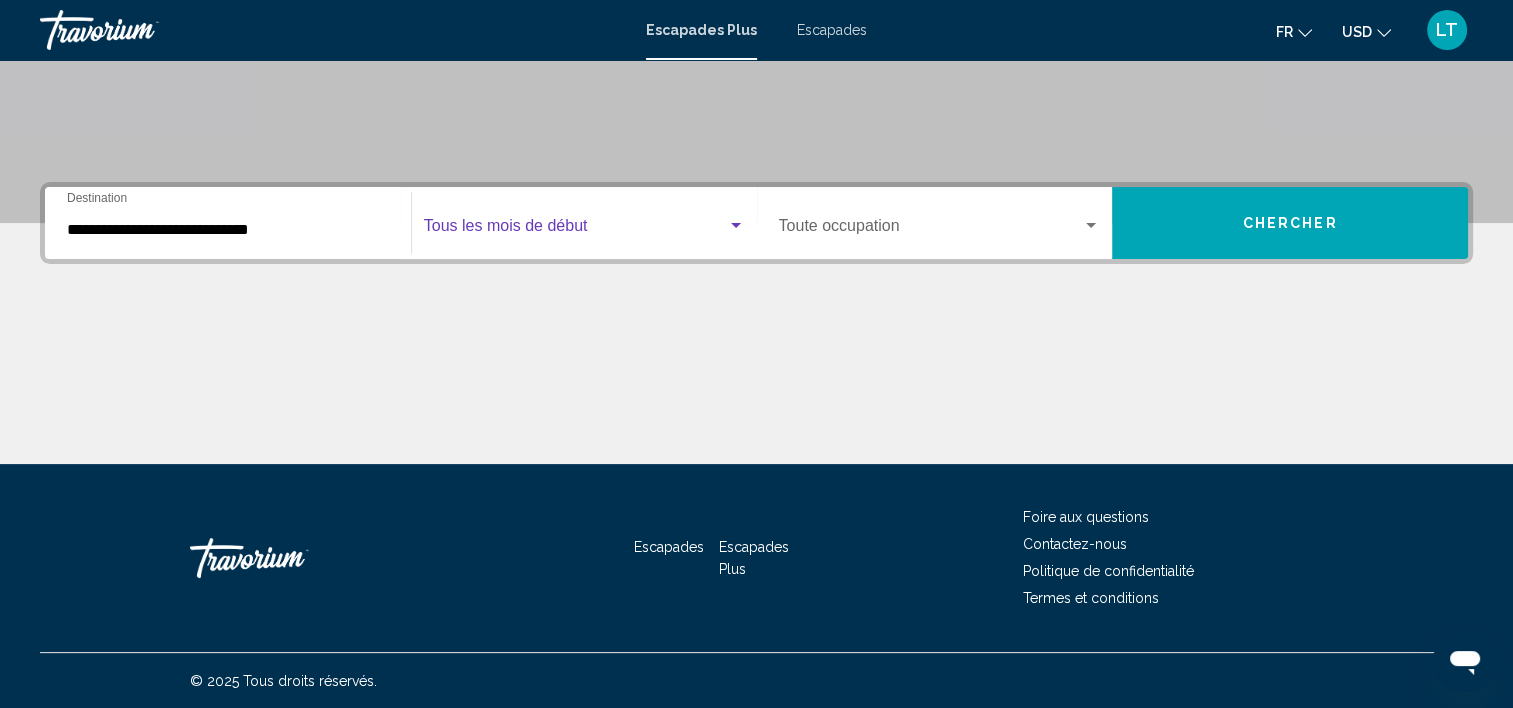 click at bounding box center (736, 226) 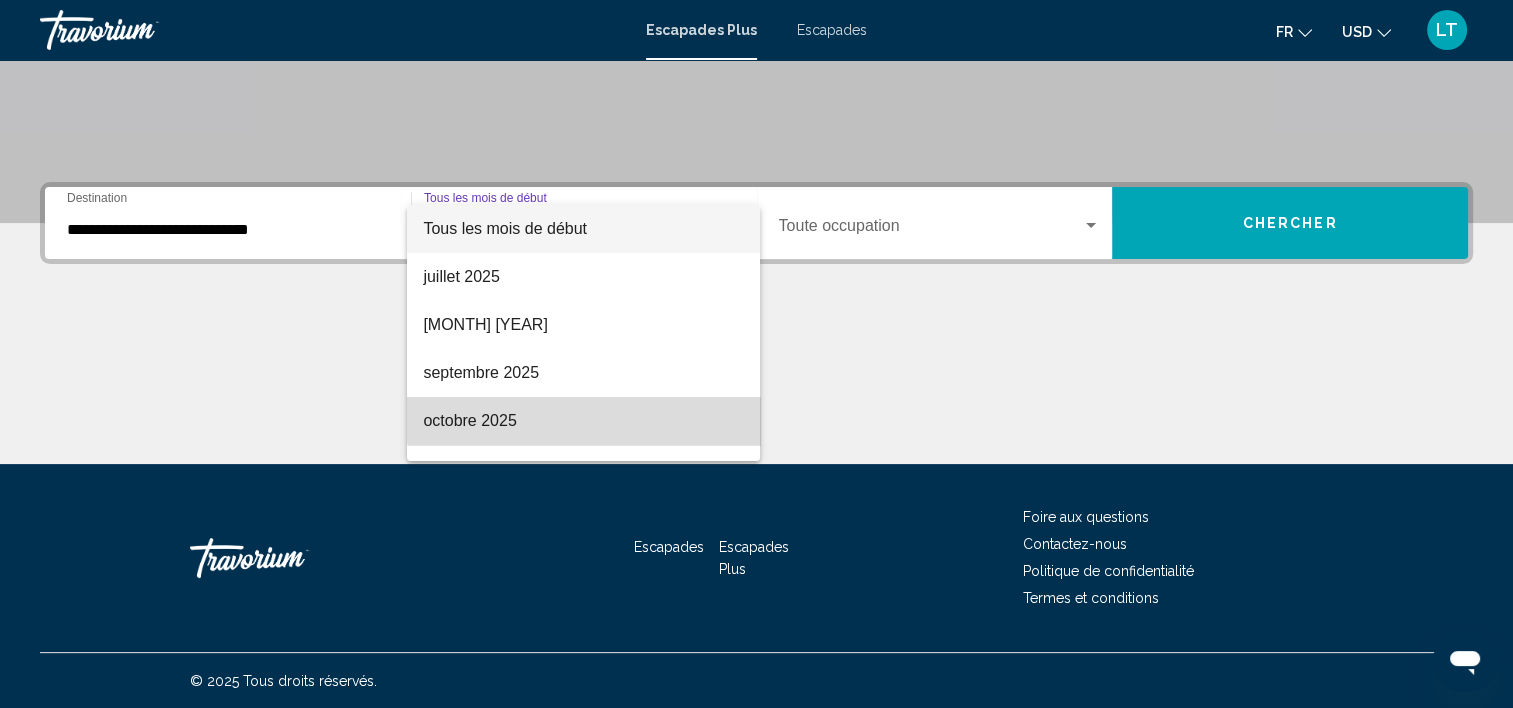 click on "octobre 2025" at bounding box center (583, 421) 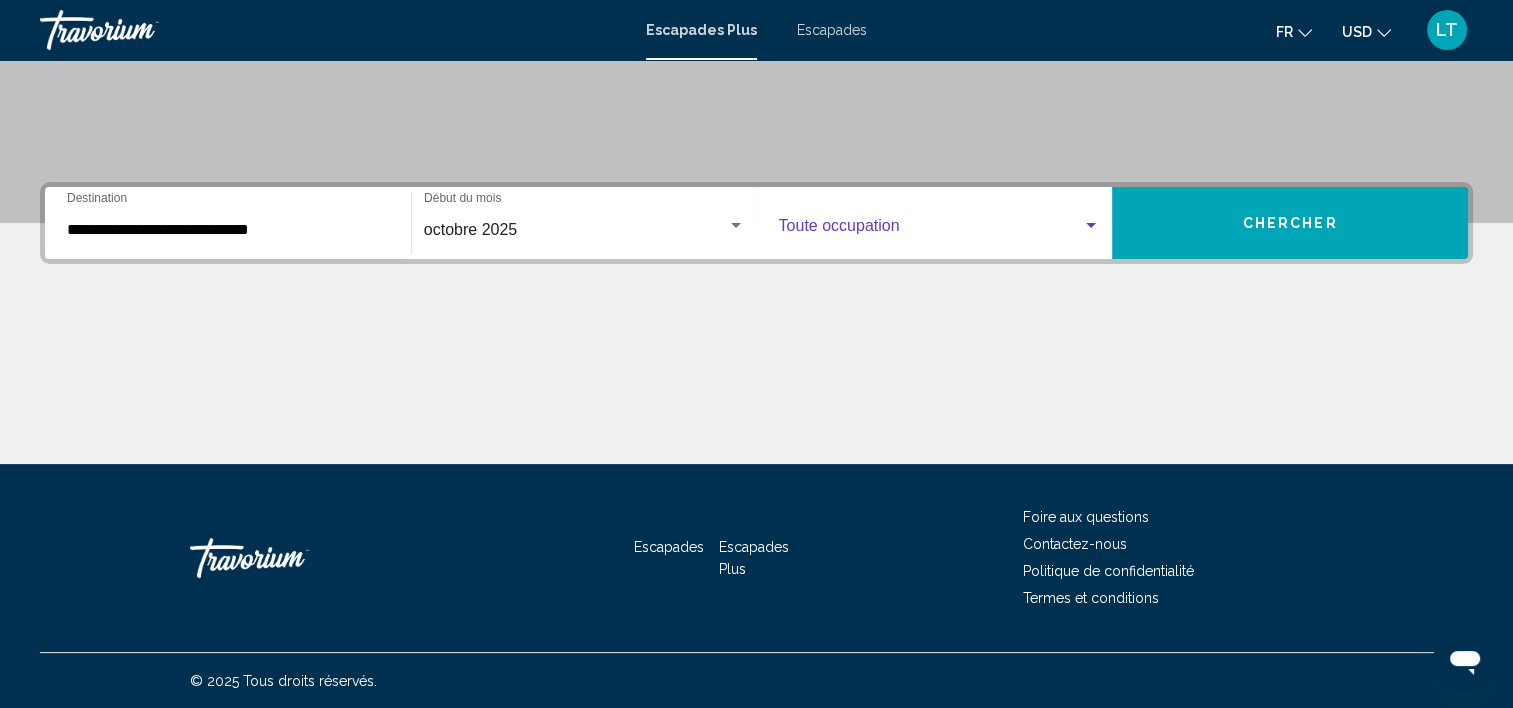 click at bounding box center (1091, 225) 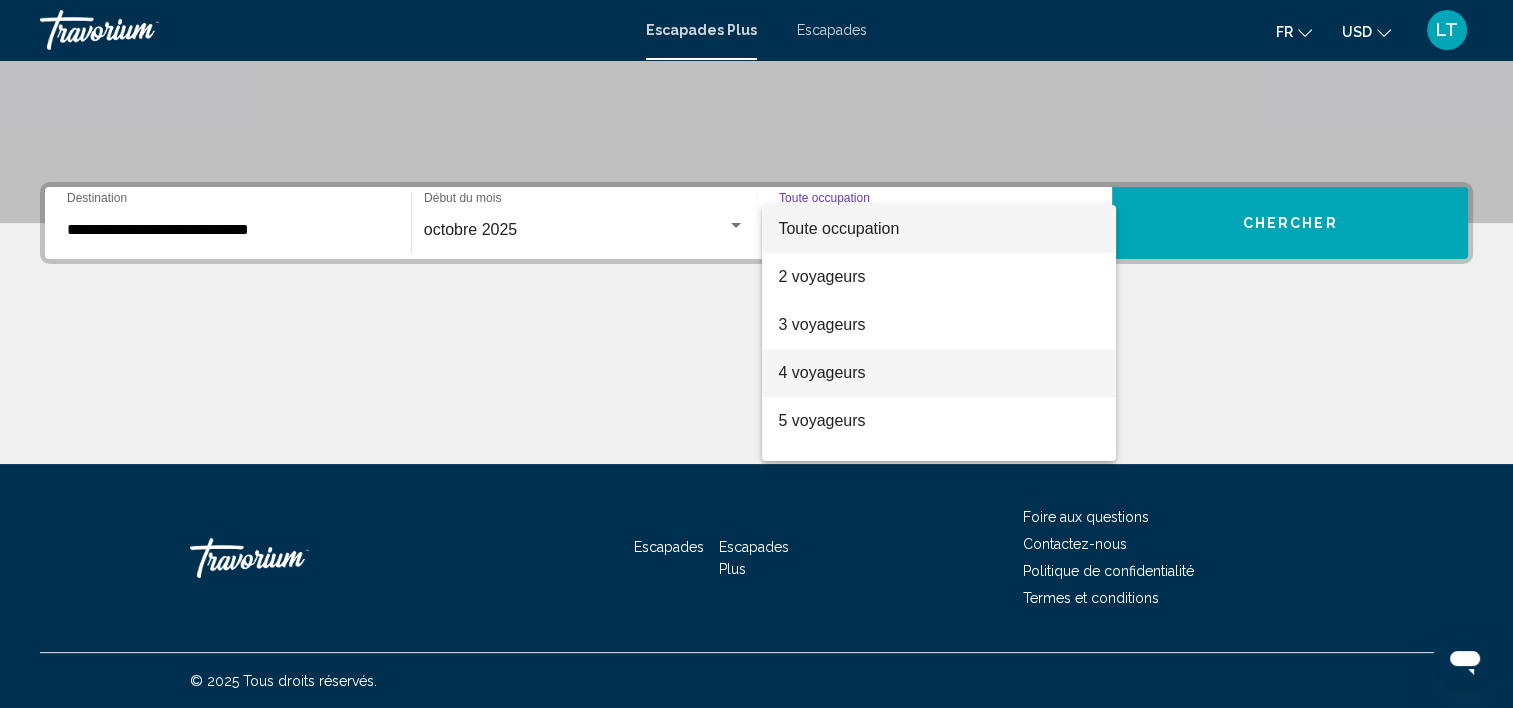 click on "4 voyageurs" at bounding box center (821, 372) 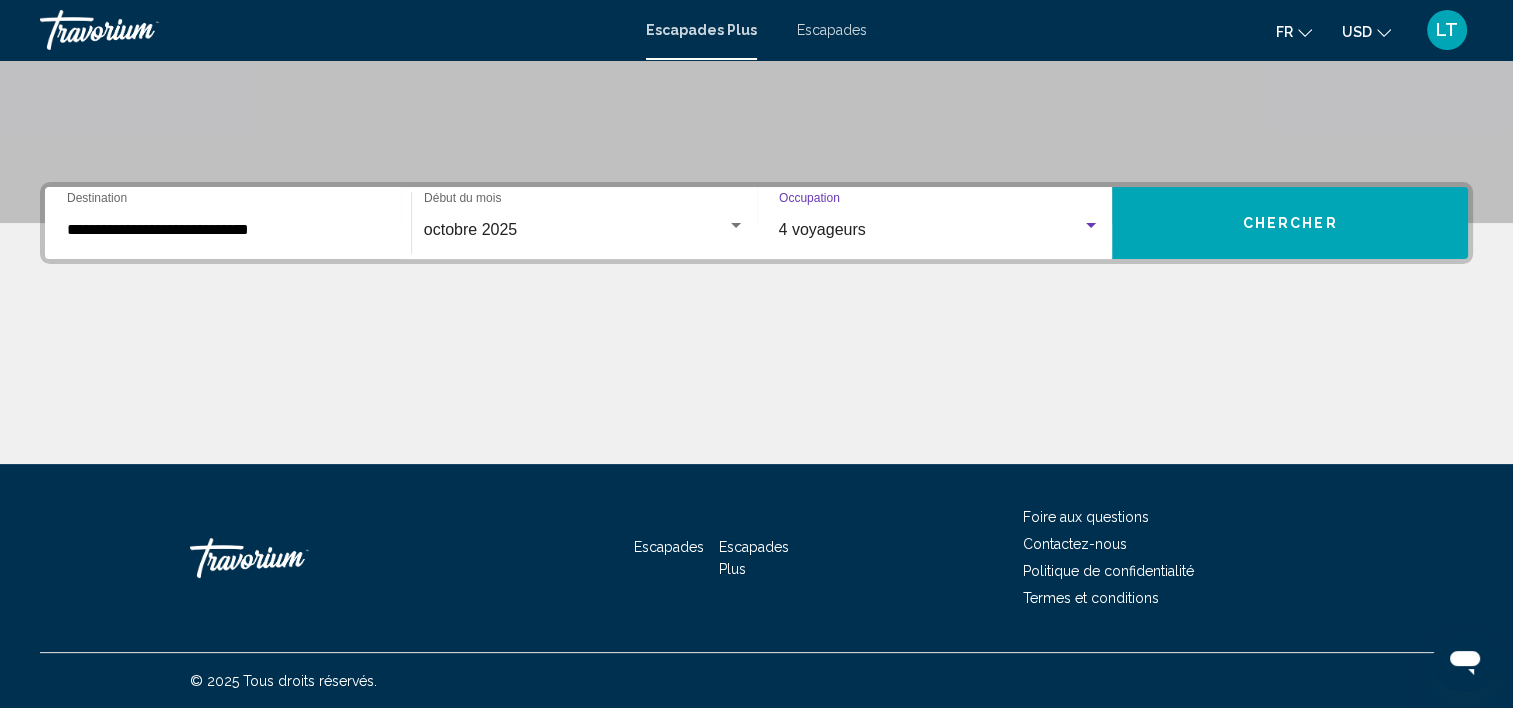 click on "Chercher" at bounding box center (1290, 224) 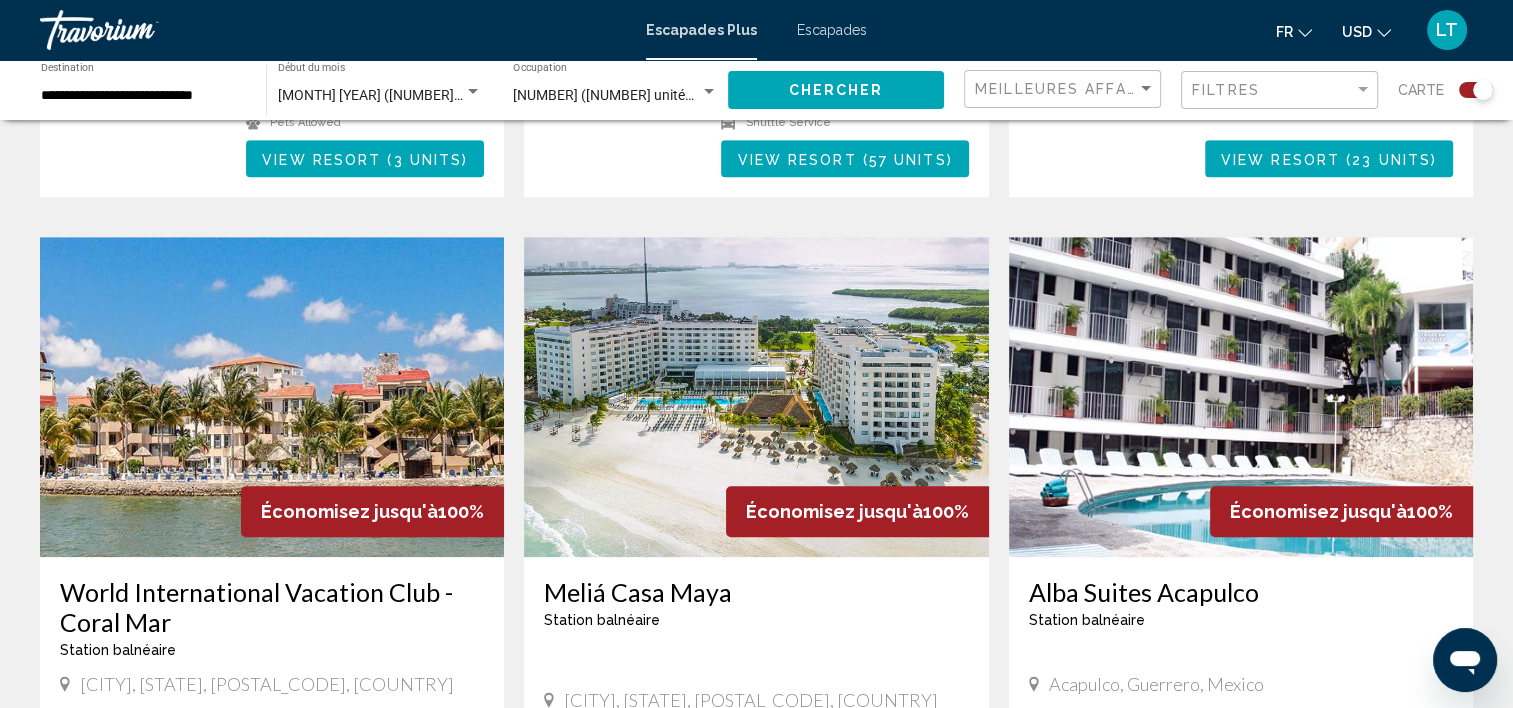scroll, scrollTop: 1300, scrollLeft: 0, axis: vertical 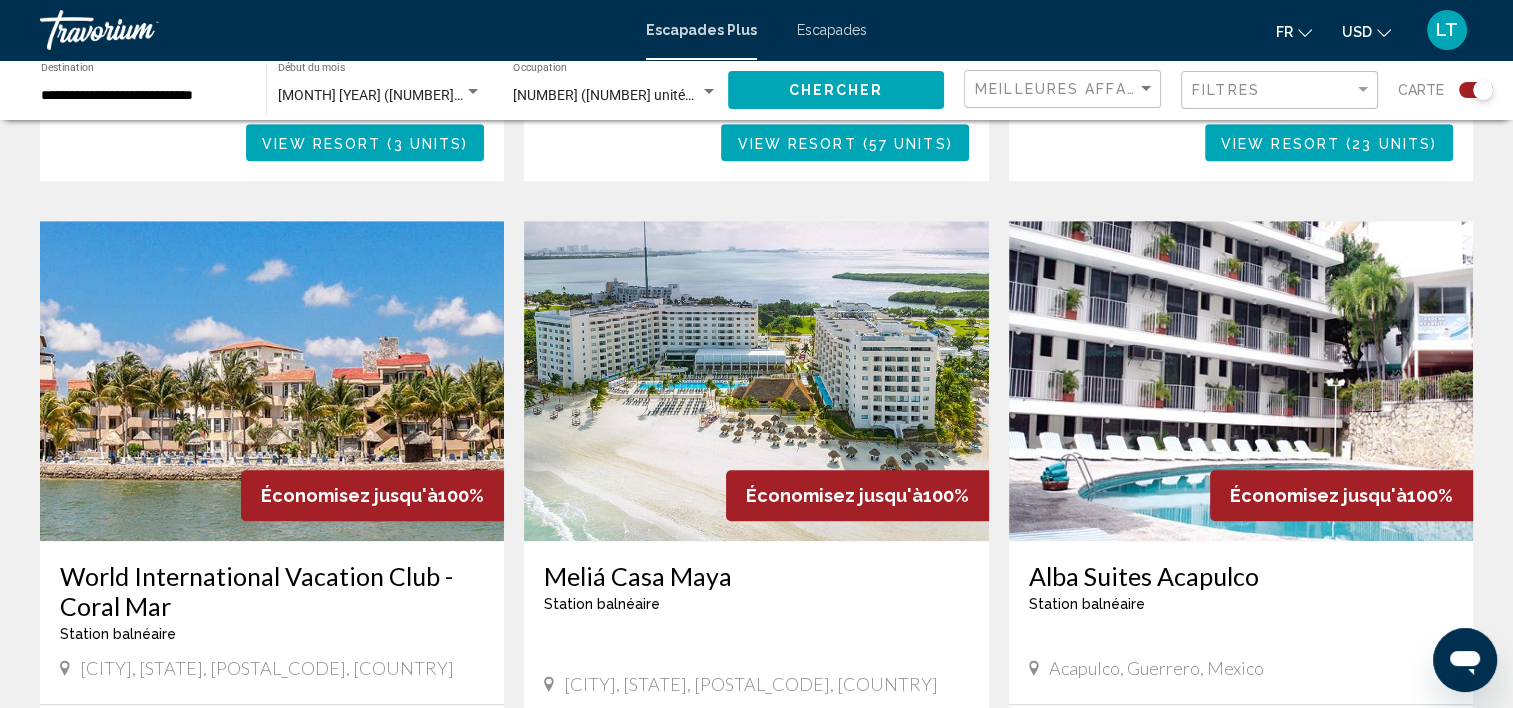 click at bounding box center [756, 381] 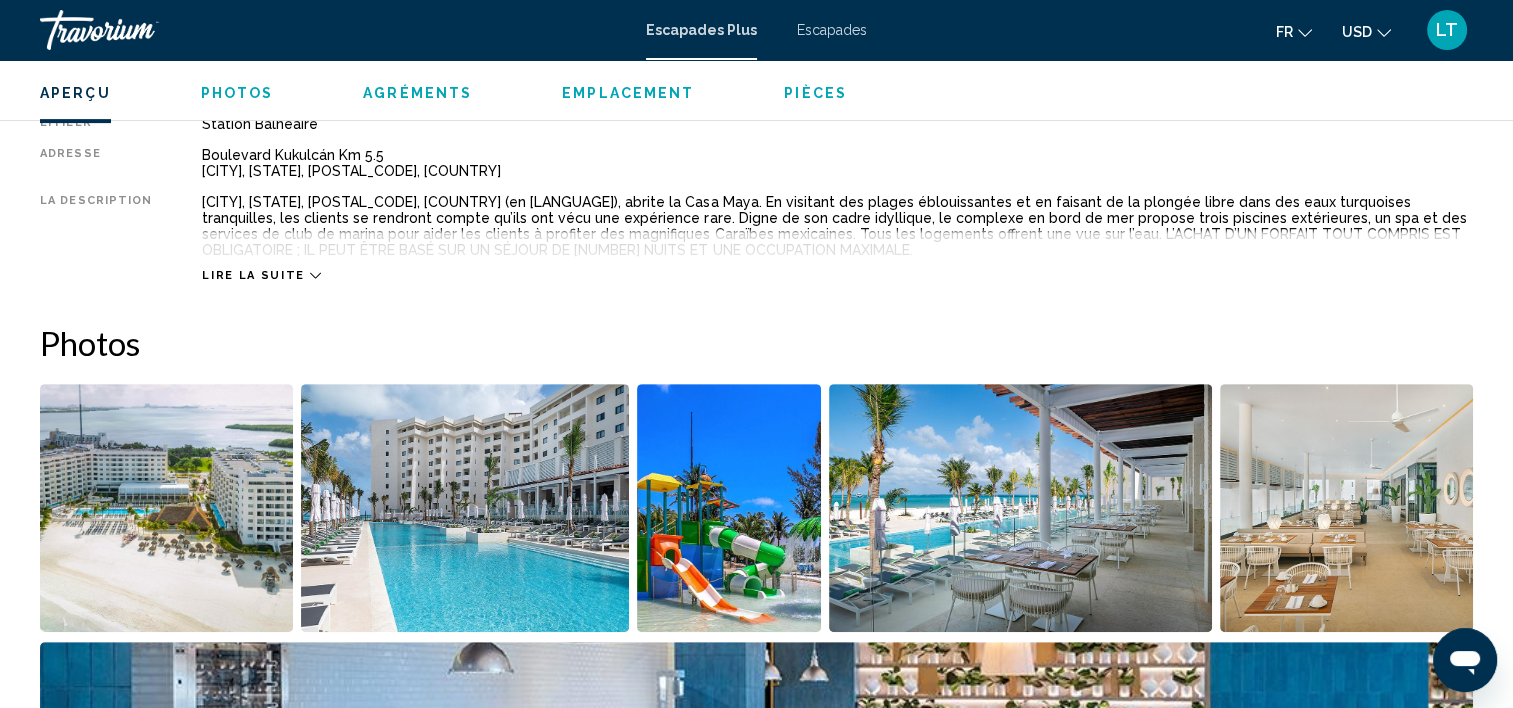 scroll, scrollTop: 706, scrollLeft: 0, axis: vertical 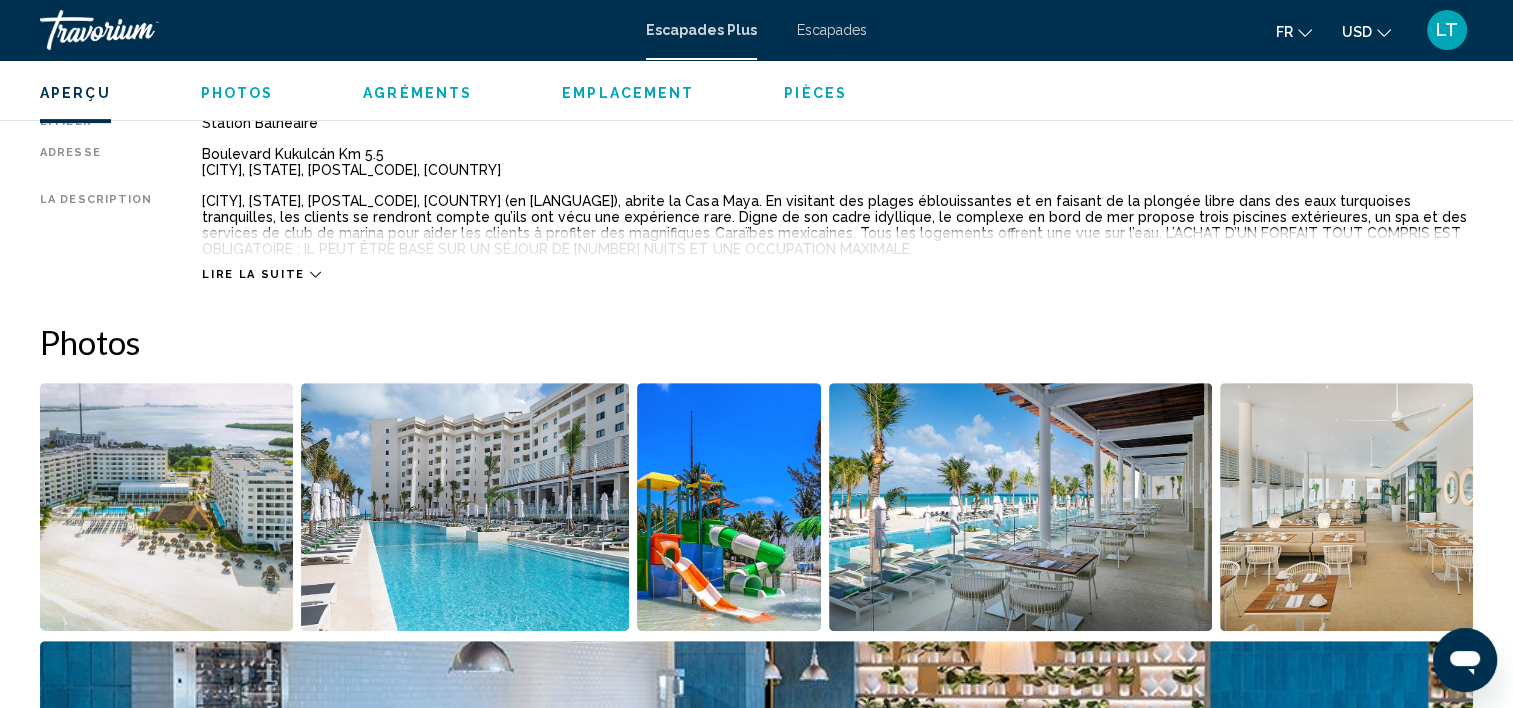 click at bounding box center (166, 507) 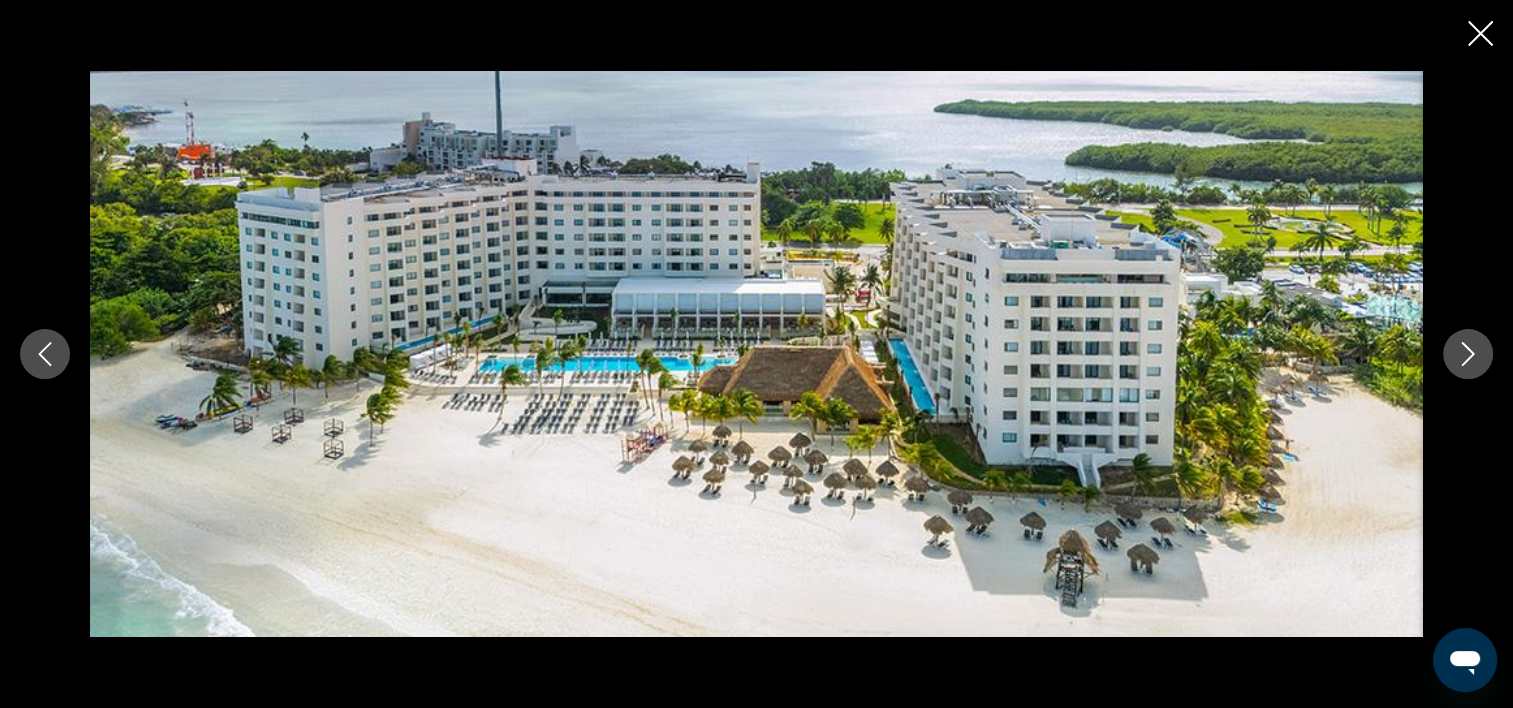 click 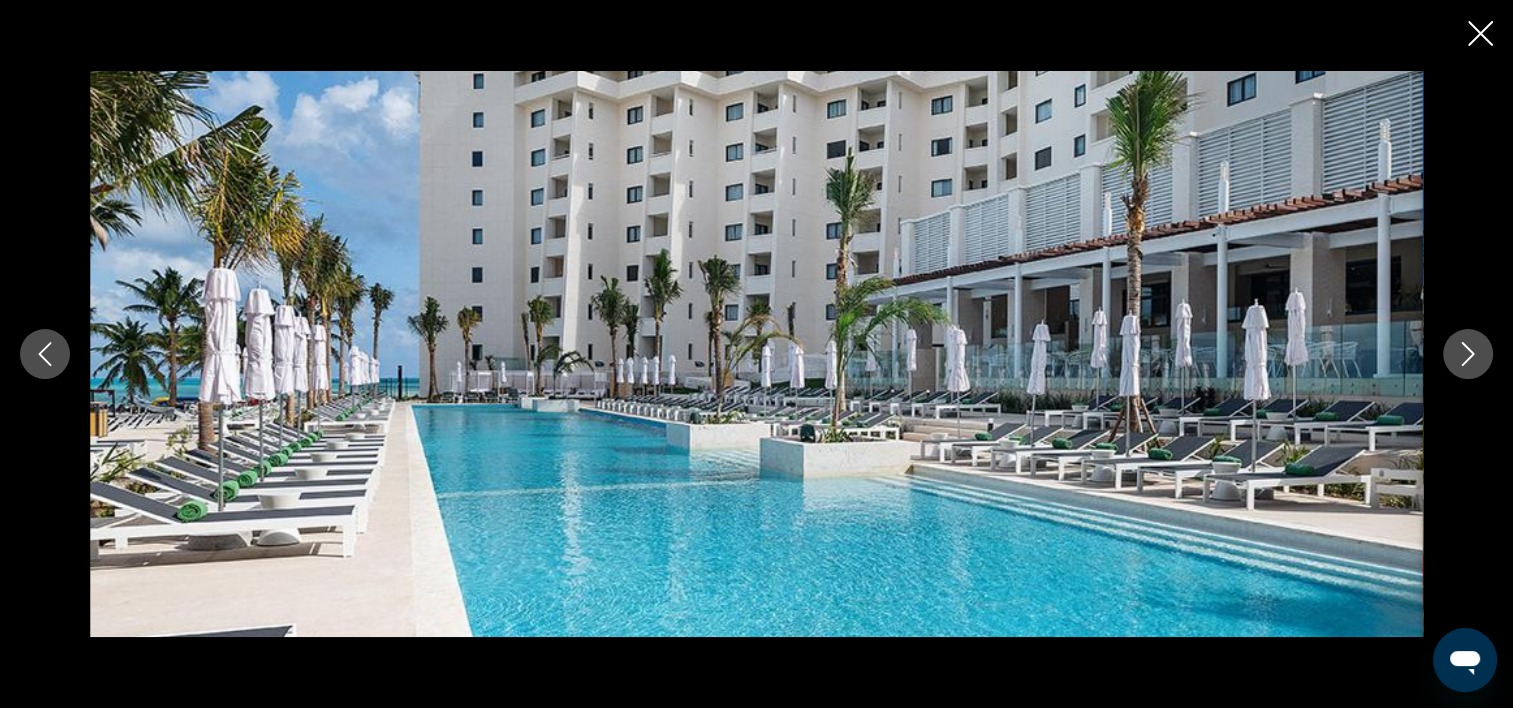 click 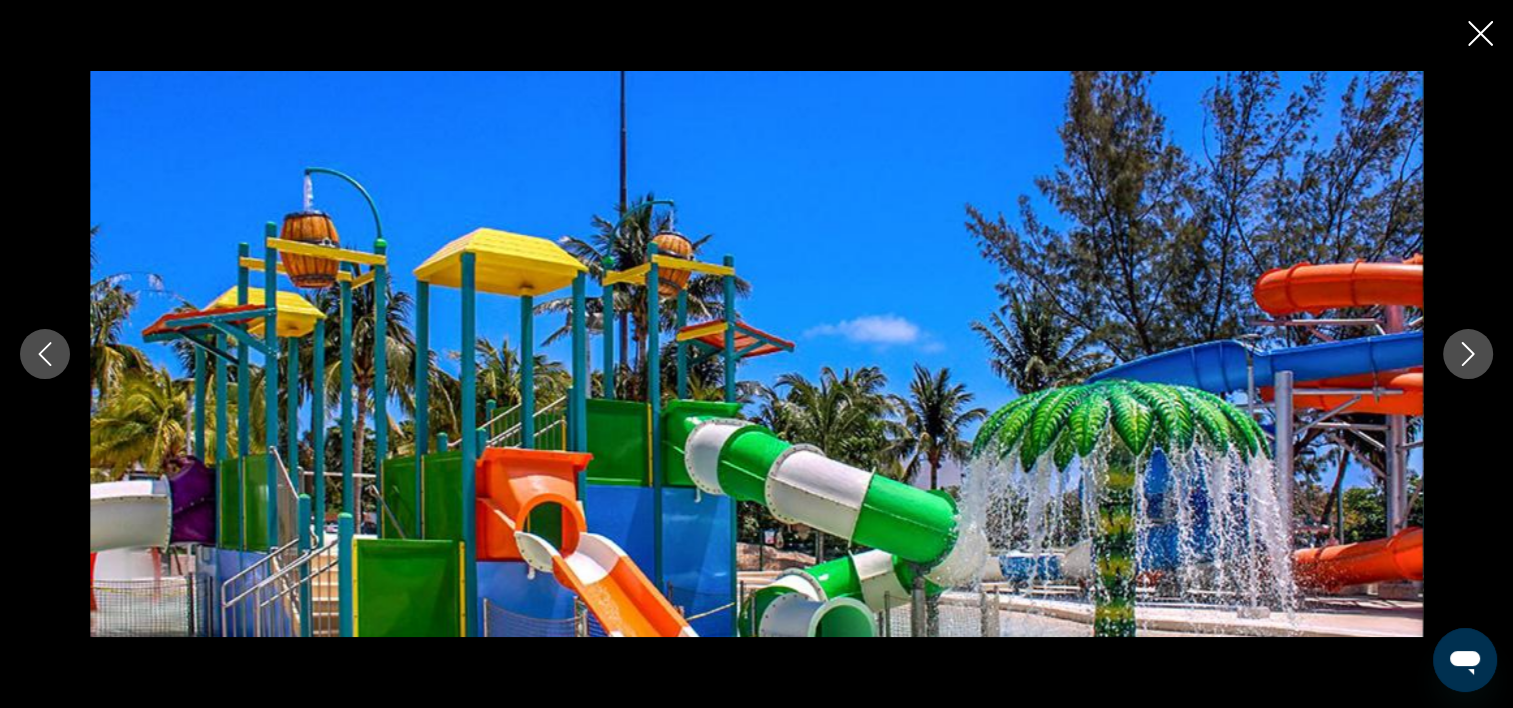 click 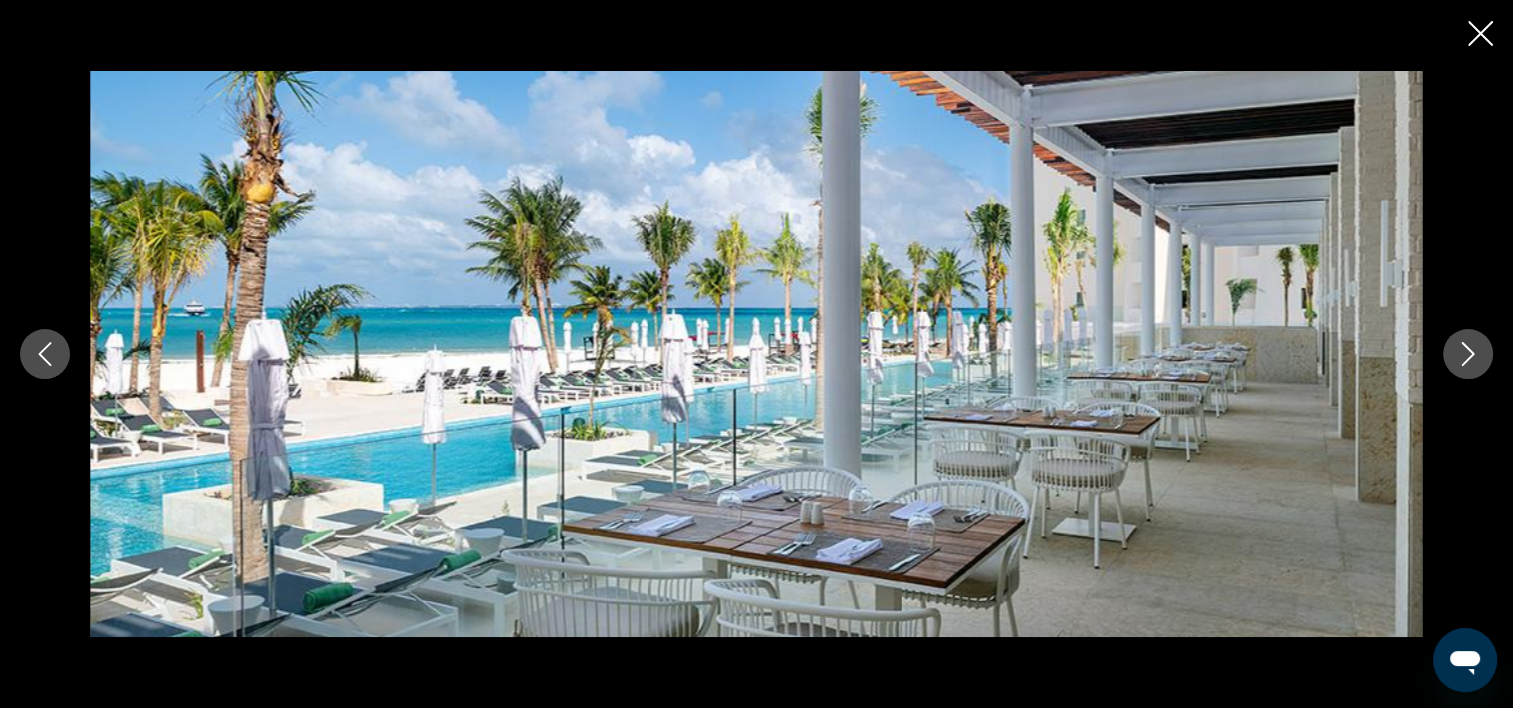 click 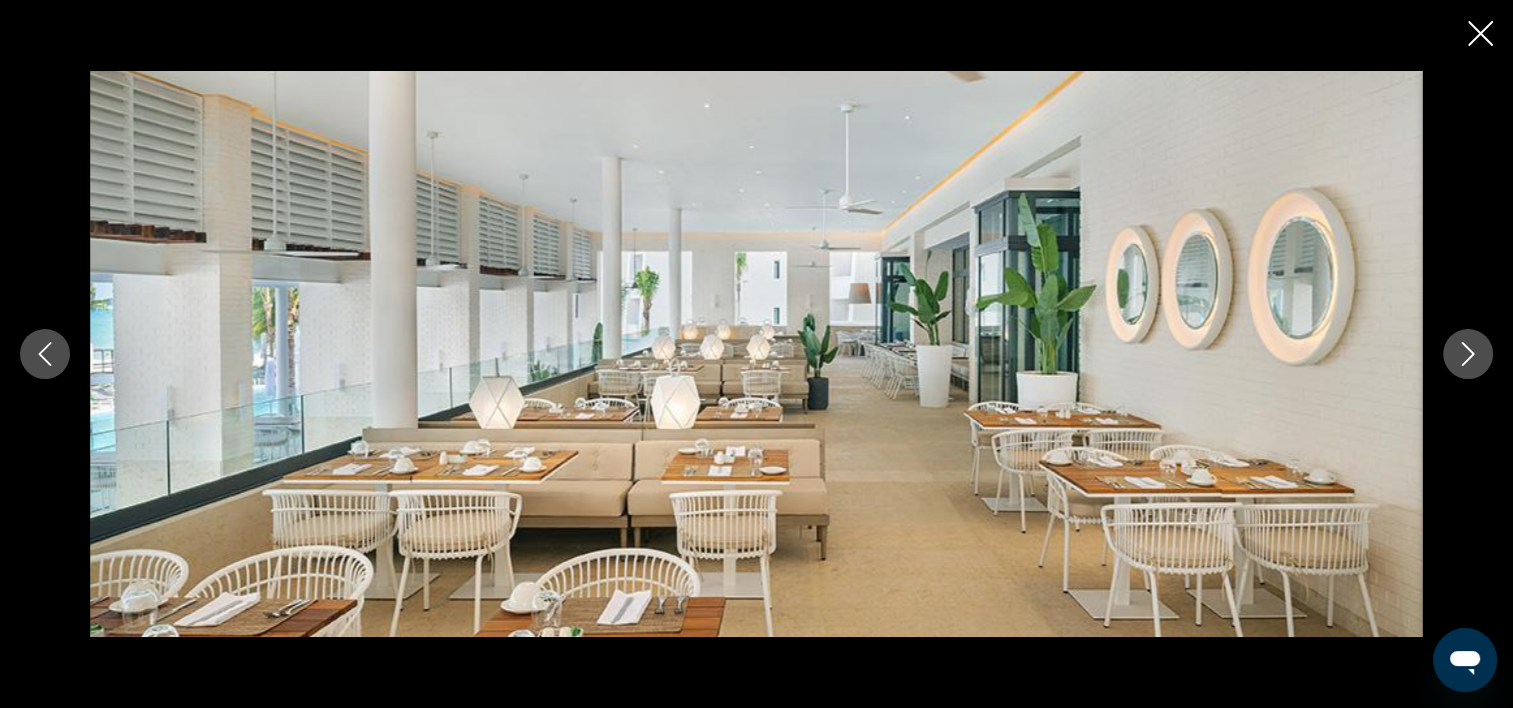 click 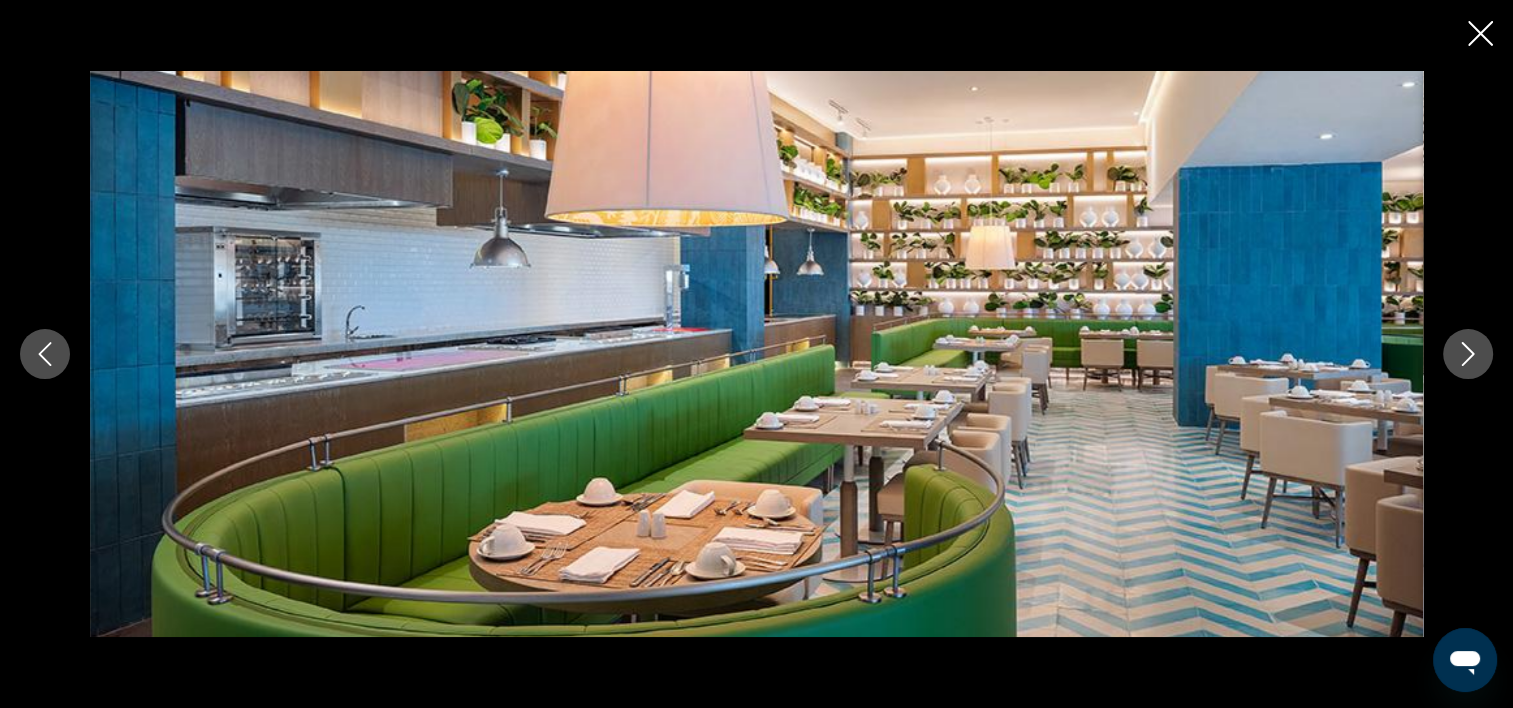 click 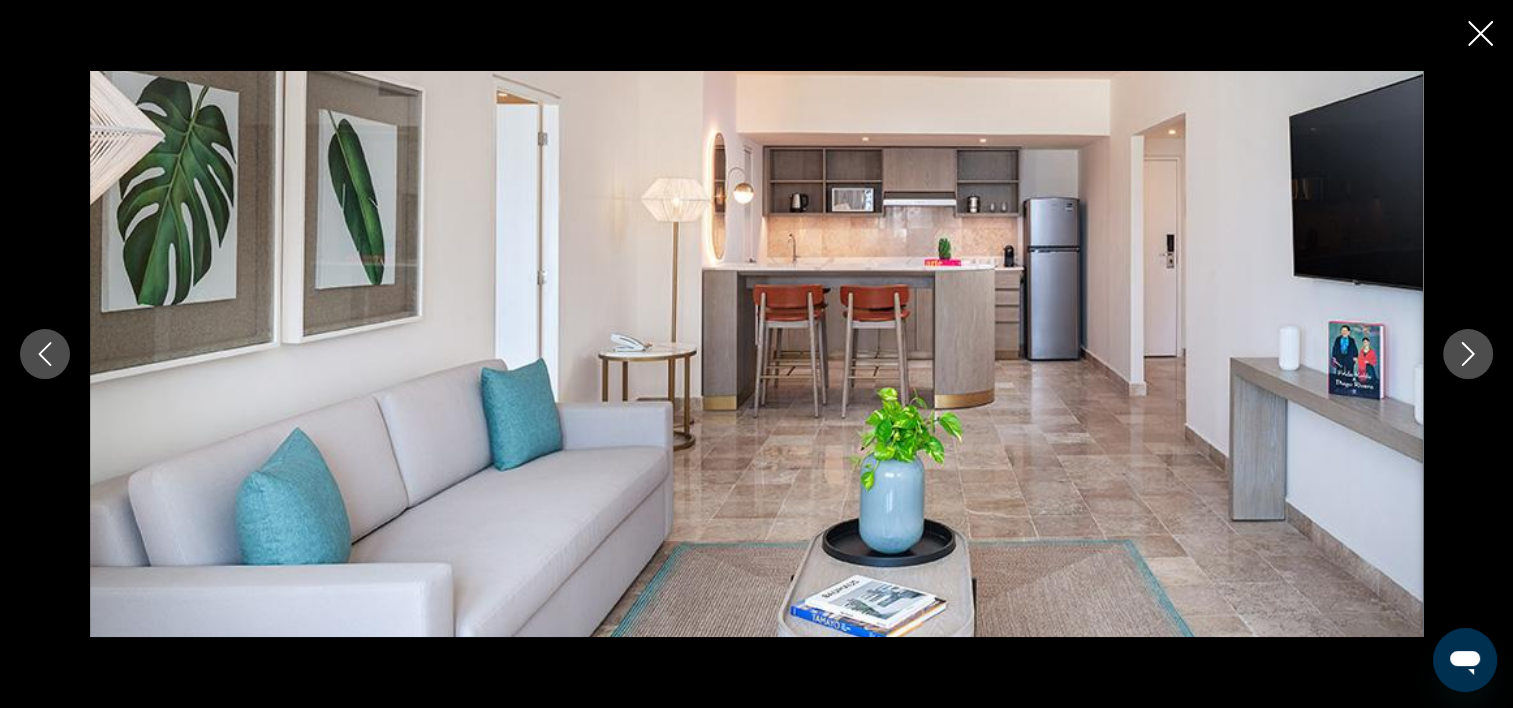 click 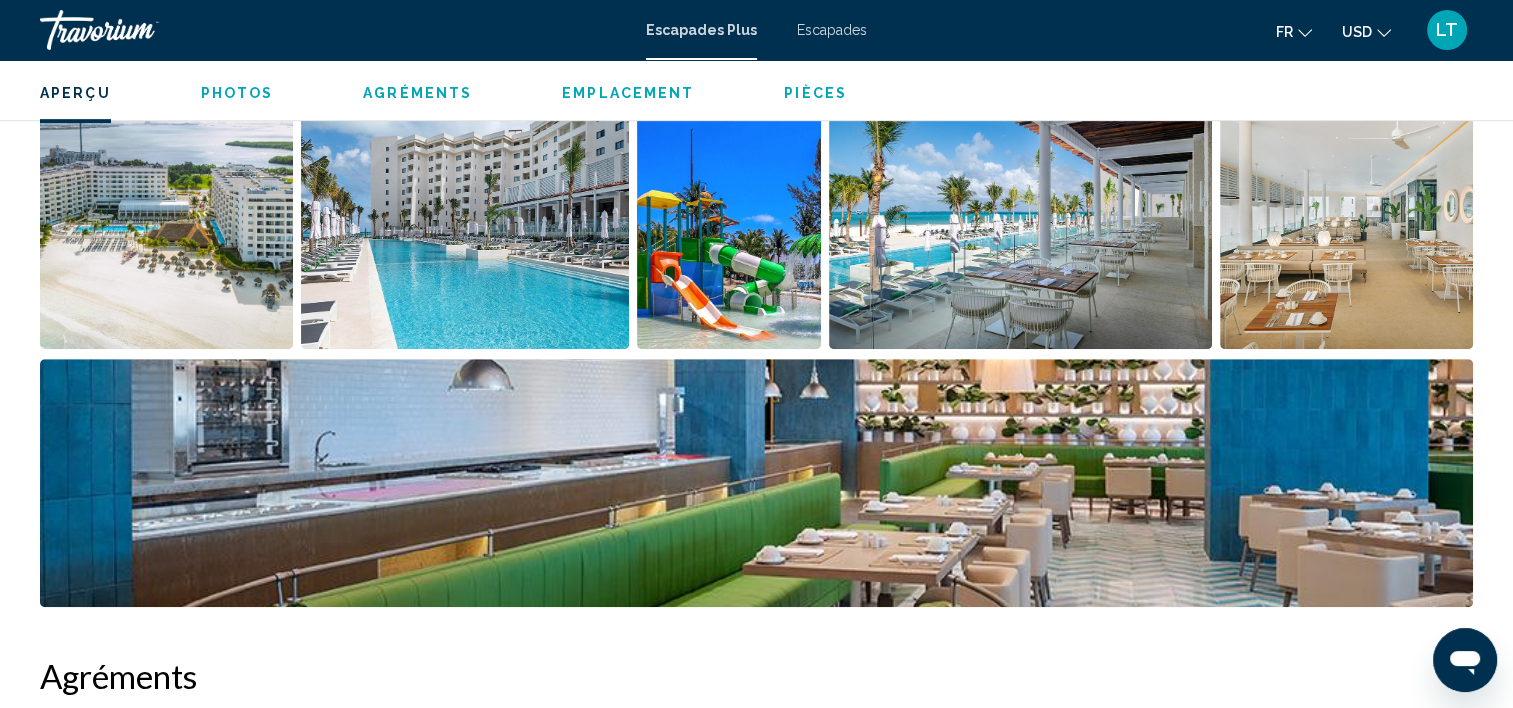 scroll, scrollTop: 1006, scrollLeft: 0, axis: vertical 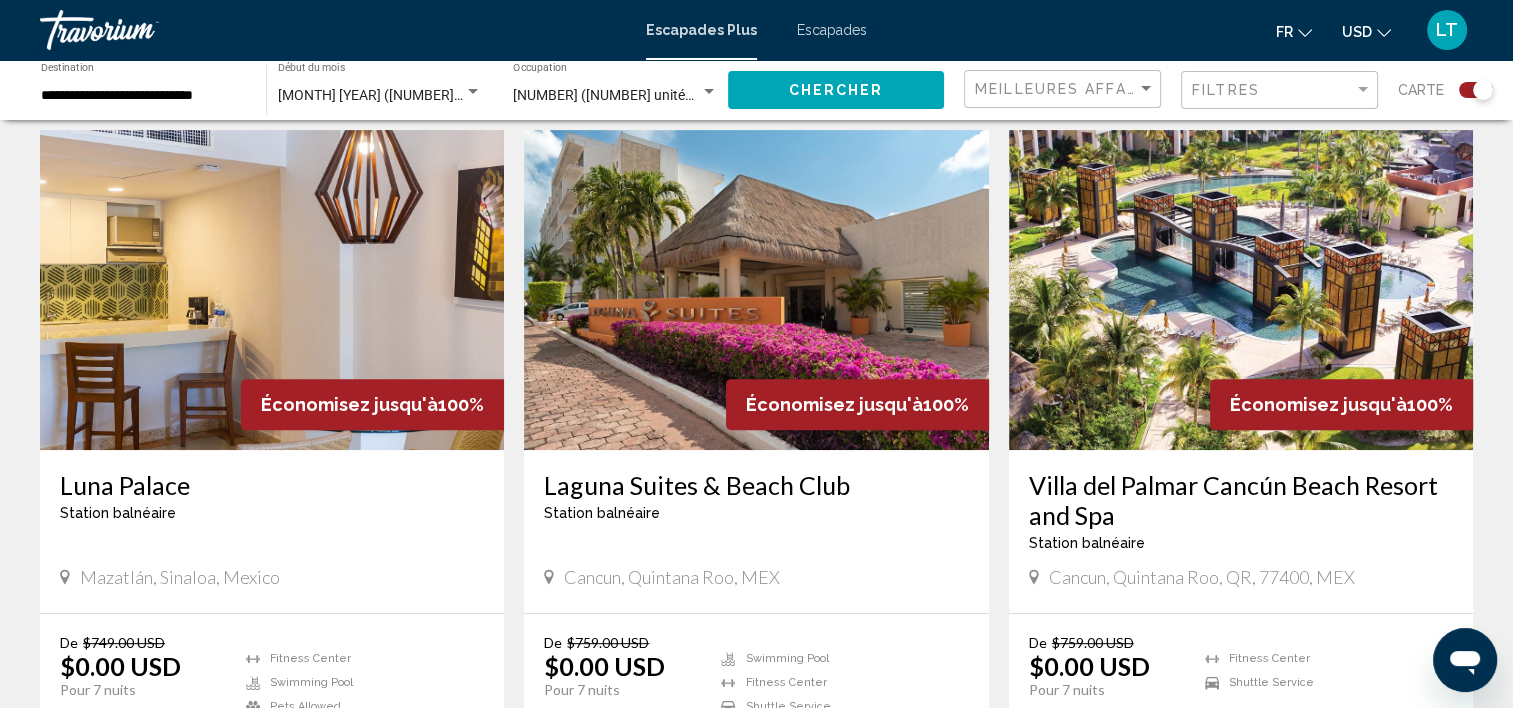 click at bounding box center (1241, 290) 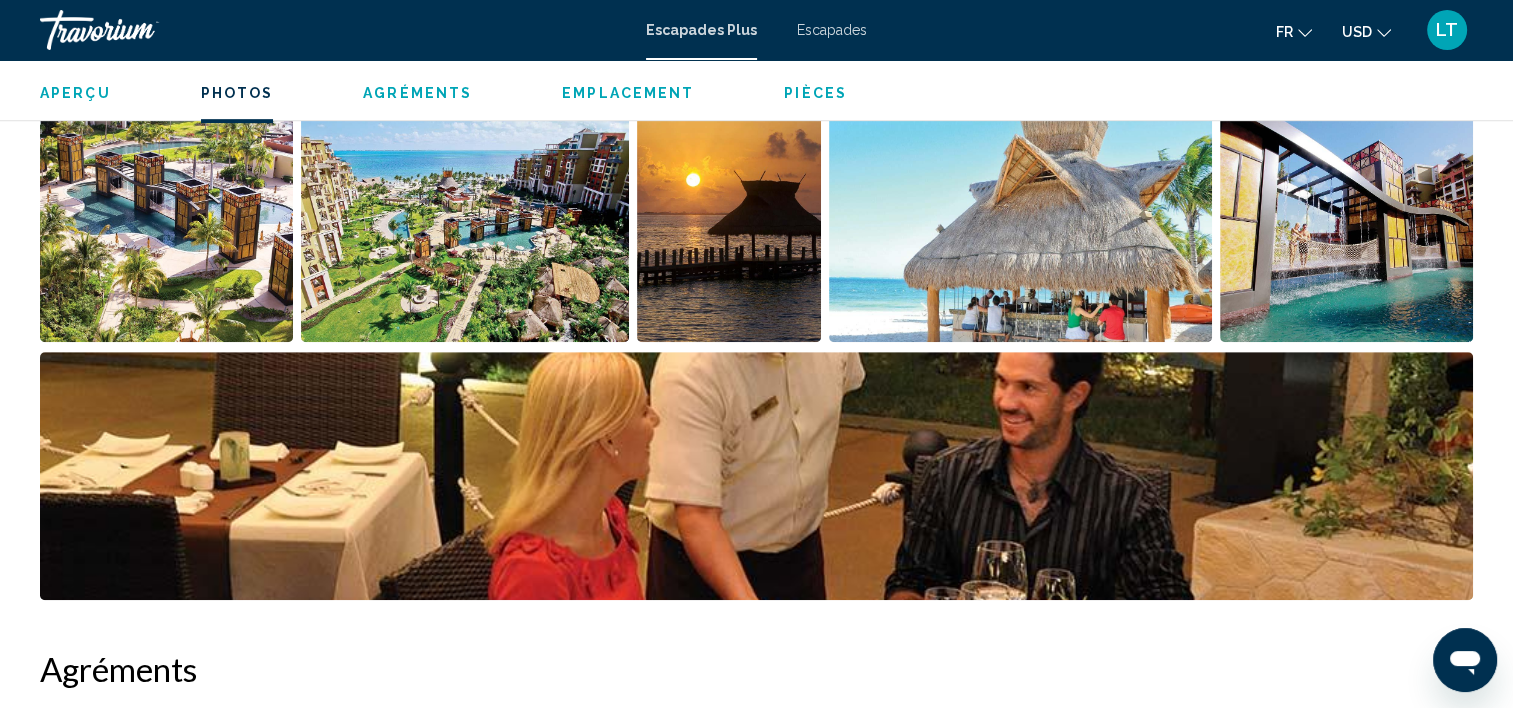 scroll, scrollTop: 1005, scrollLeft: 0, axis: vertical 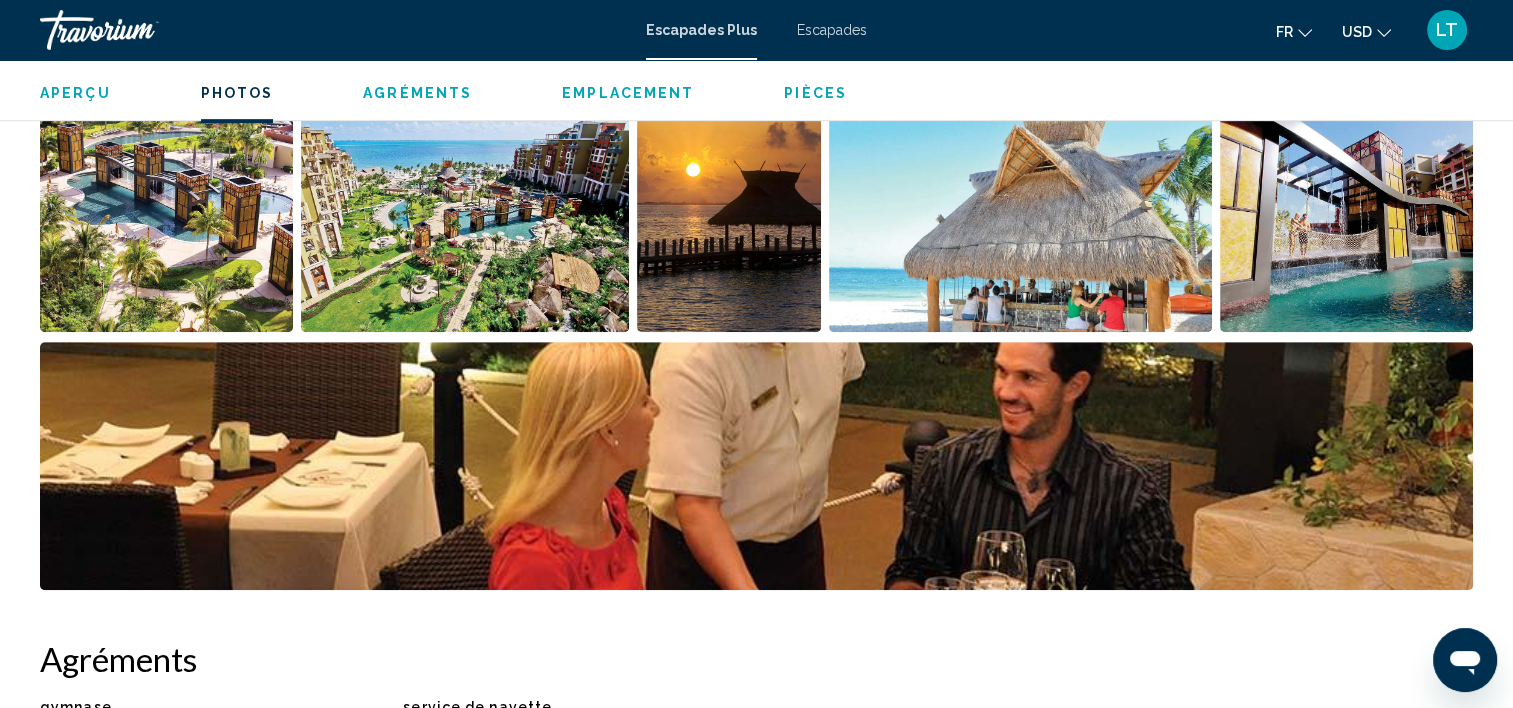 click at bounding box center [166, 208] 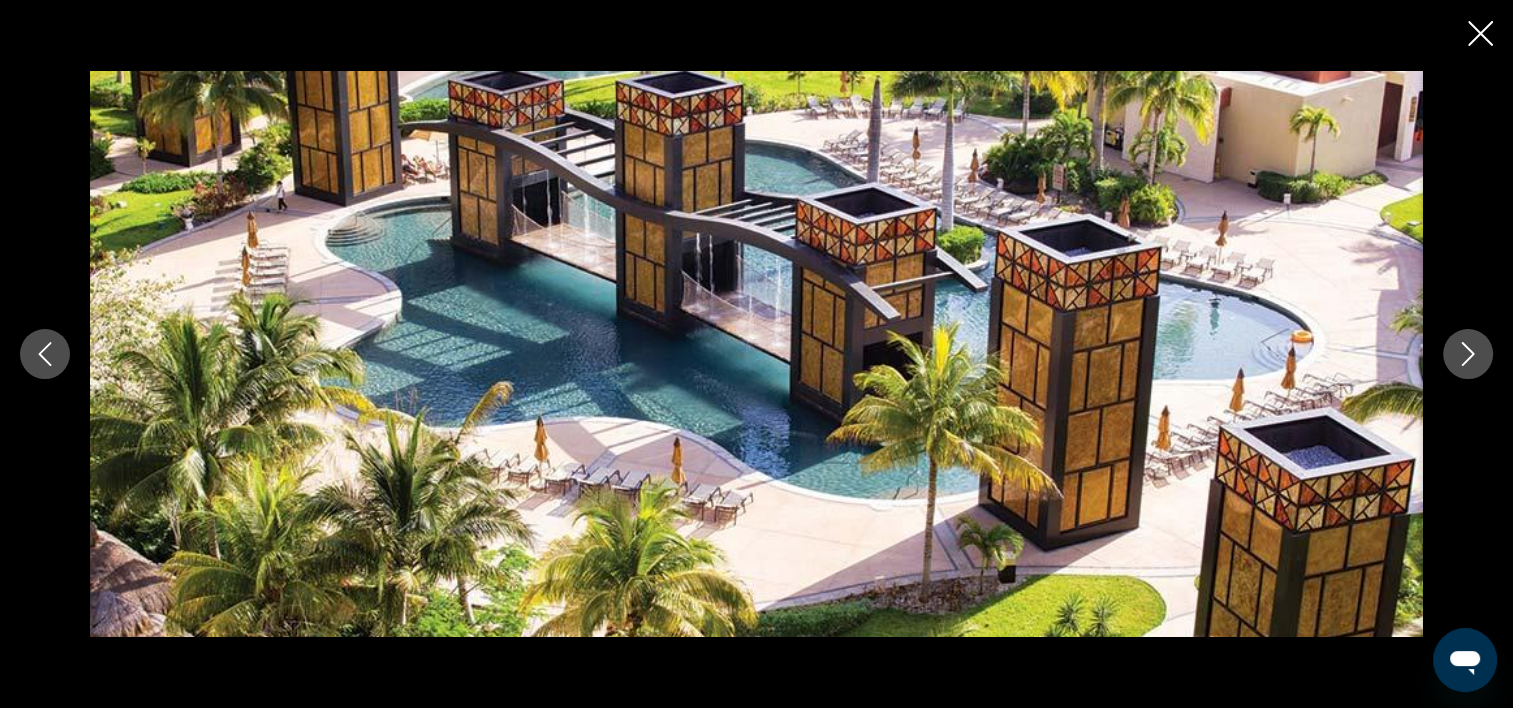 click 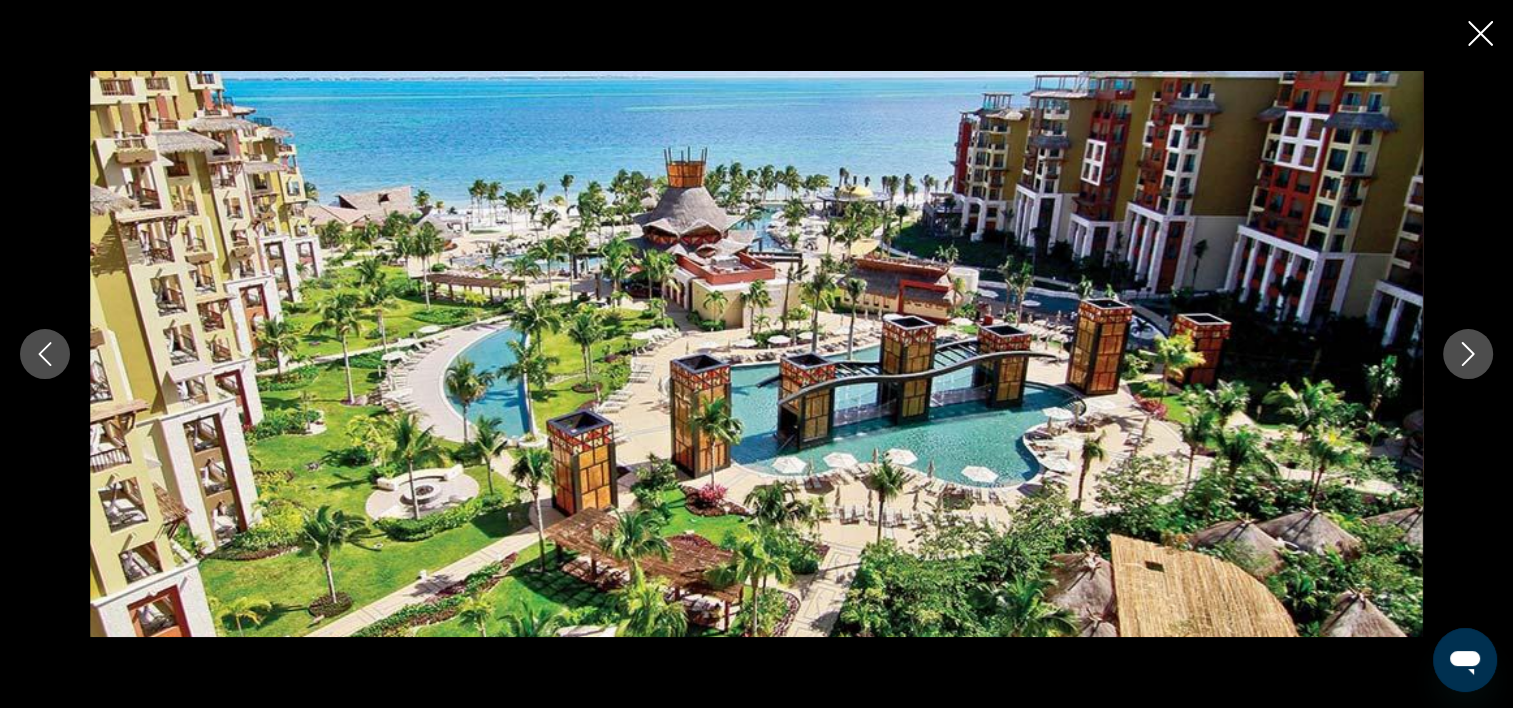click 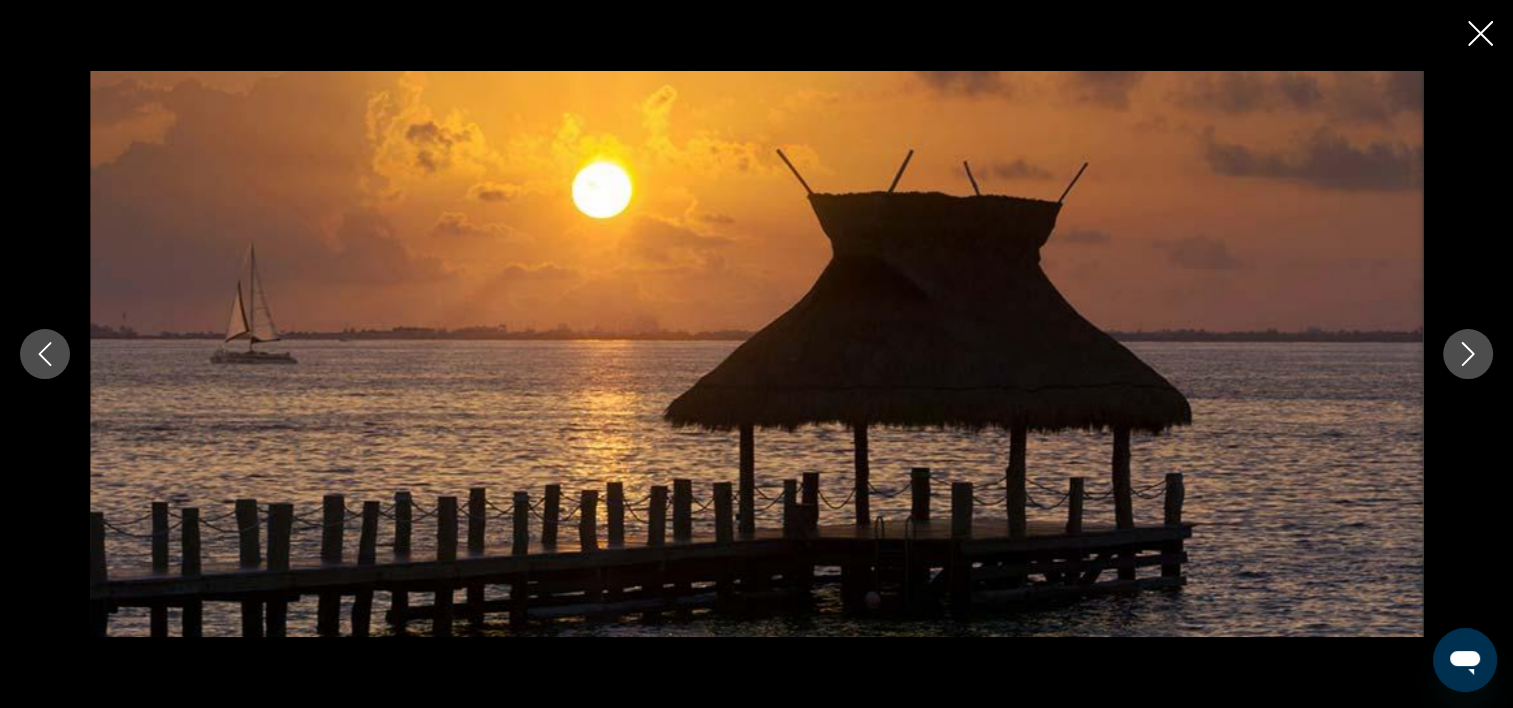 click 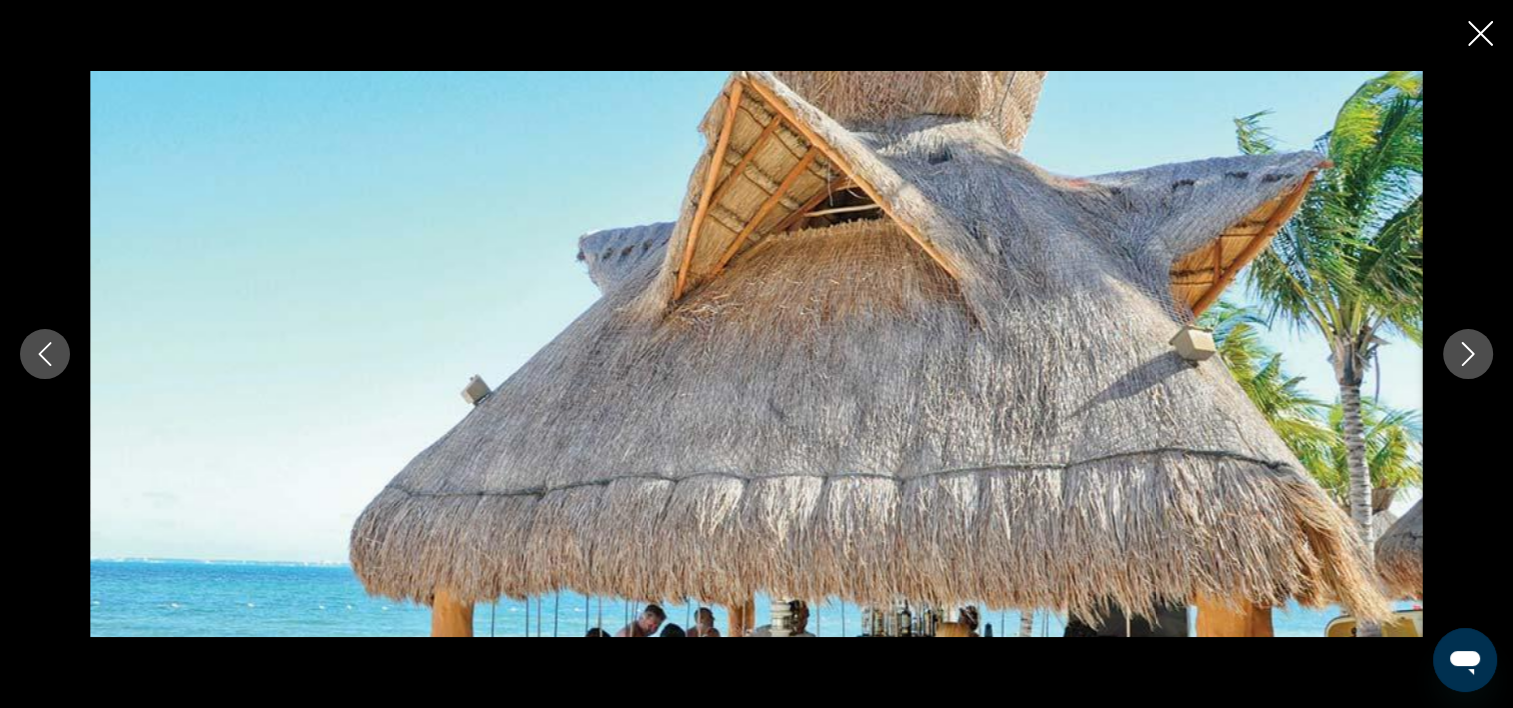 click 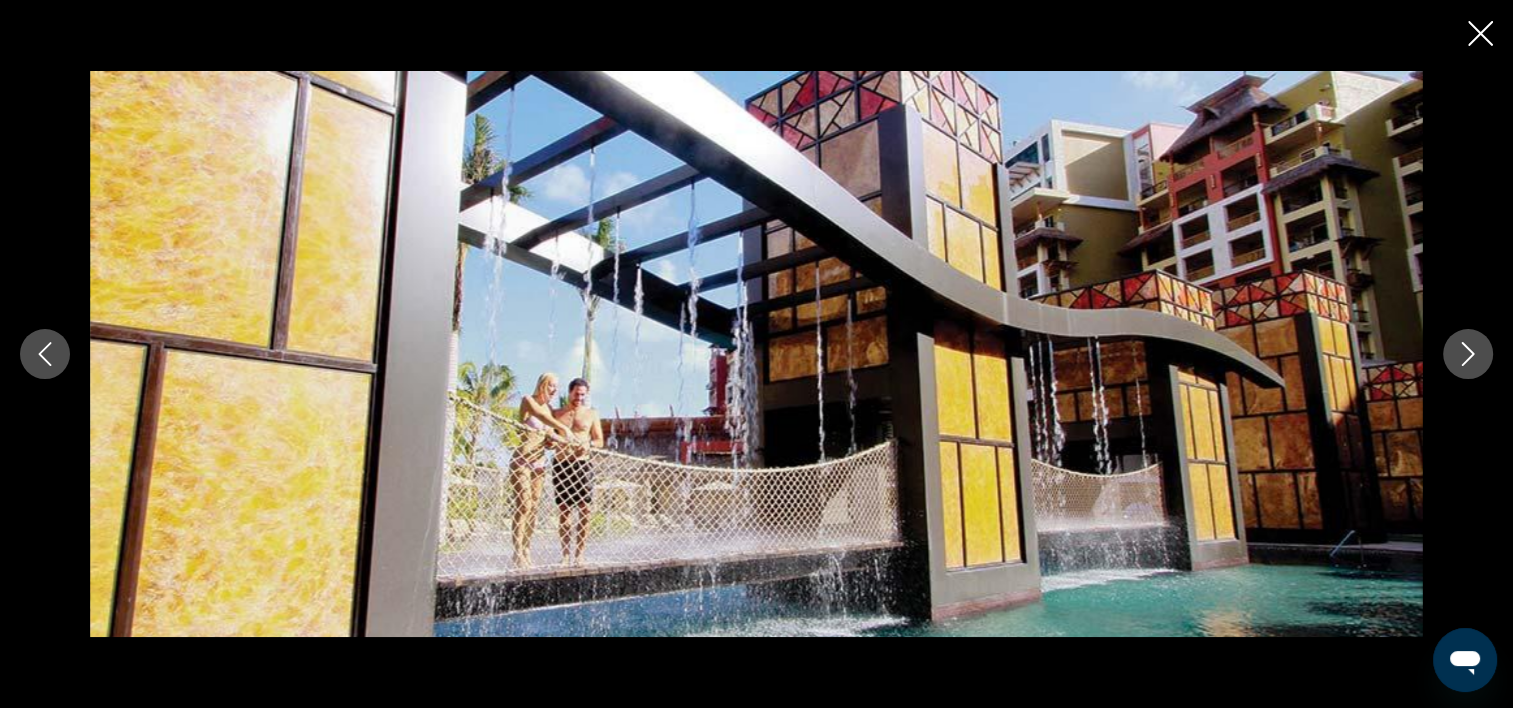 click 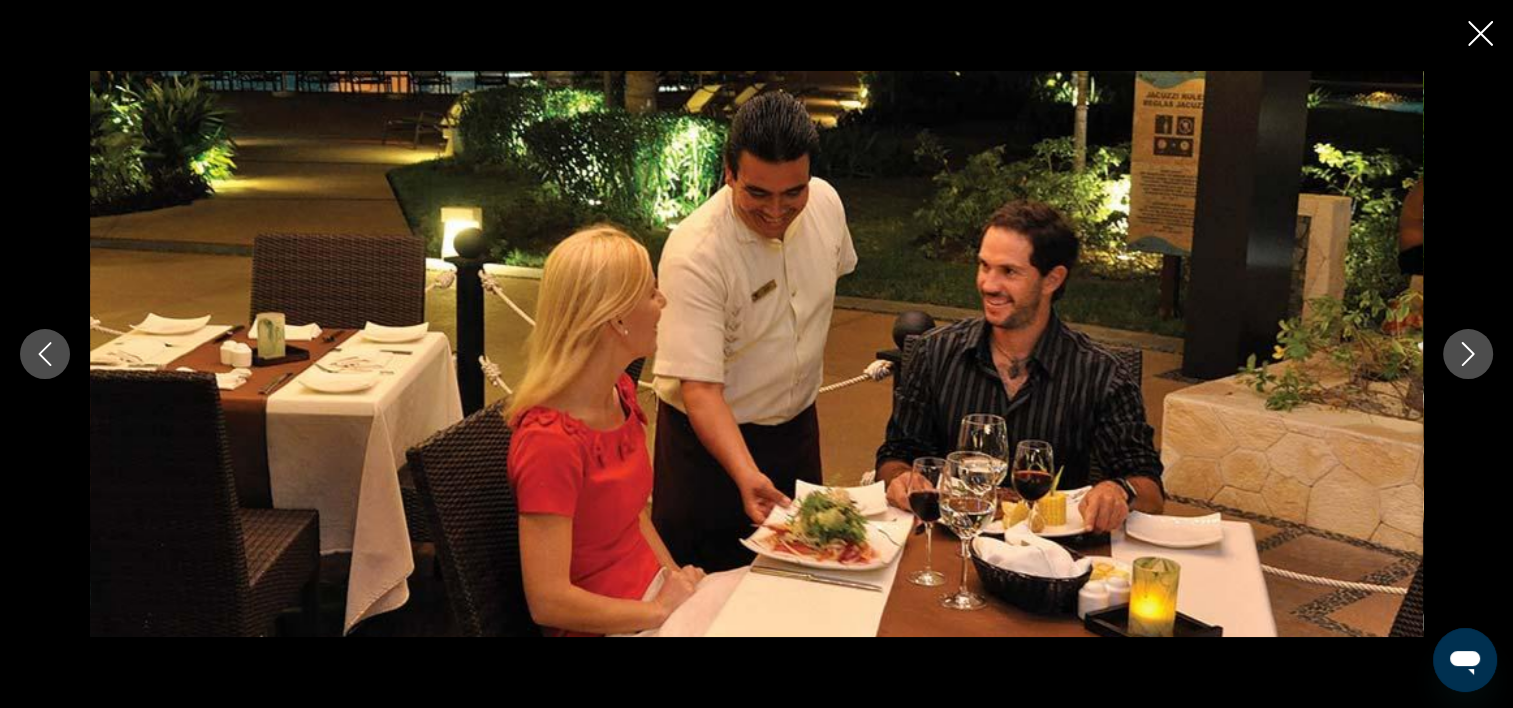 click 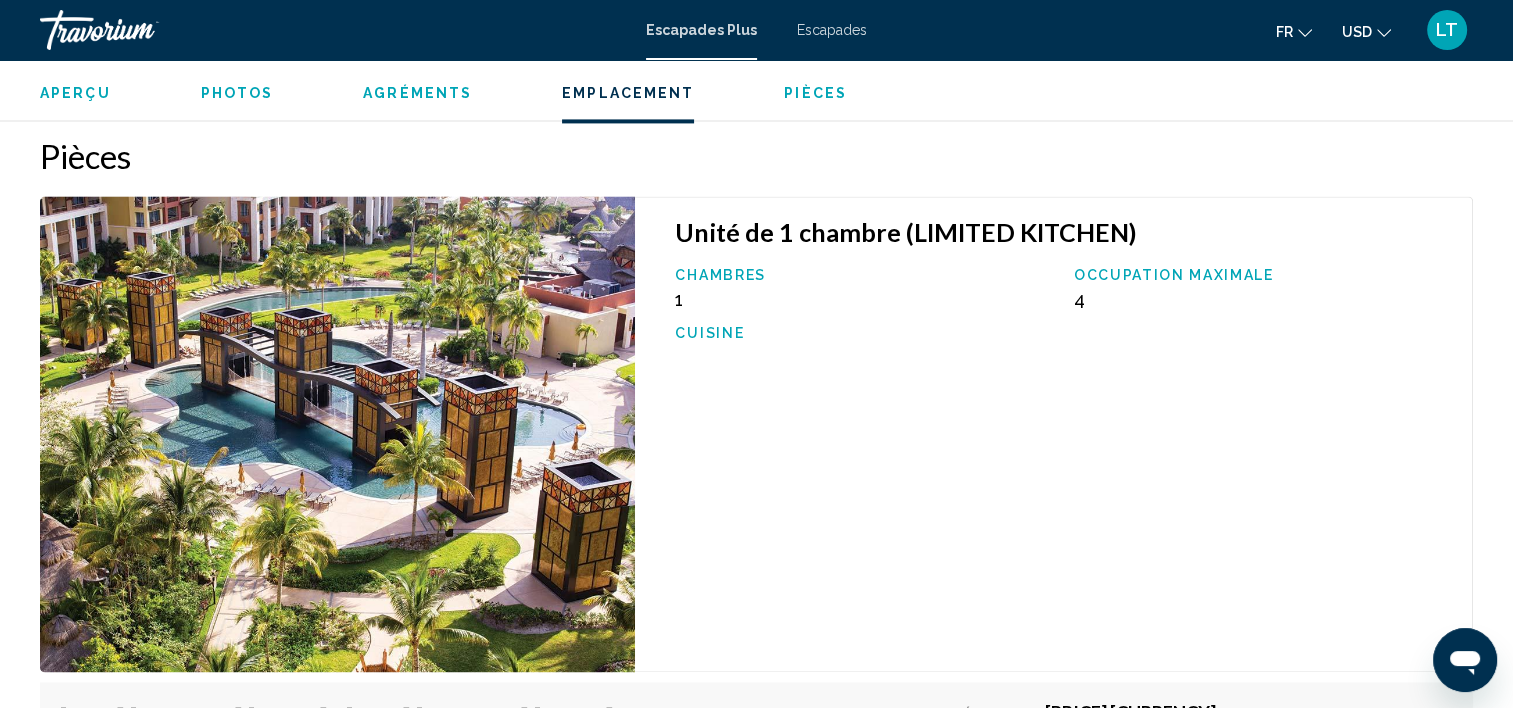scroll, scrollTop: 3105, scrollLeft: 0, axis: vertical 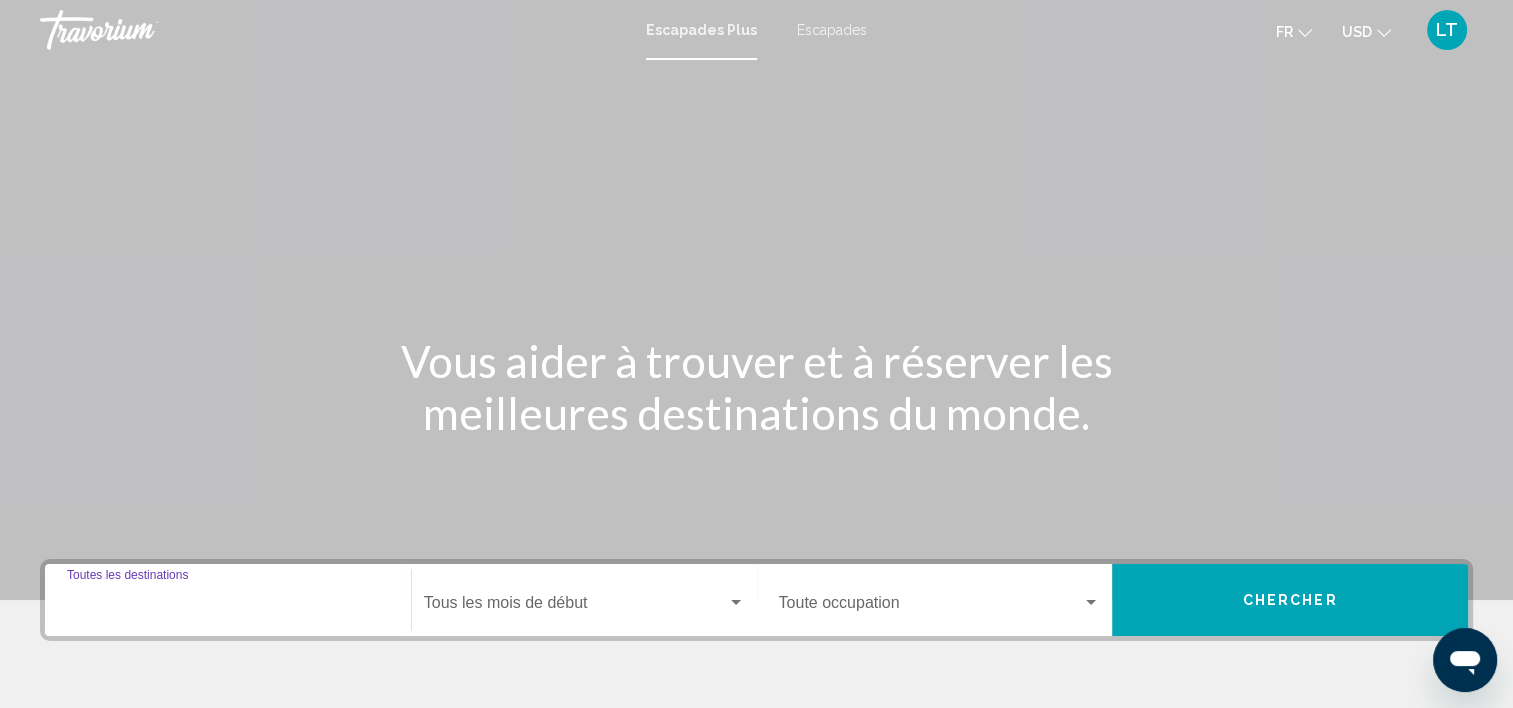 click on "Destination Toutes les destinations" at bounding box center (228, 607) 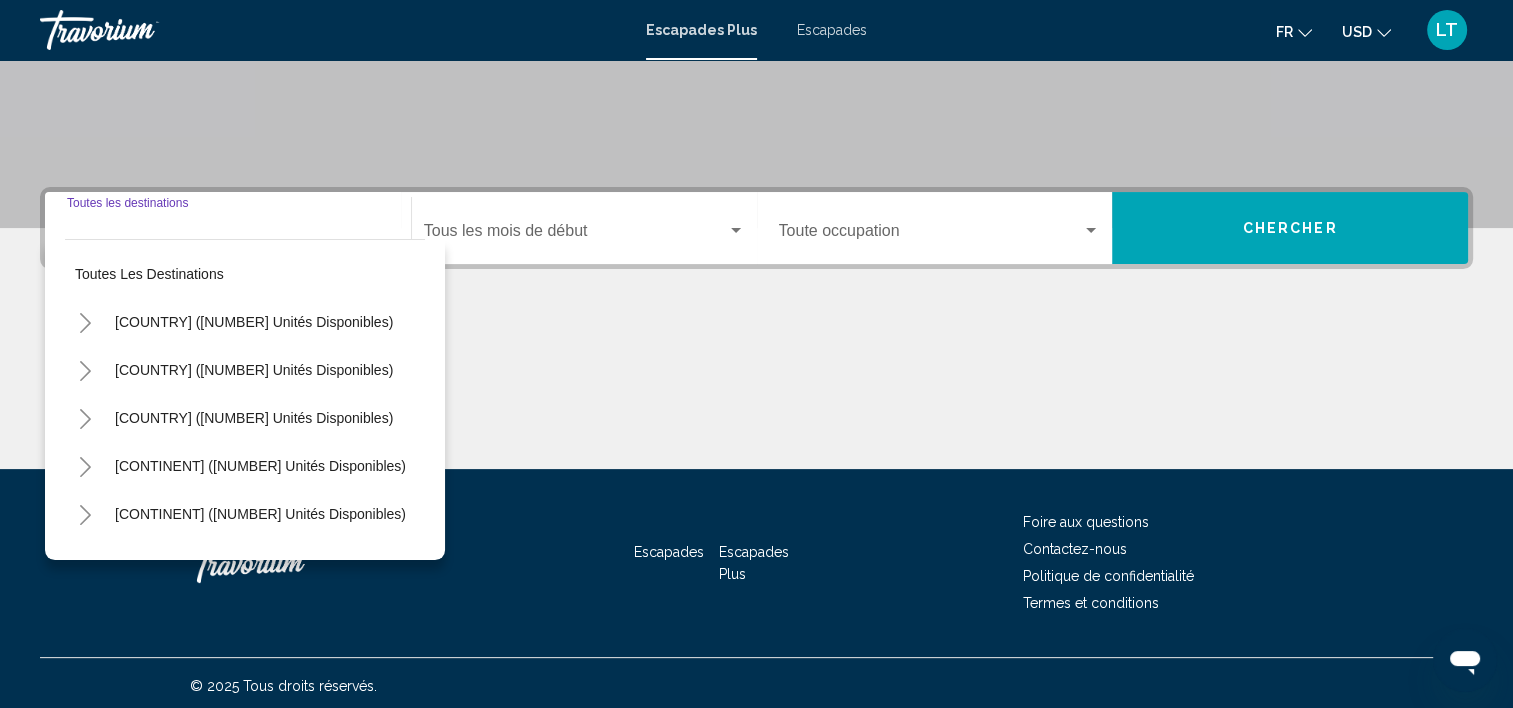 scroll, scrollTop: 377, scrollLeft: 0, axis: vertical 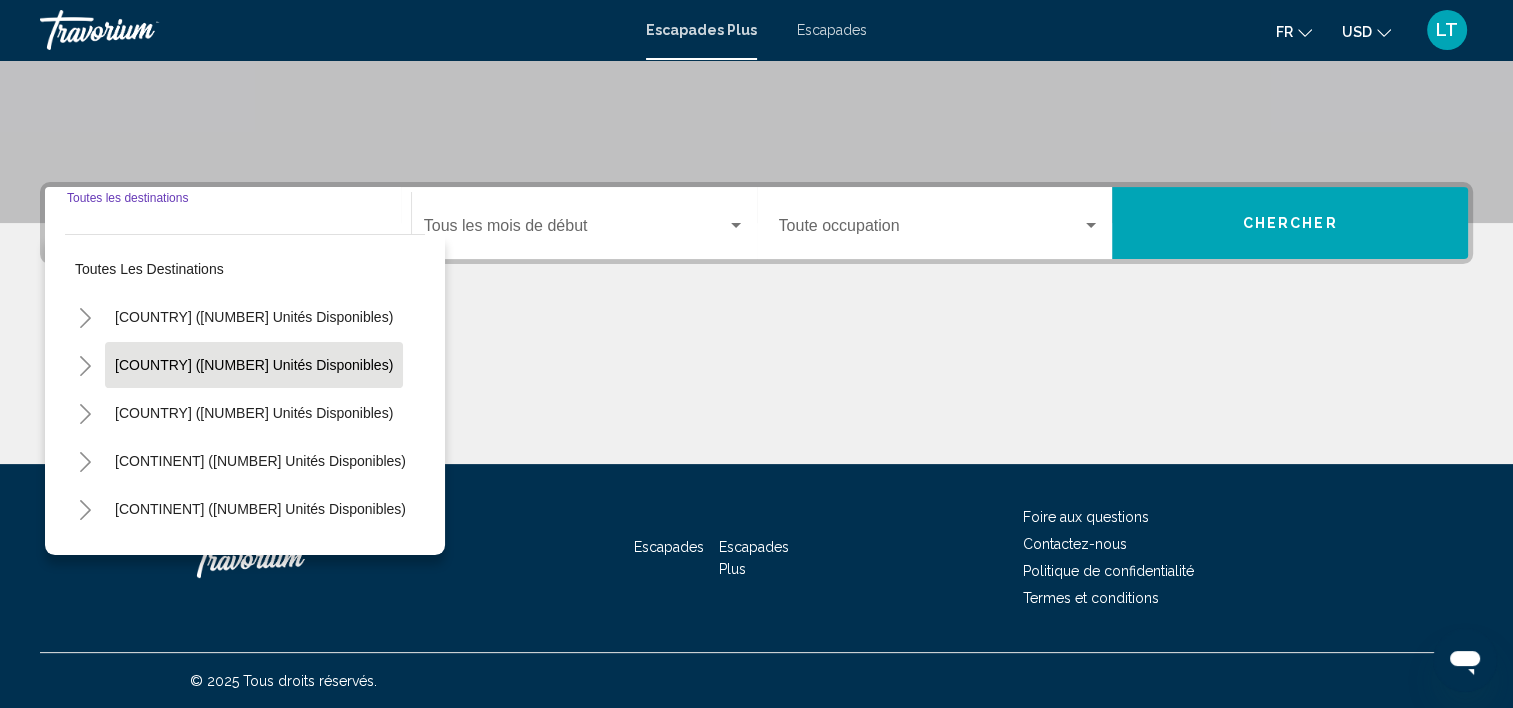 click on "[REGION] ([NUMBER] unités disponibles)" at bounding box center (254, 413) 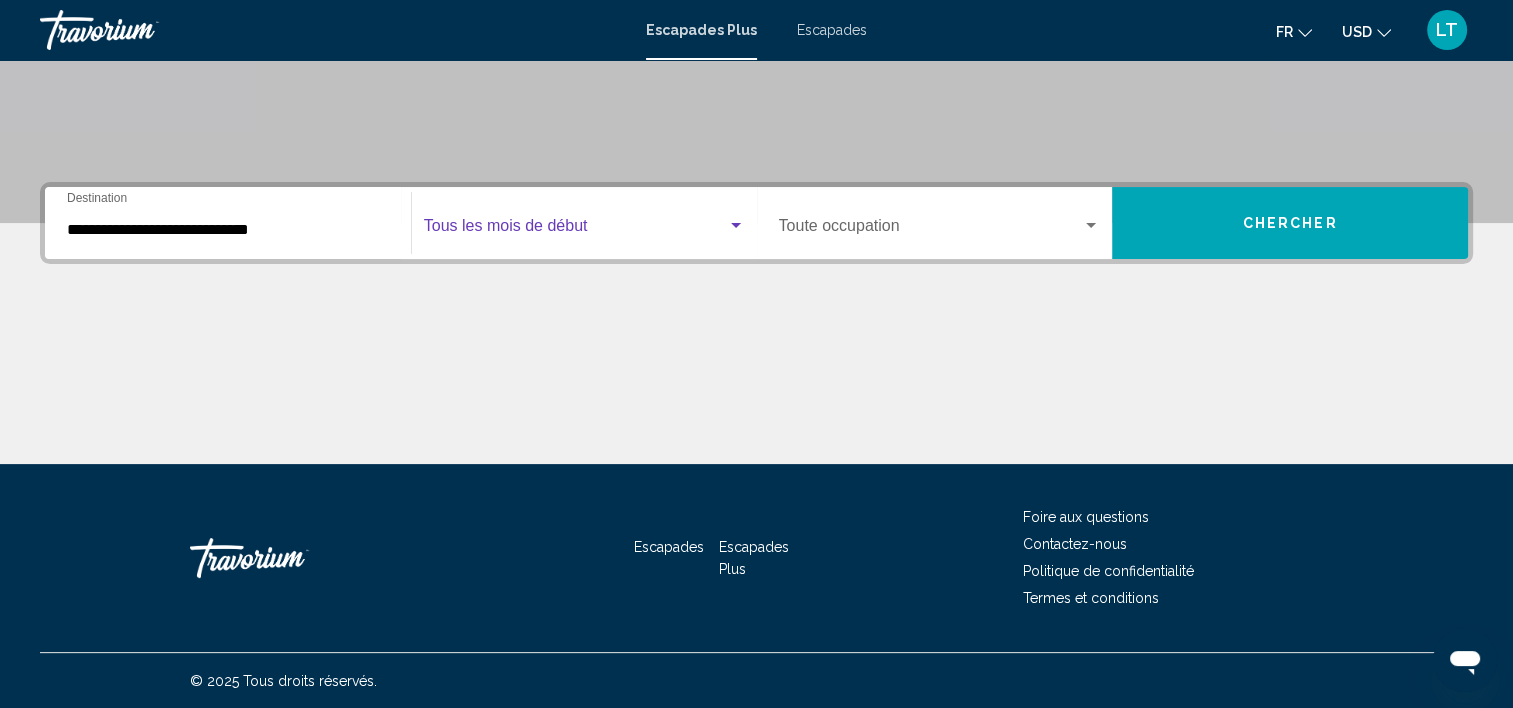 click at bounding box center (736, 226) 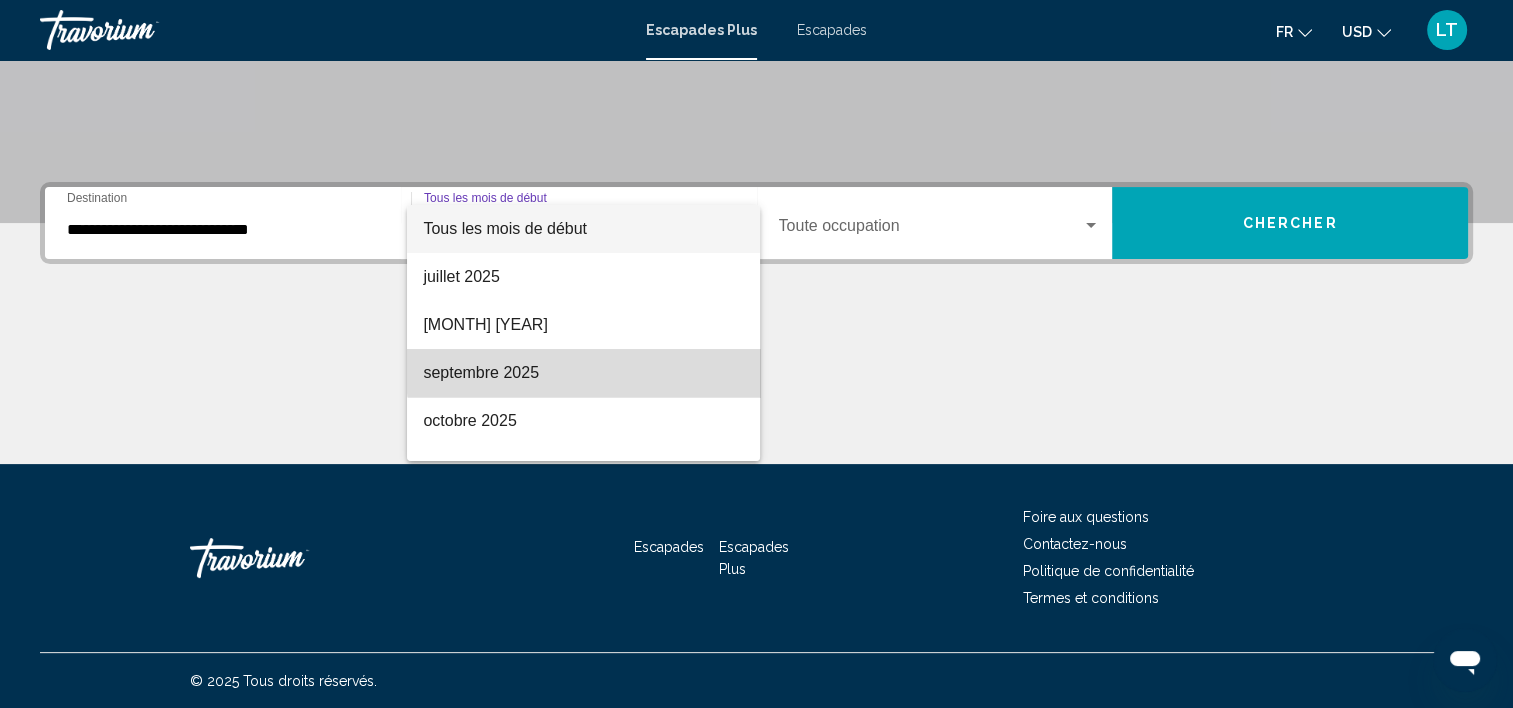 click on "septembre 2025" at bounding box center [583, 373] 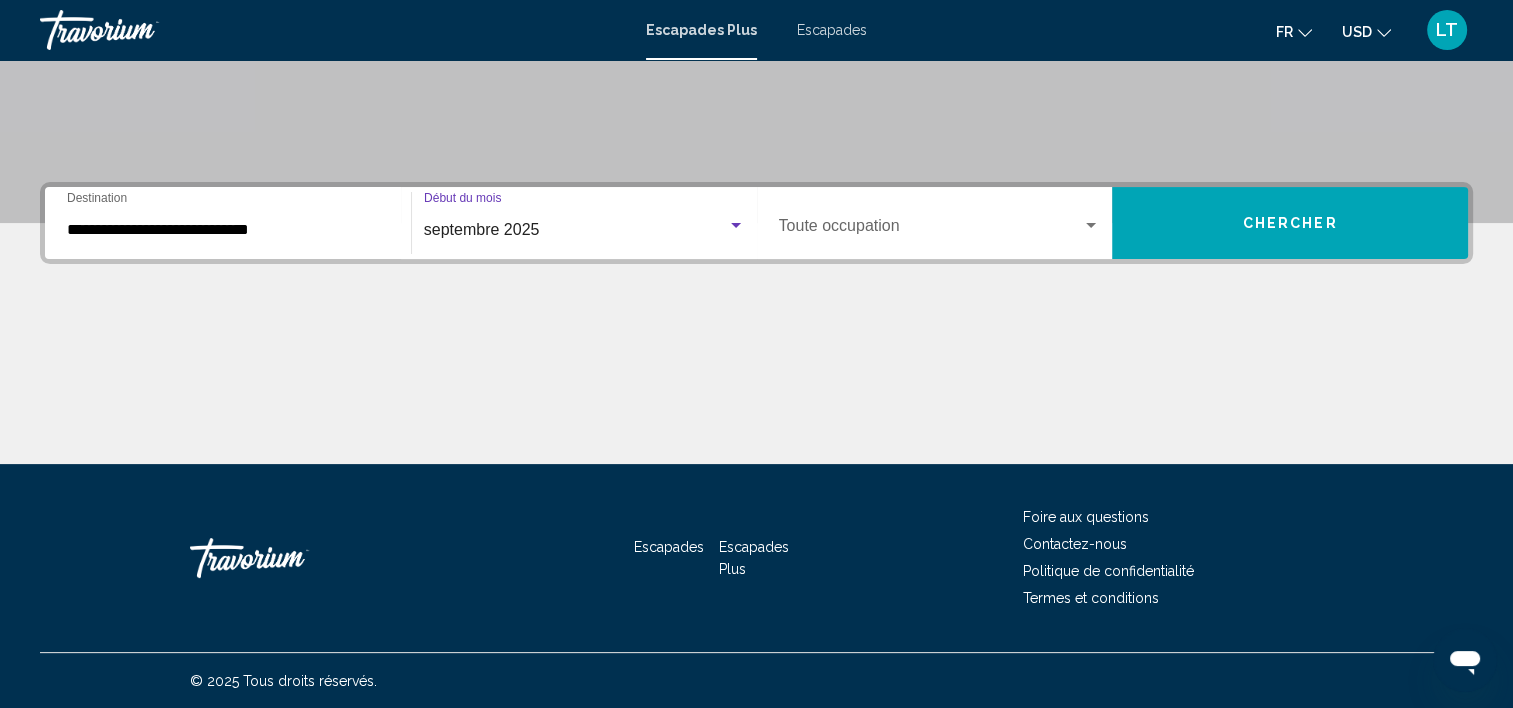 click at bounding box center (1091, 225) 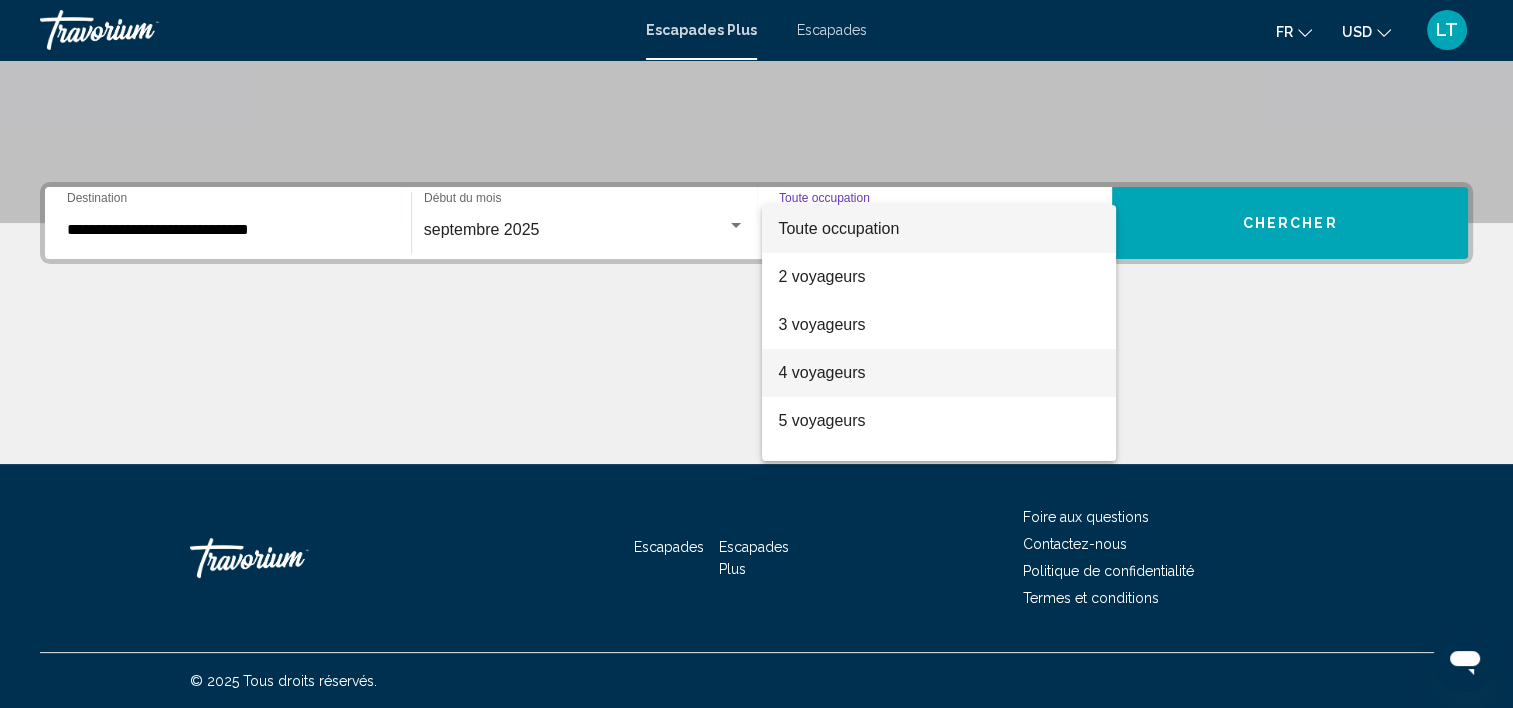 click on "4 voyageurs" at bounding box center [939, 373] 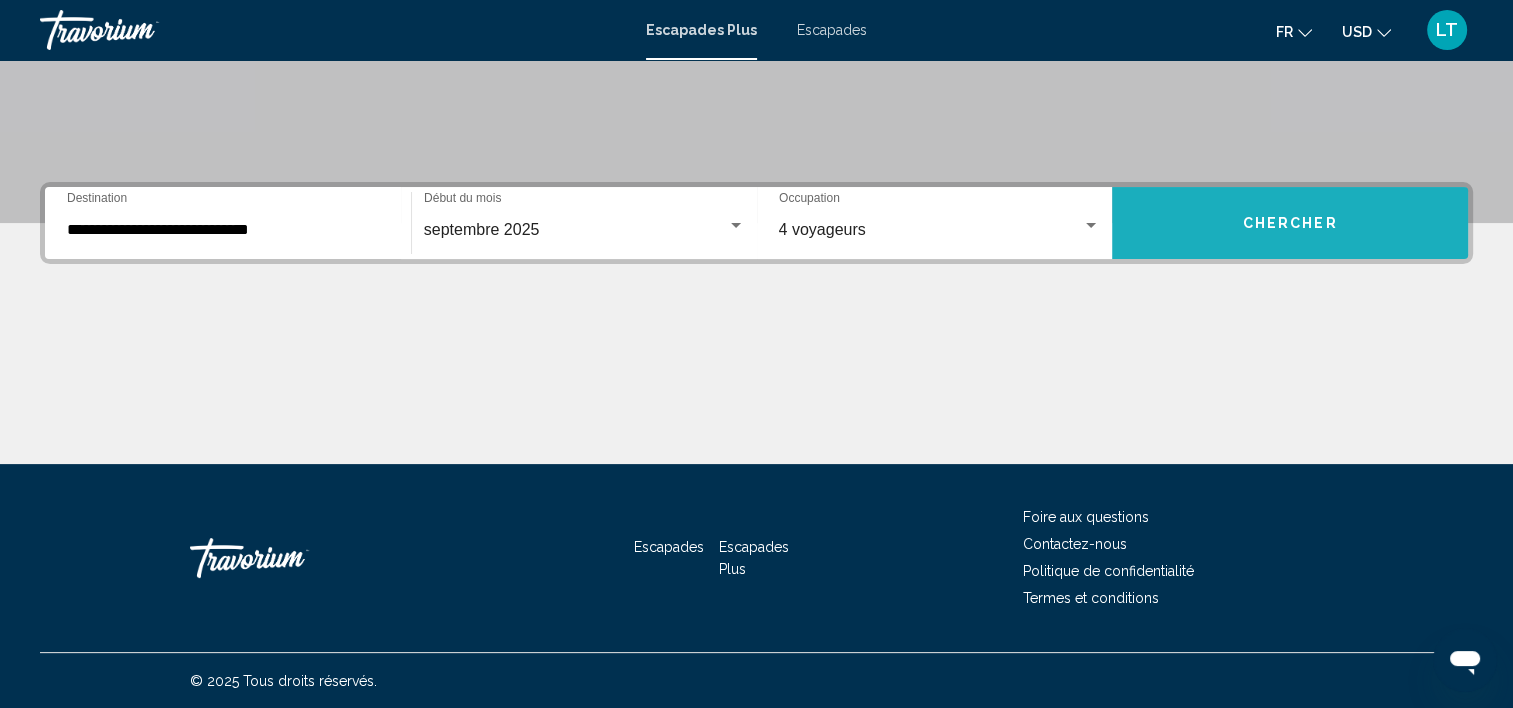 click on "Chercher" at bounding box center [1290, 223] 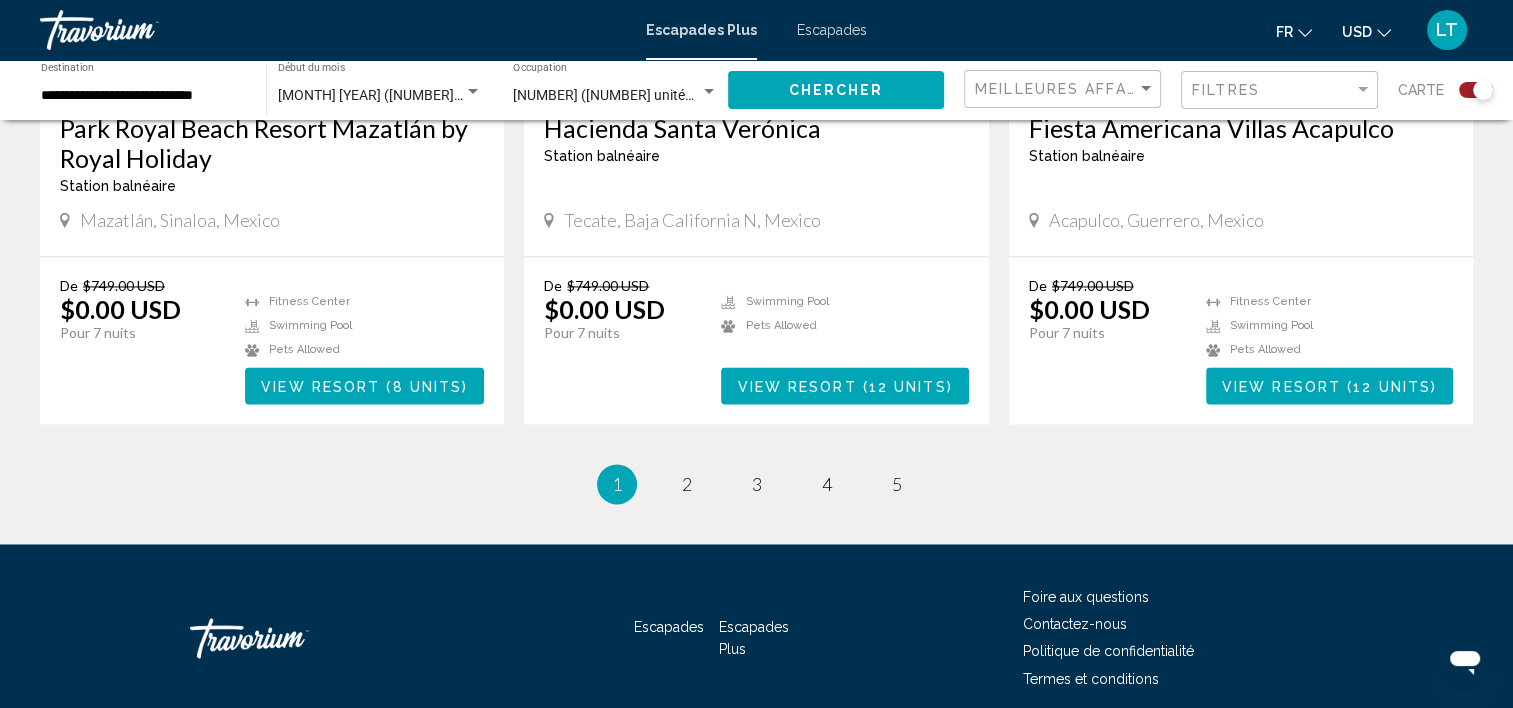 scroll, scrollTop: 3000, scrollLeft: 0, axis: vertical 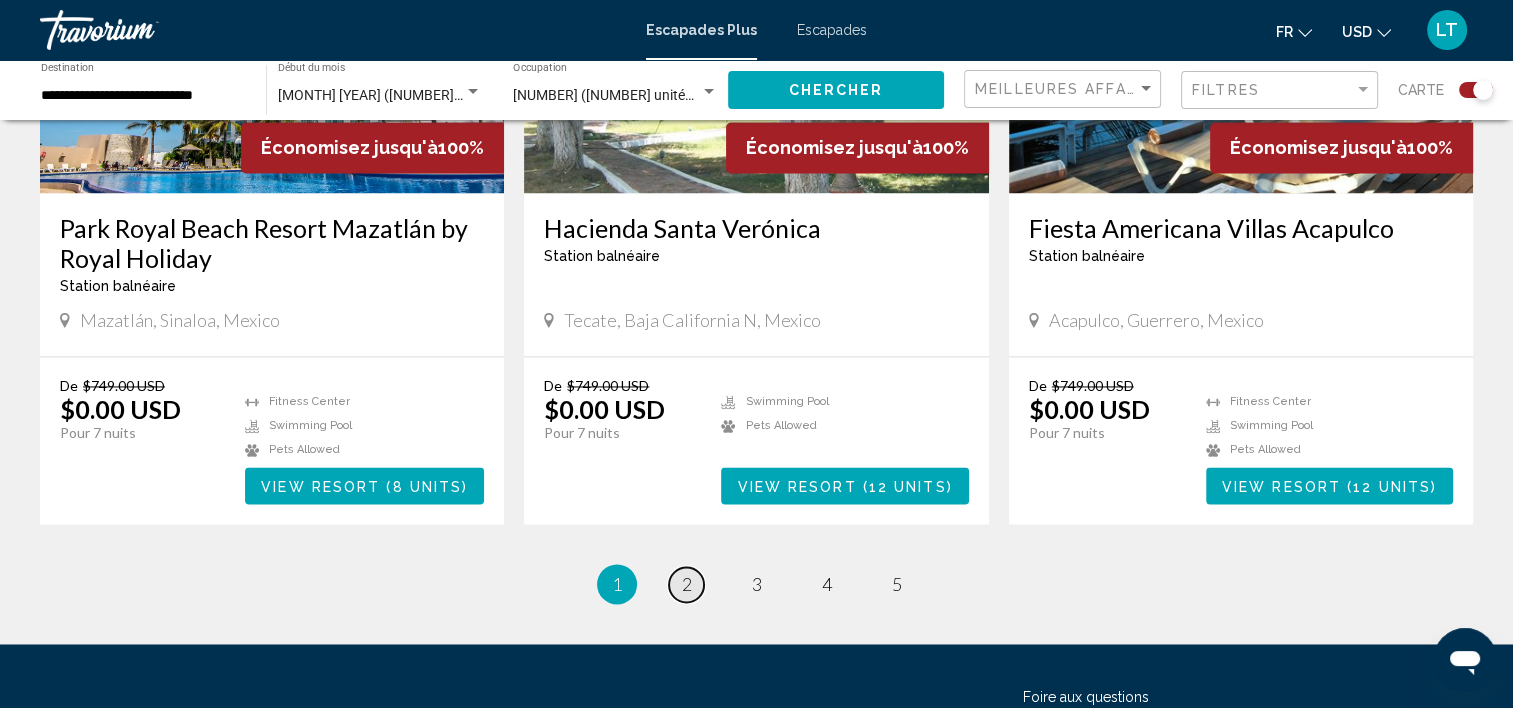click on "page  2" at bounding box center (686, 584) 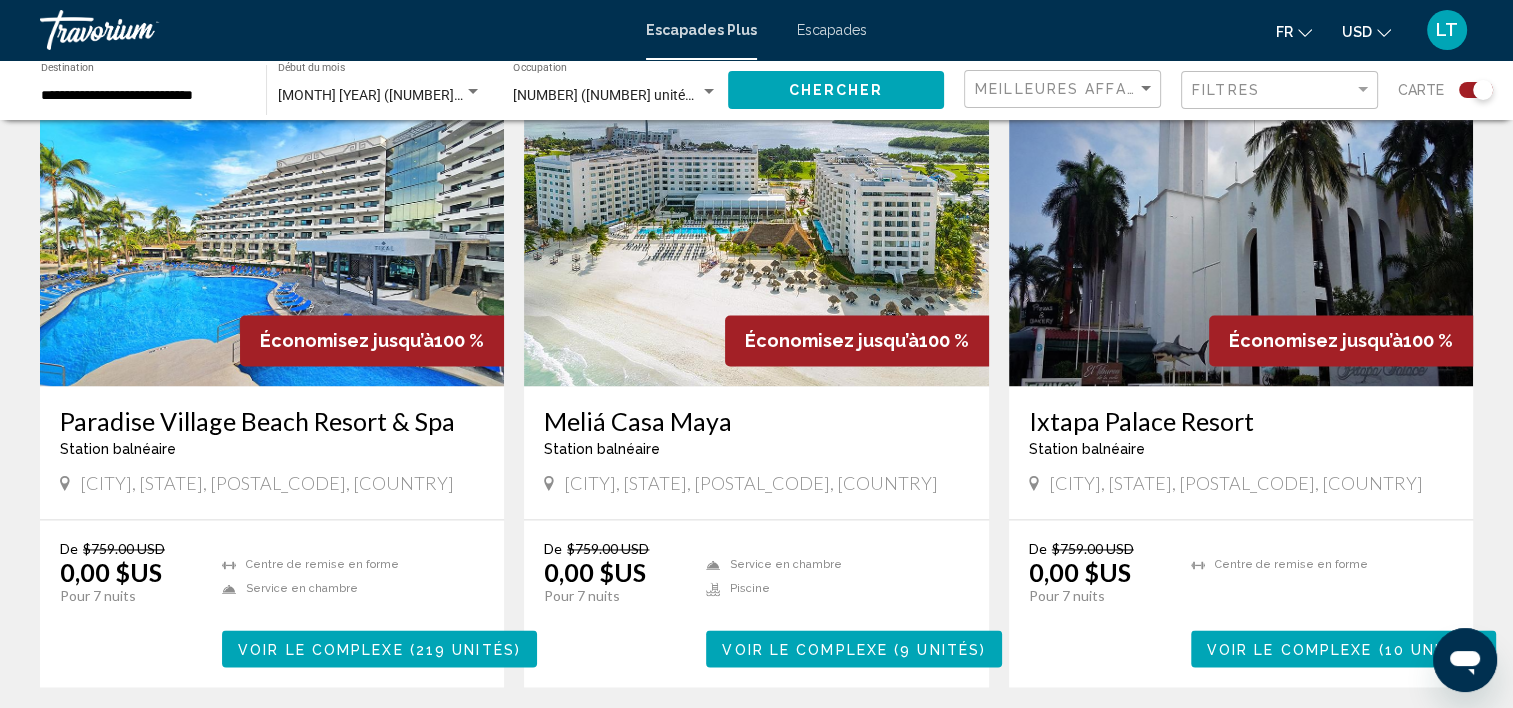 scroll, scrollTop: 2800, scrollLeft: 0, axis: vertical 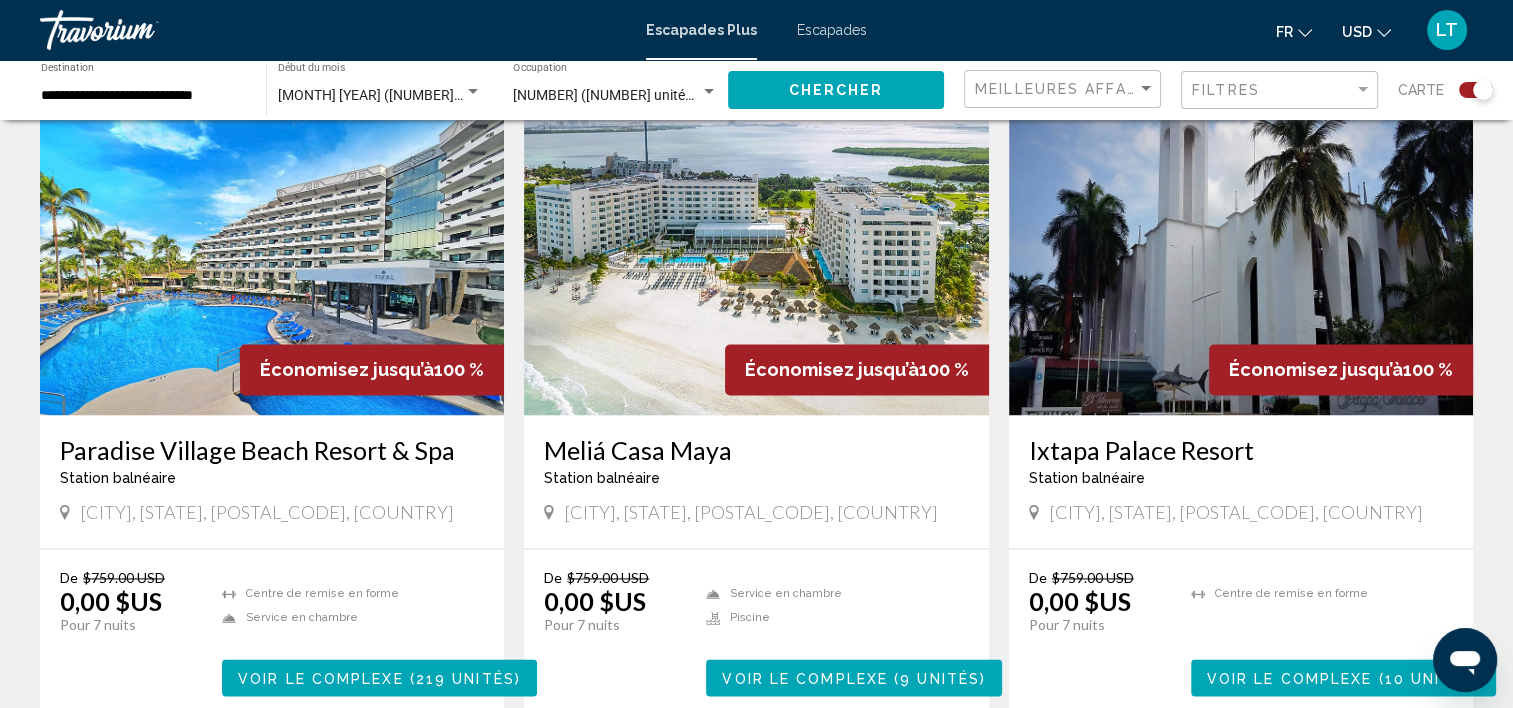 click at bounding box center [756, 255] 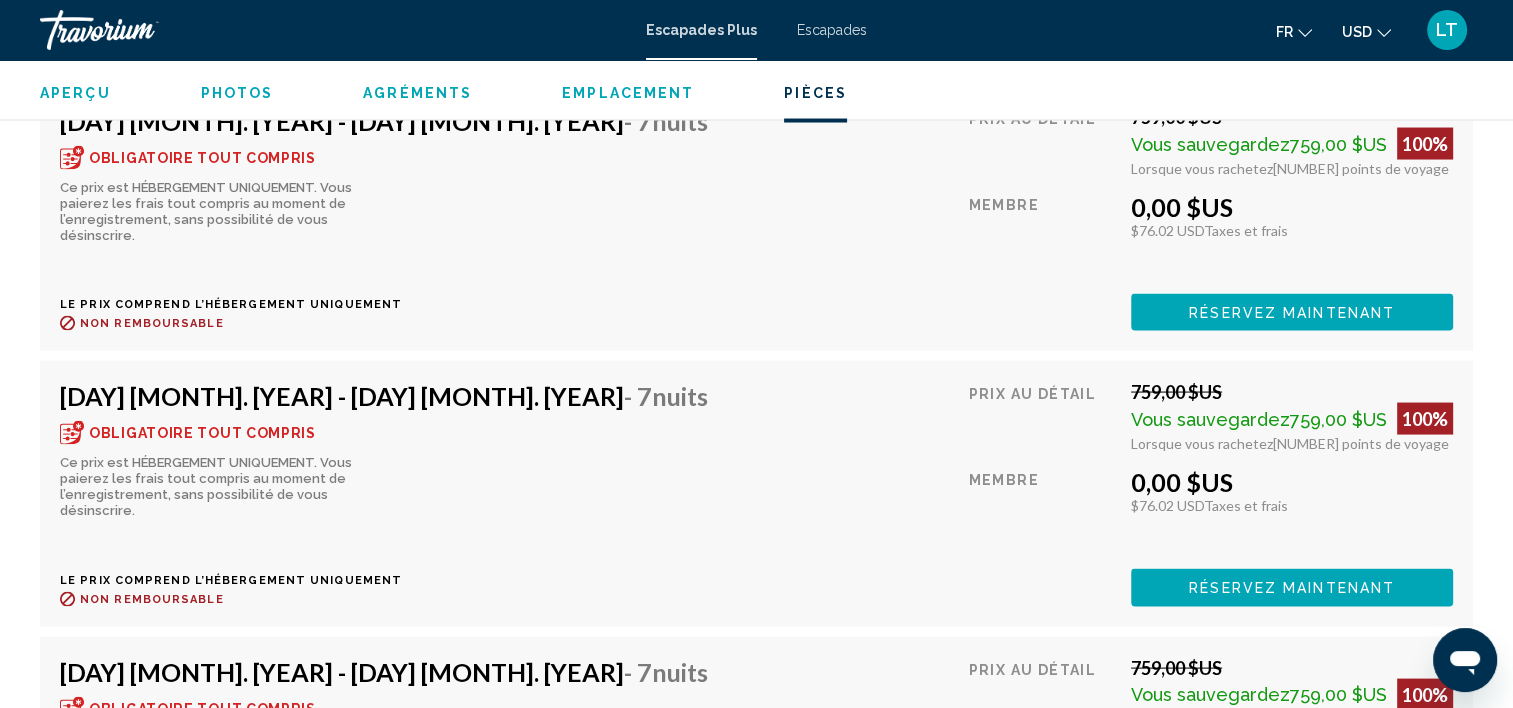 scroll, scrollTop: 3906, scrollLeft: 0, axis: vertical 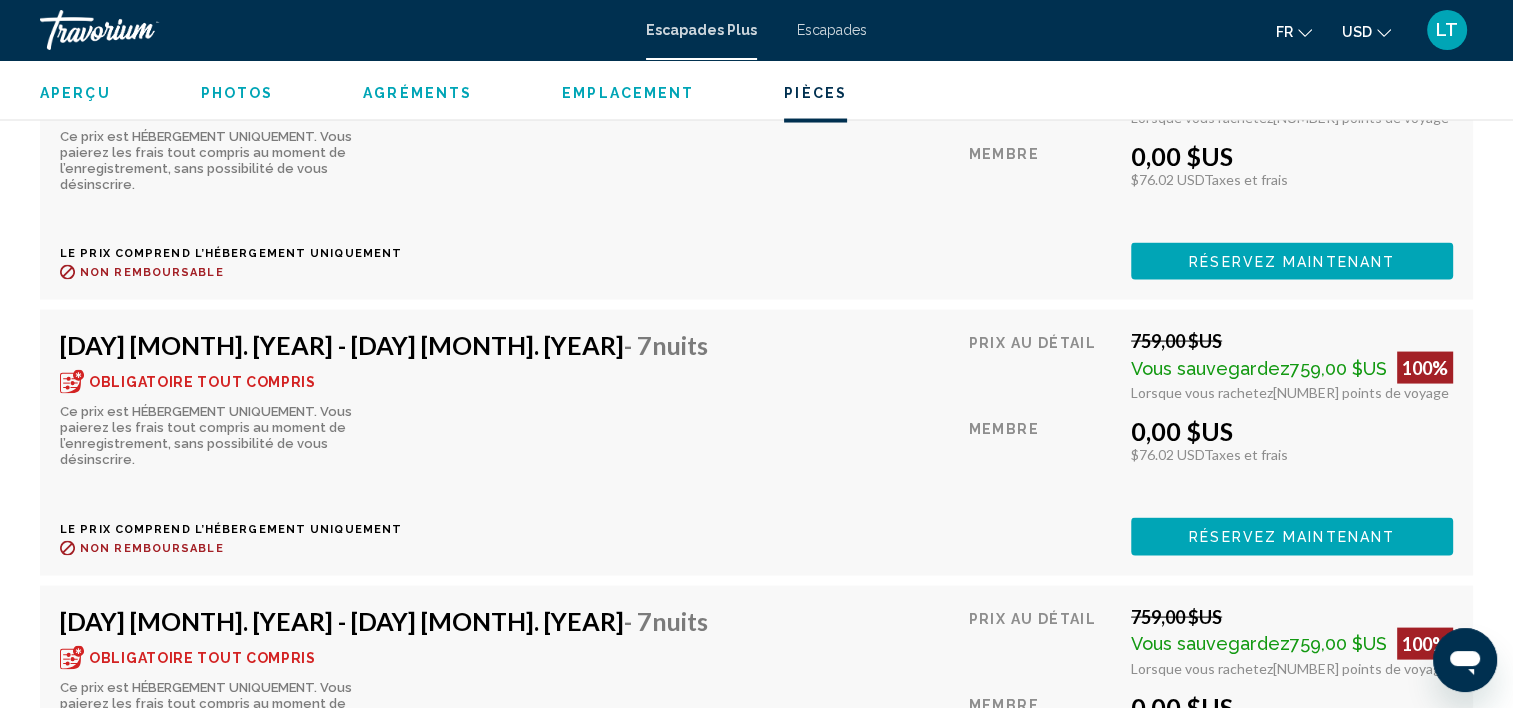click on "Réservez maintenant" at bounding box center (1292, -13) 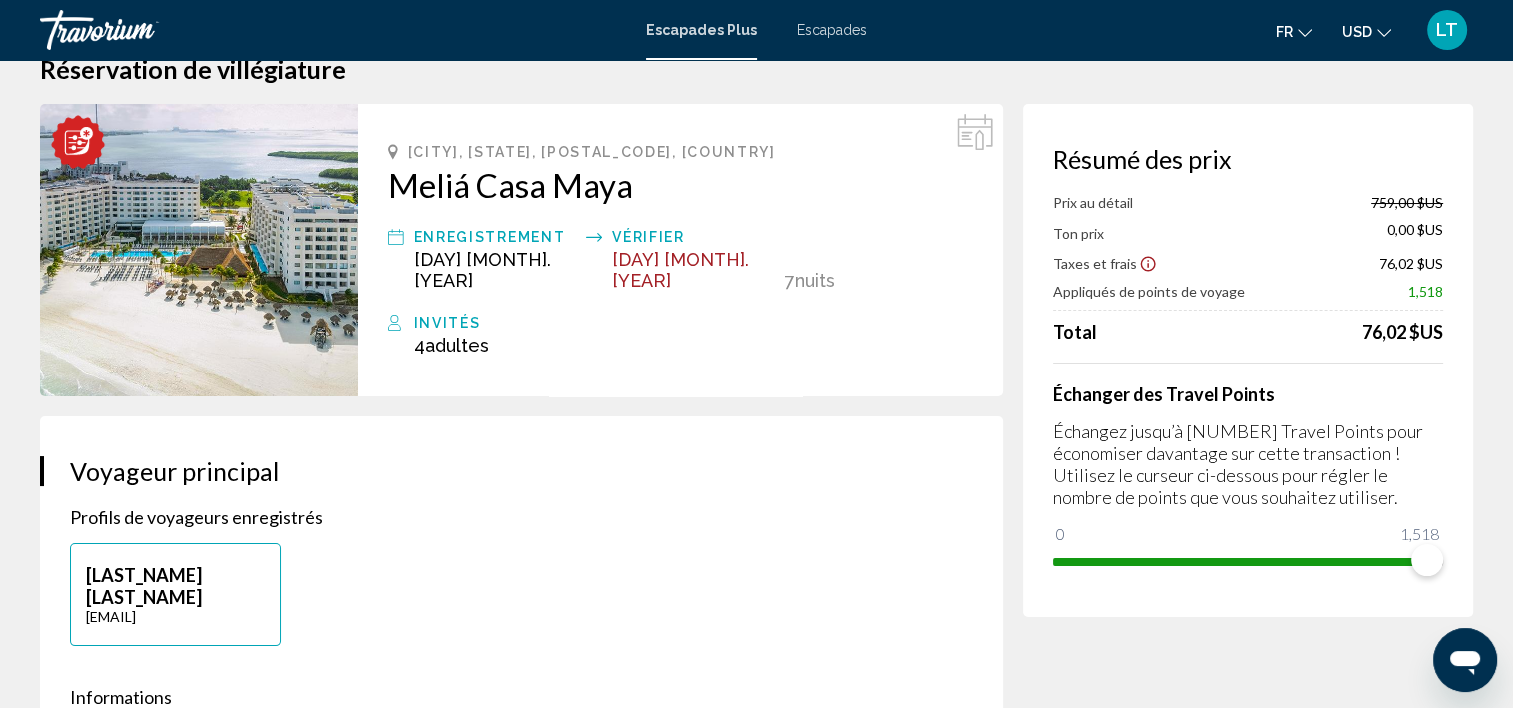scroll, scrollTop: 0, scrollLeft: 0, axis: both 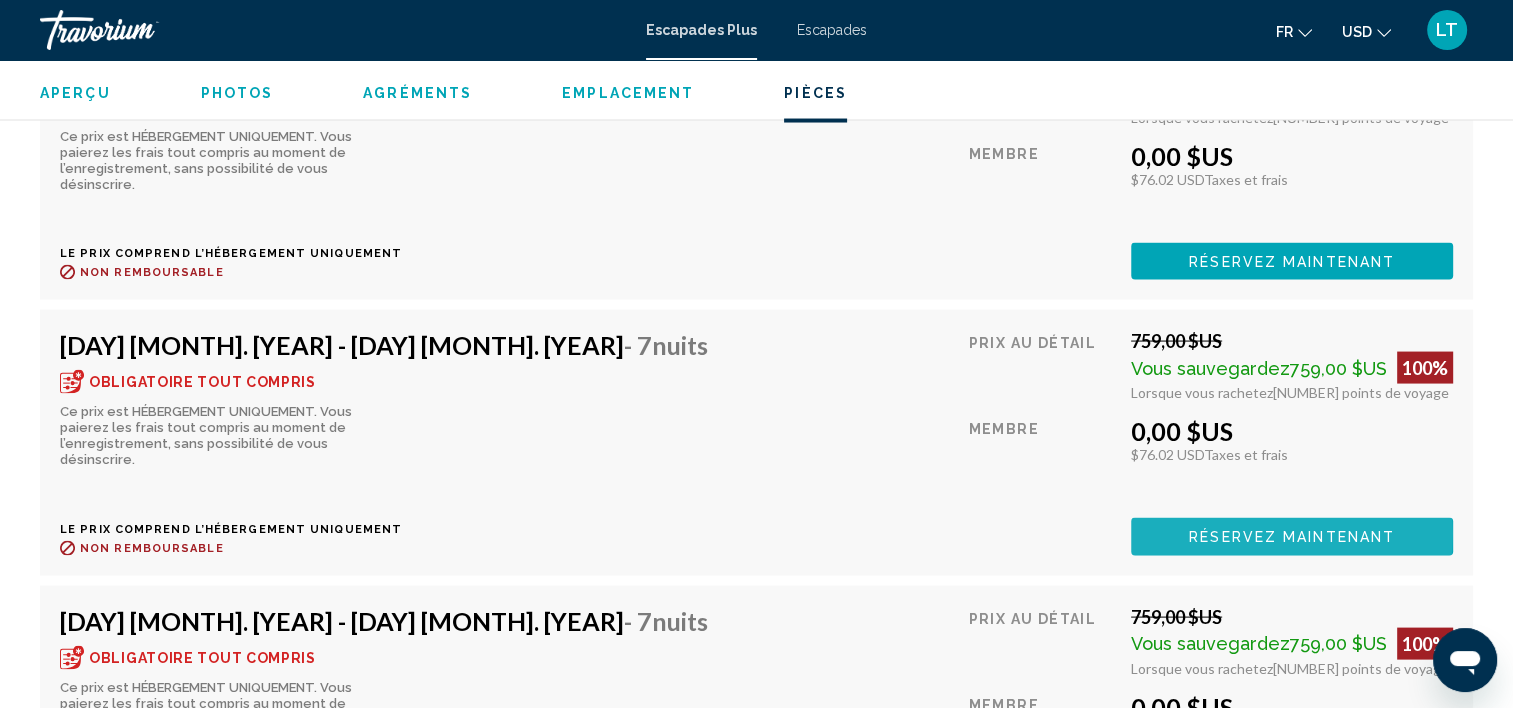 click on "Réservez maintenant" at bounding box center [1292, 538] 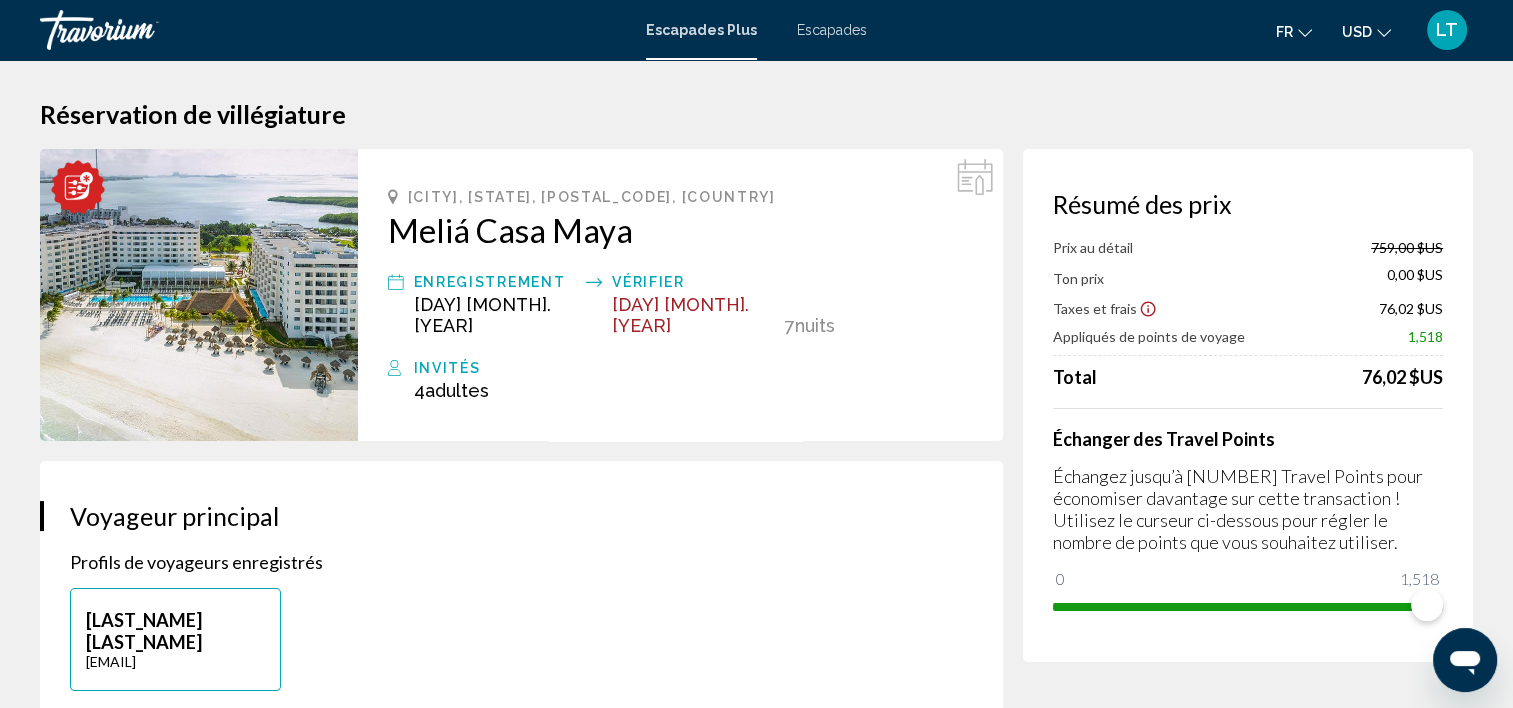 scroll, scrollTop: 0, scrollLeft: 0, axis: both 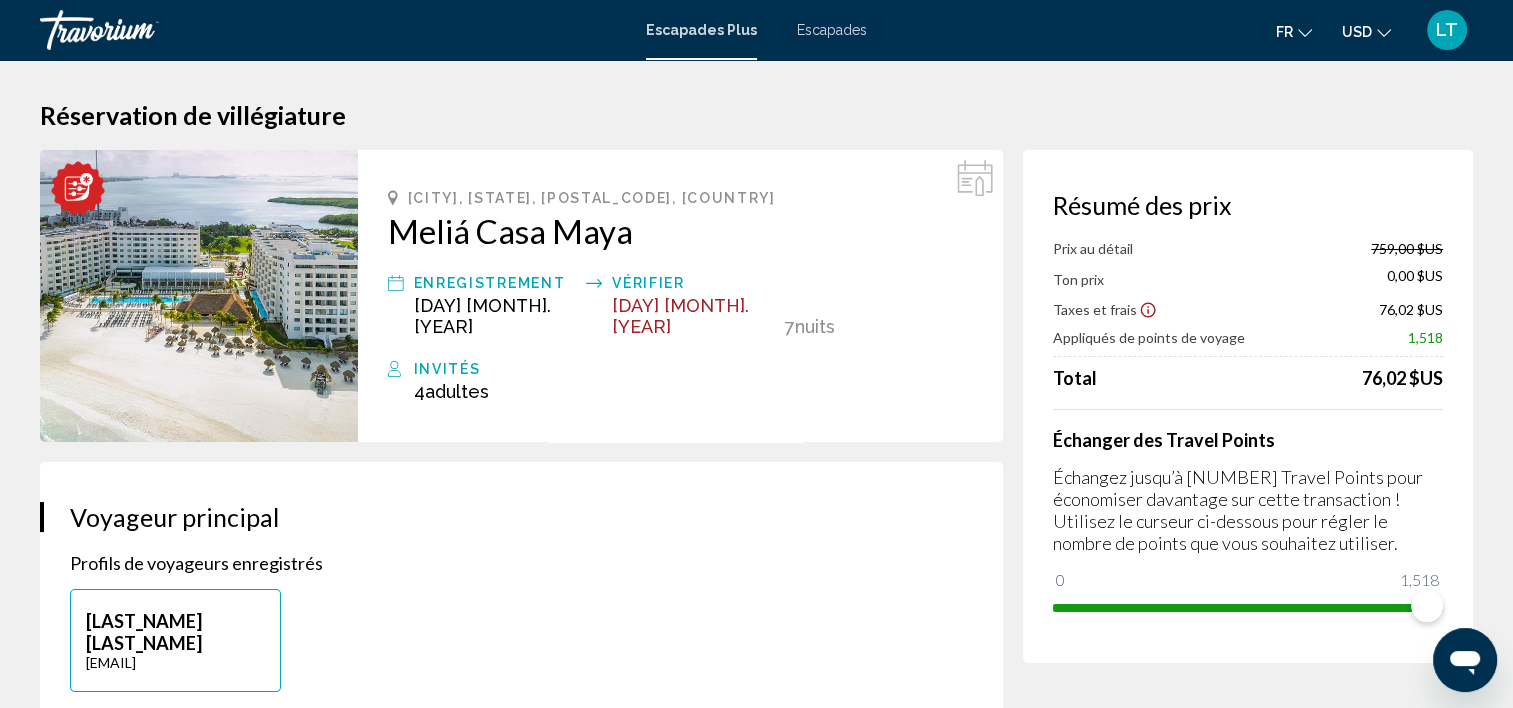 click at bounding box center [199, 296] 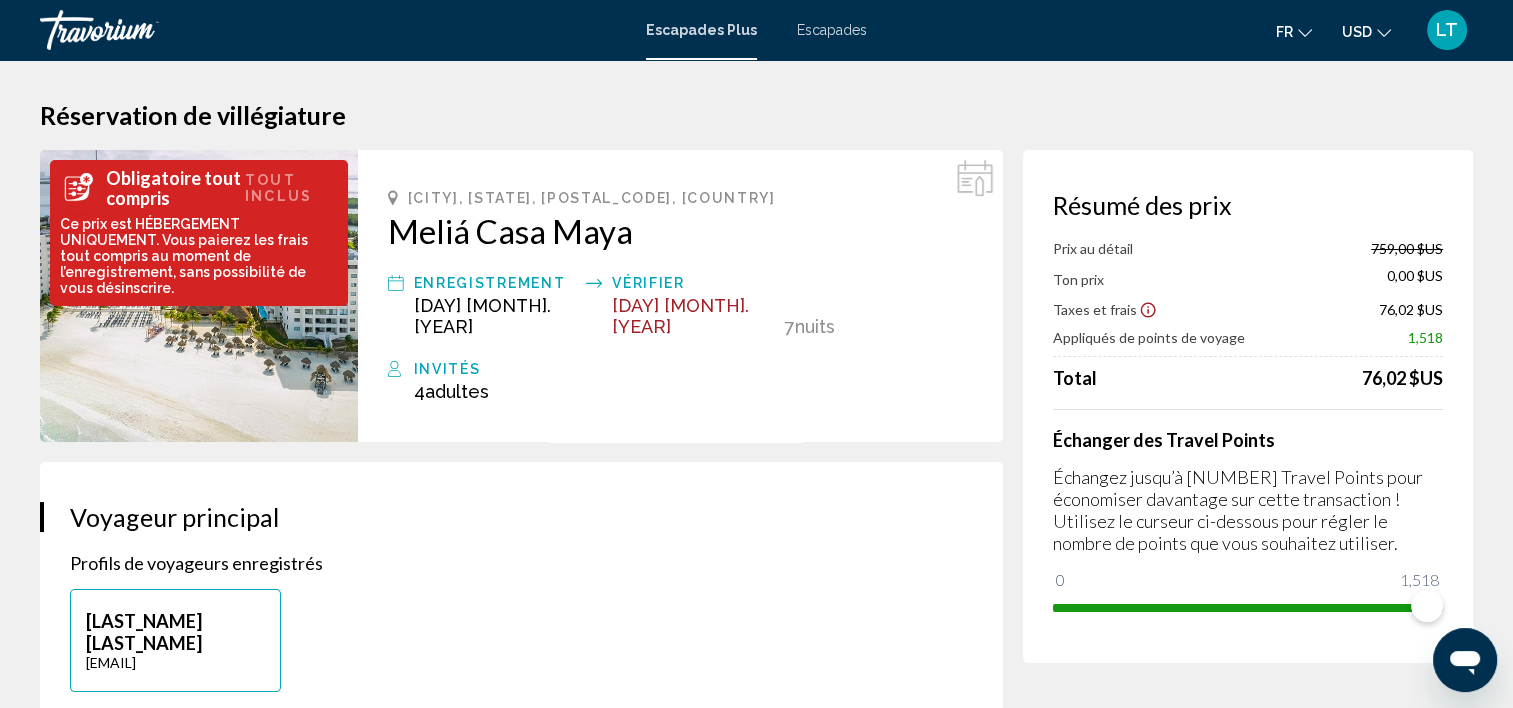 click at bounding box center (78, 188) 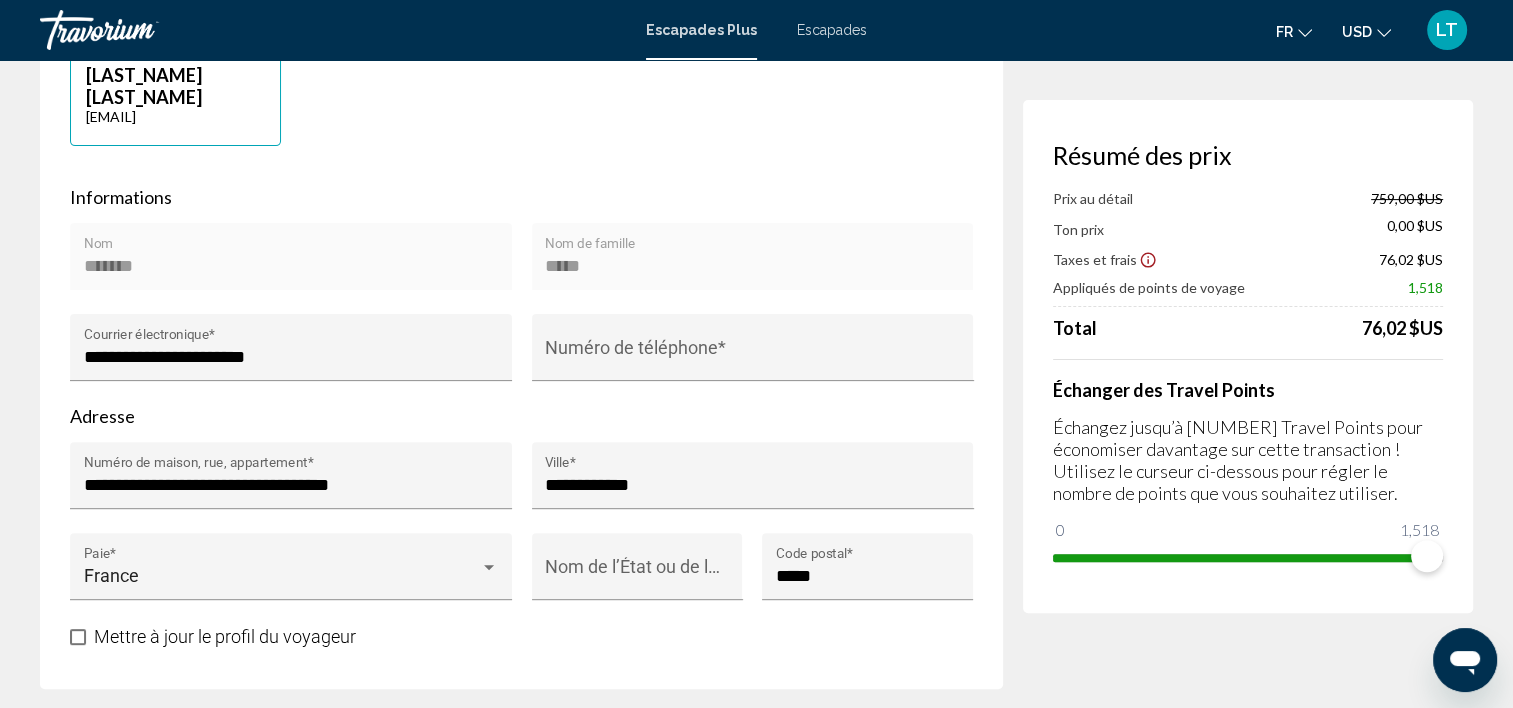 scroll, scrollTop: 500, scrollLeft: 0, axis: vertical 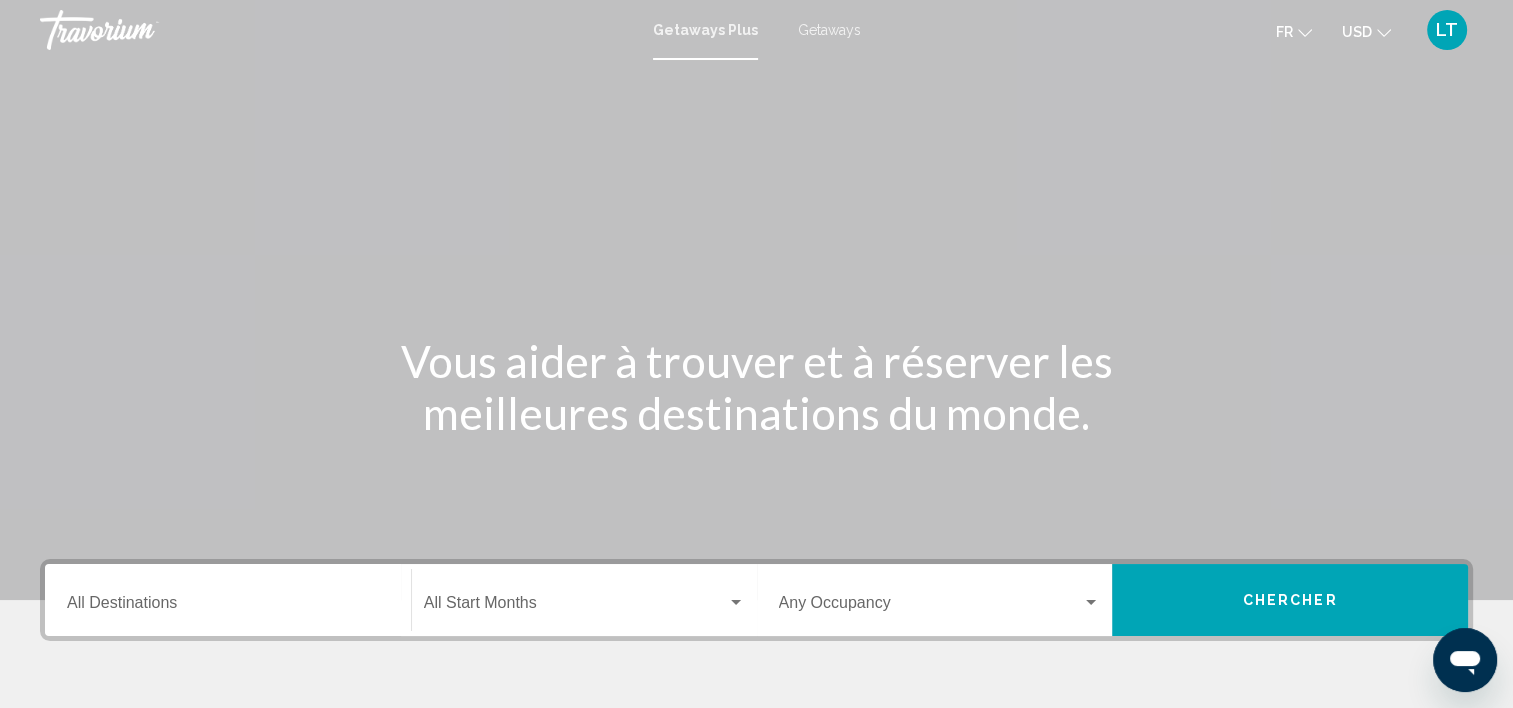 click on "Vous aider à trouver et à réserver les meilleures destinations du monde." at bounding box center [756, 387] 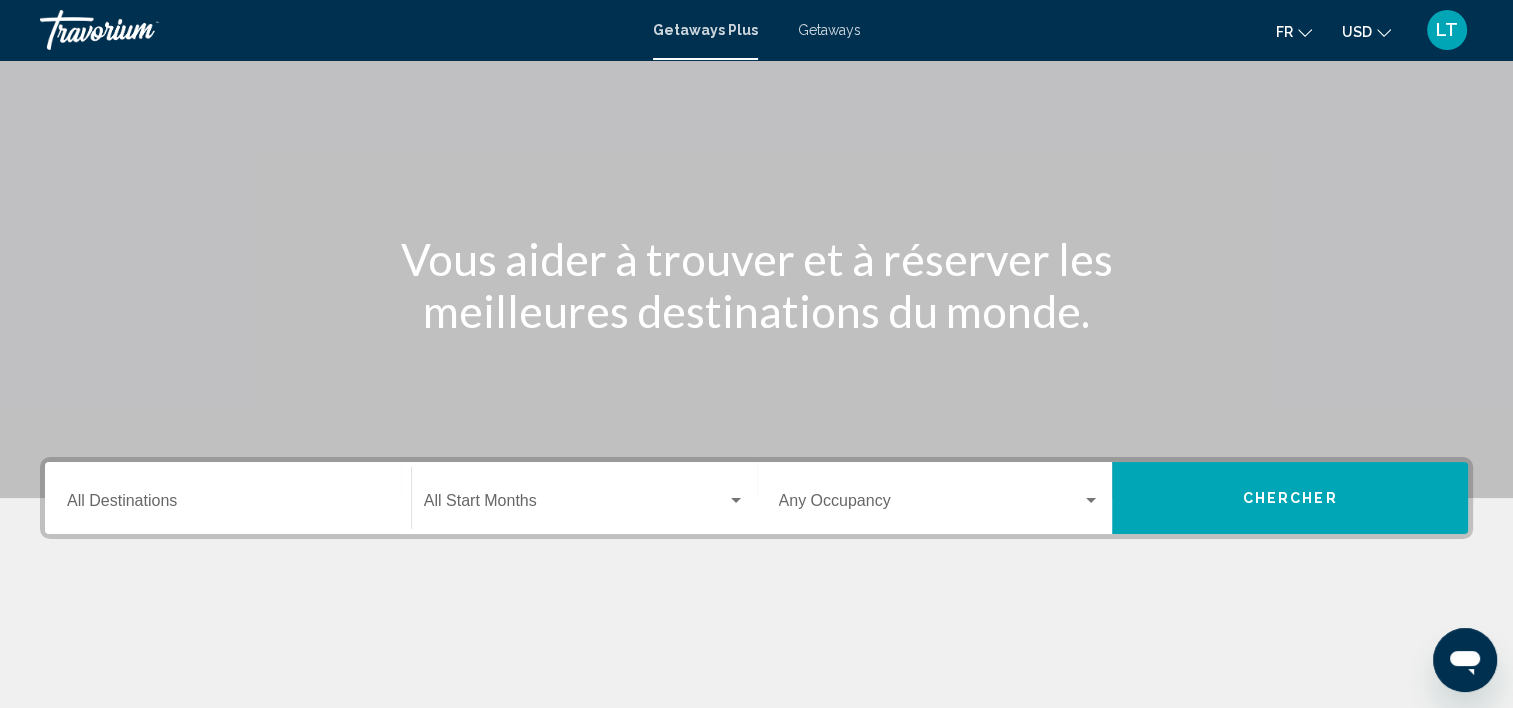 scroll, scrollTop: 77, scrollLeft: 0, axis: vertical 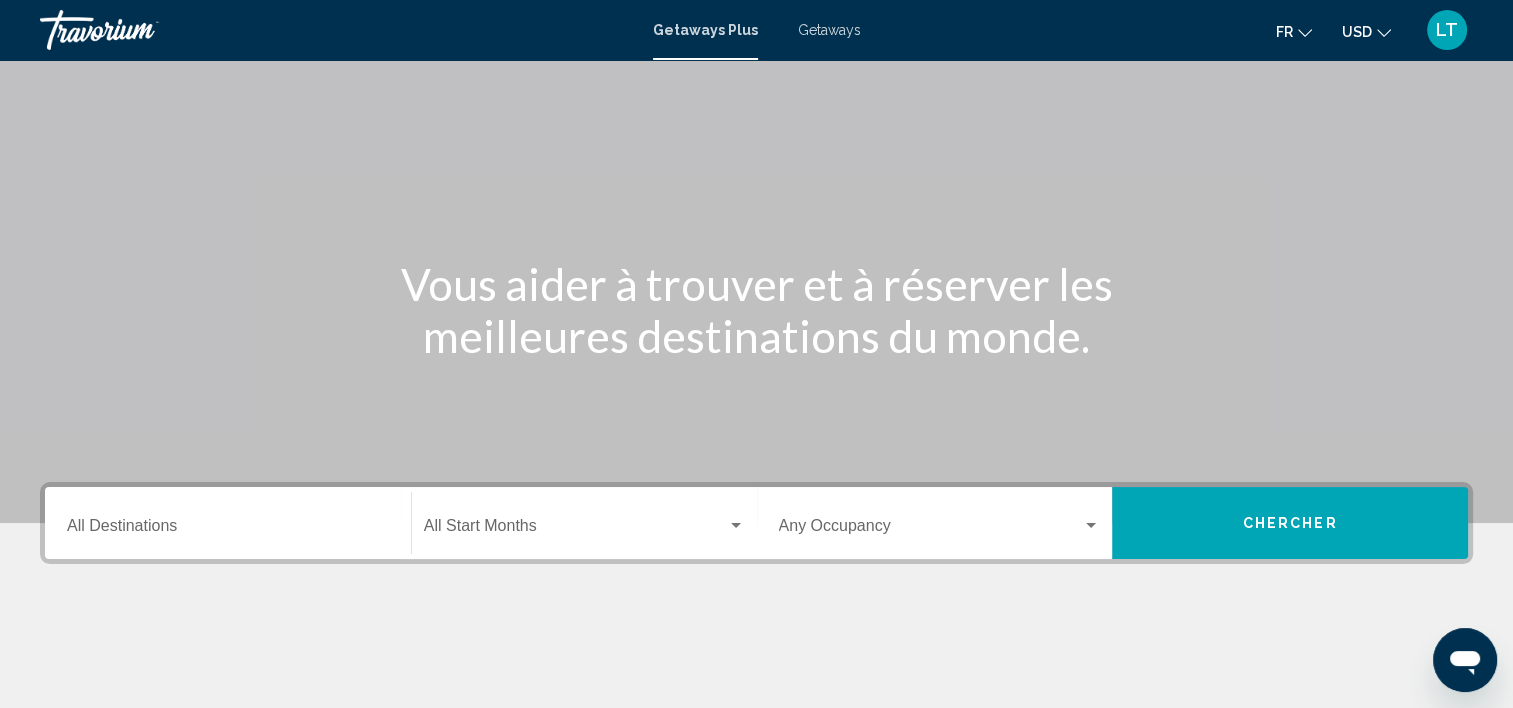 click at bounding box center [756, 223] 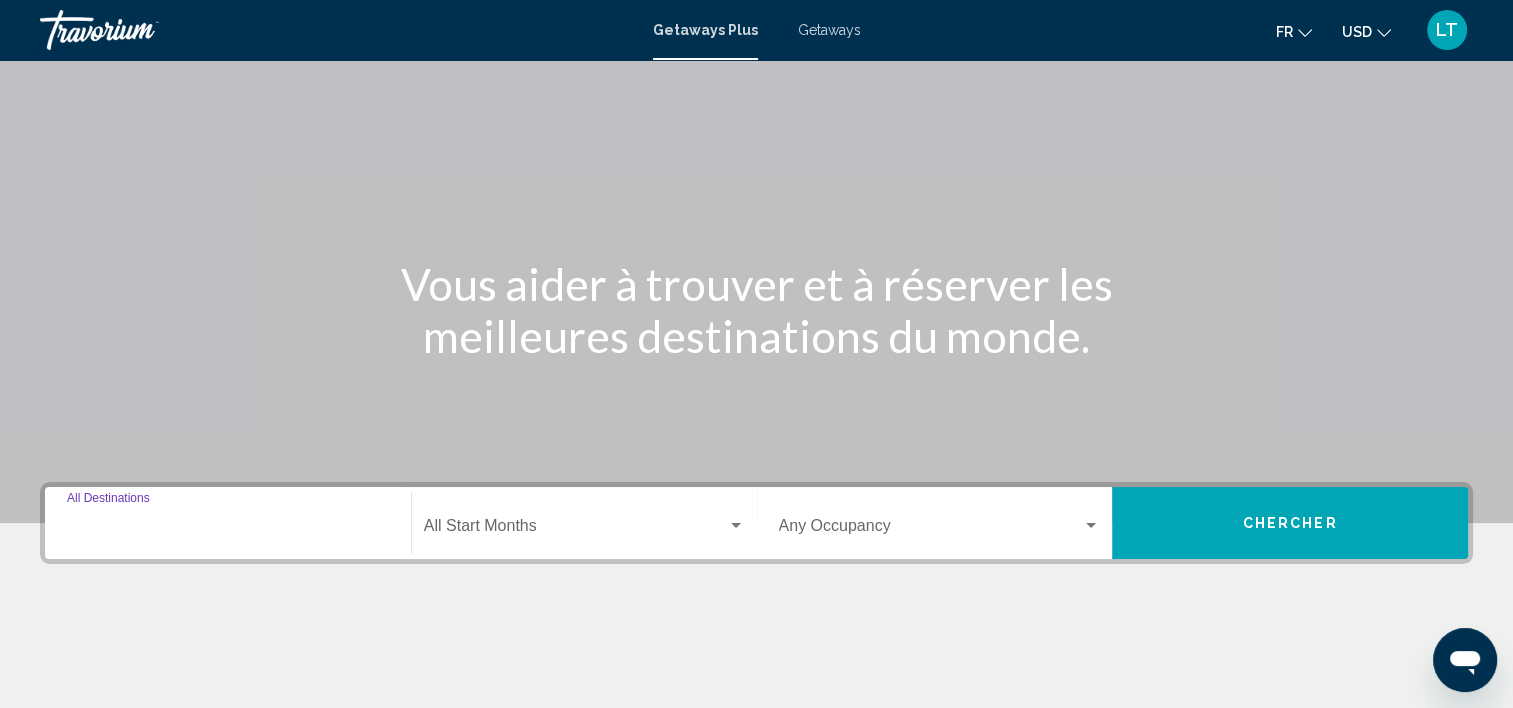 click on "Destination All Destinations" at bounding box center [228, 530] 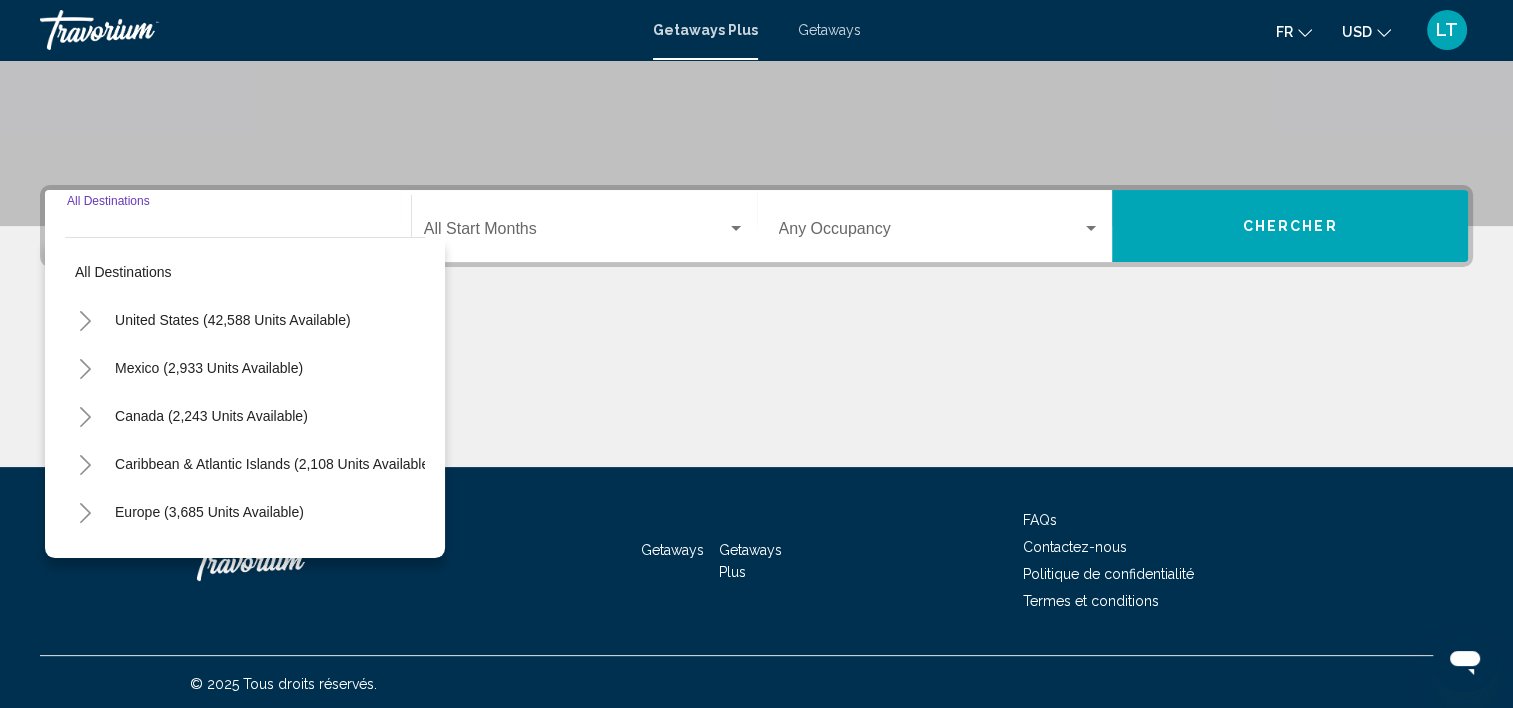 scroll, scrollTop: 377, scrollLeft: 0, axis: vertical 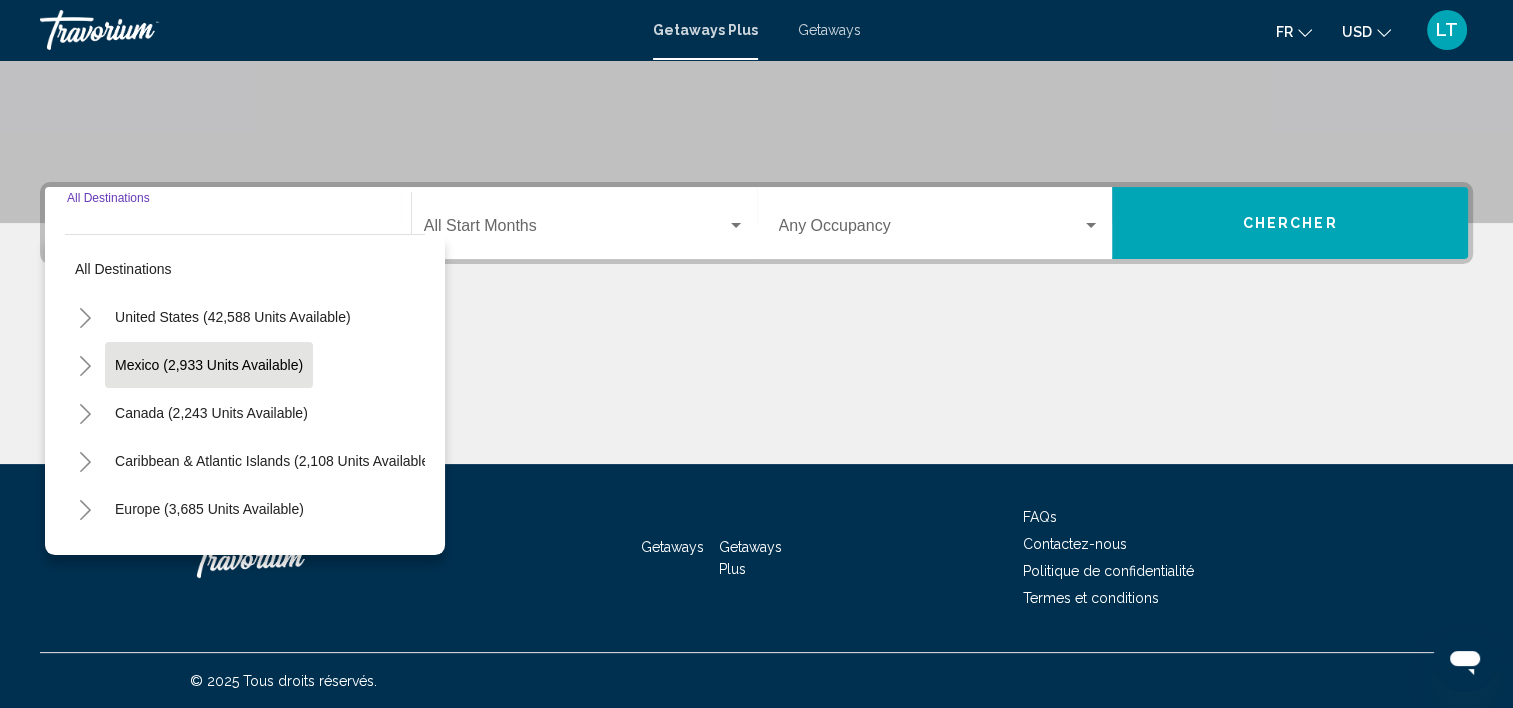 click on "Mexico (2,933 units available)" at bounding box center [211, 413] 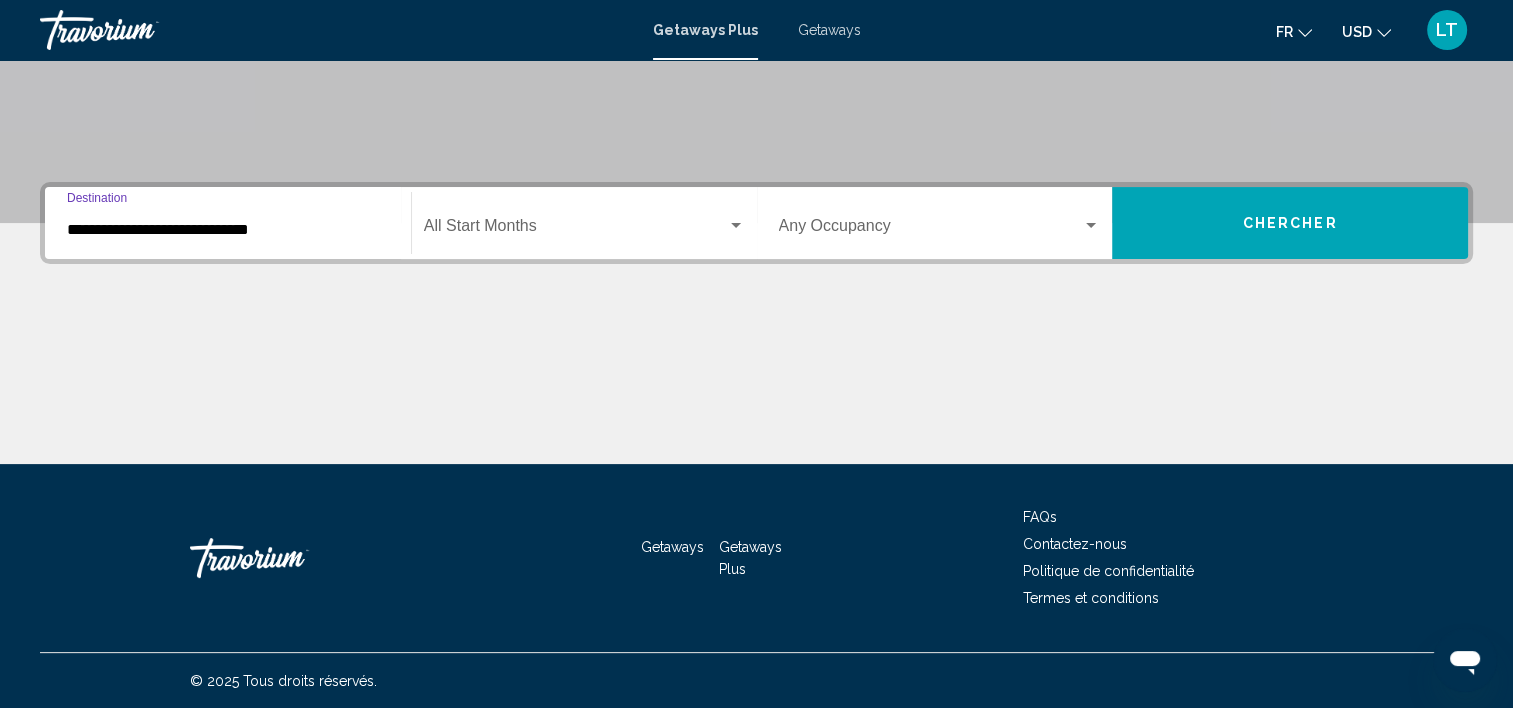 click at bounding box center (736, 225) 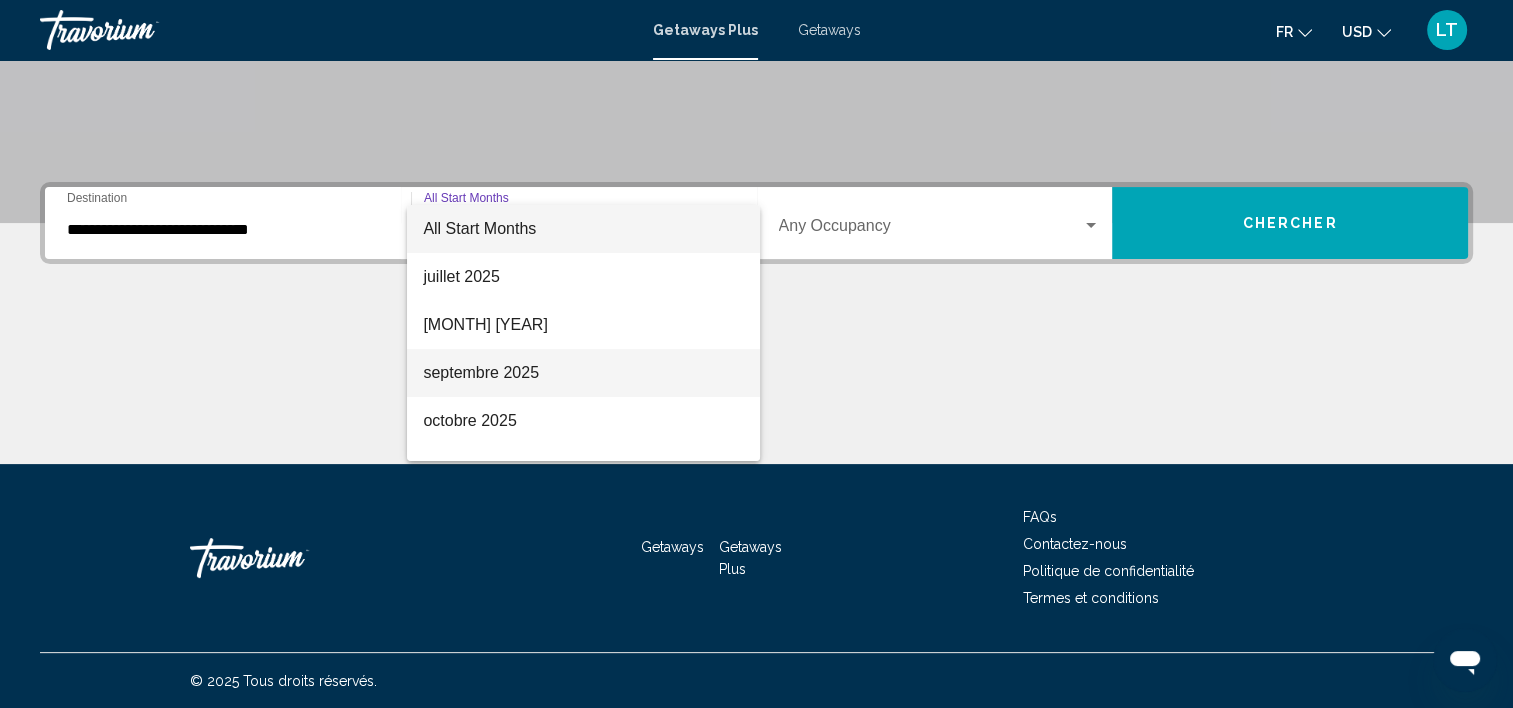 click on "septembre 2025" at bounding box center (583, 373) 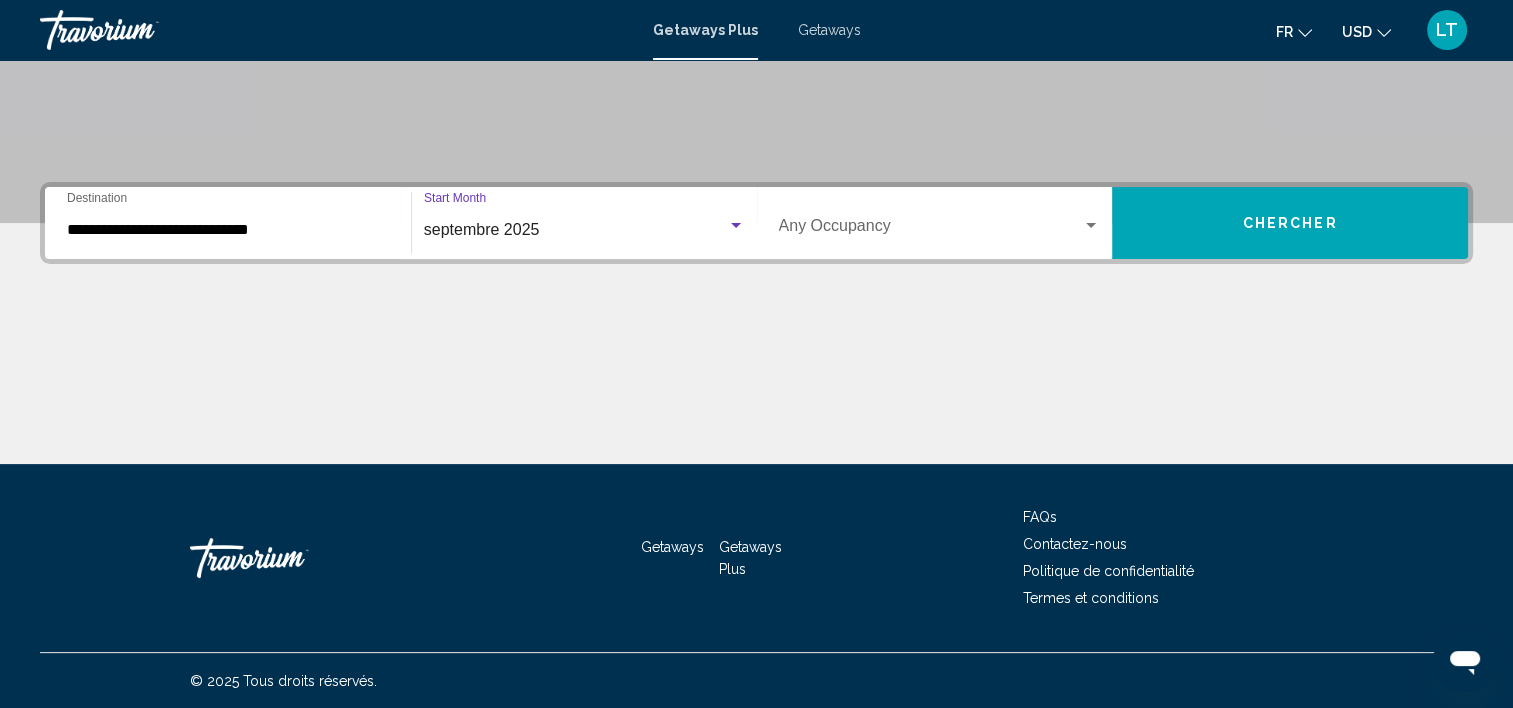 click at bounding box center [1091, 226] 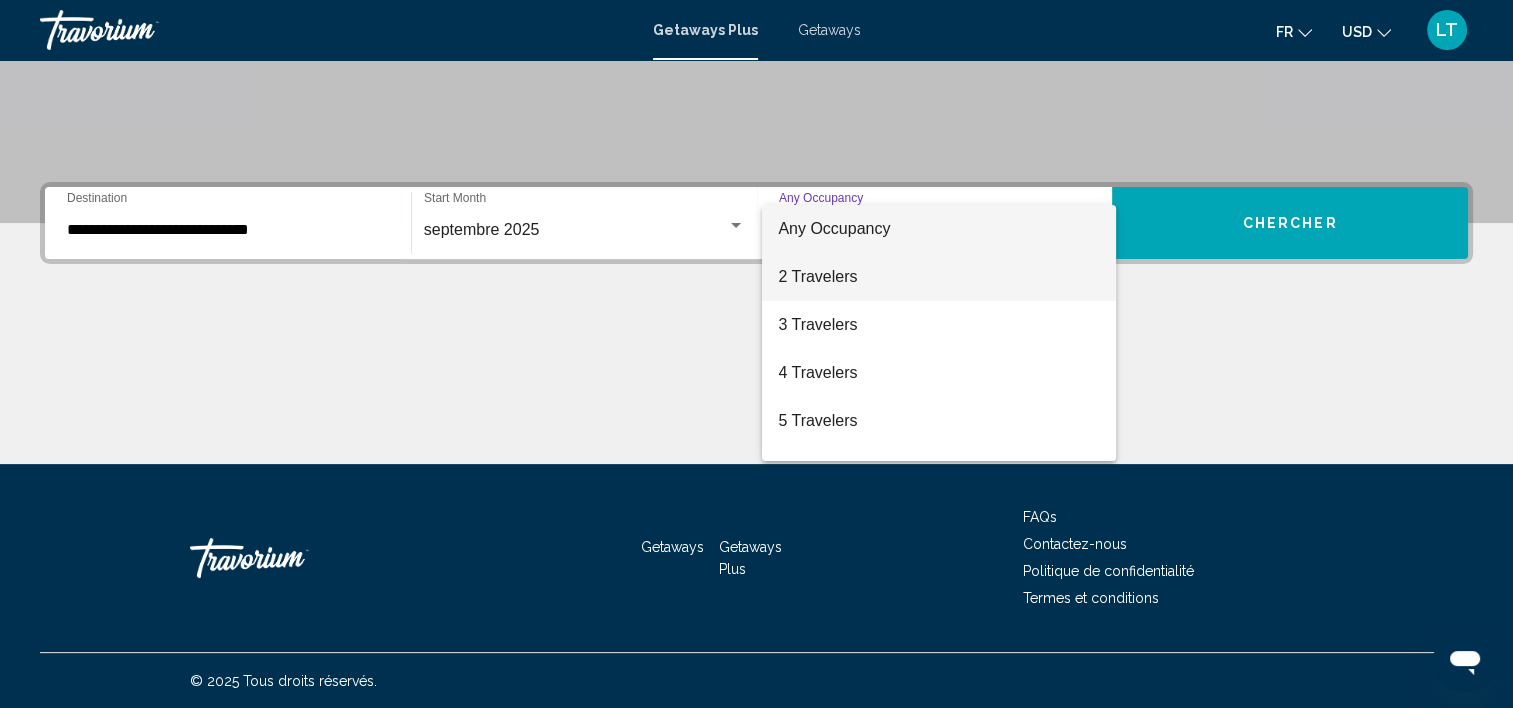 click on "2 Travelers" at bounding box center [939, 277] 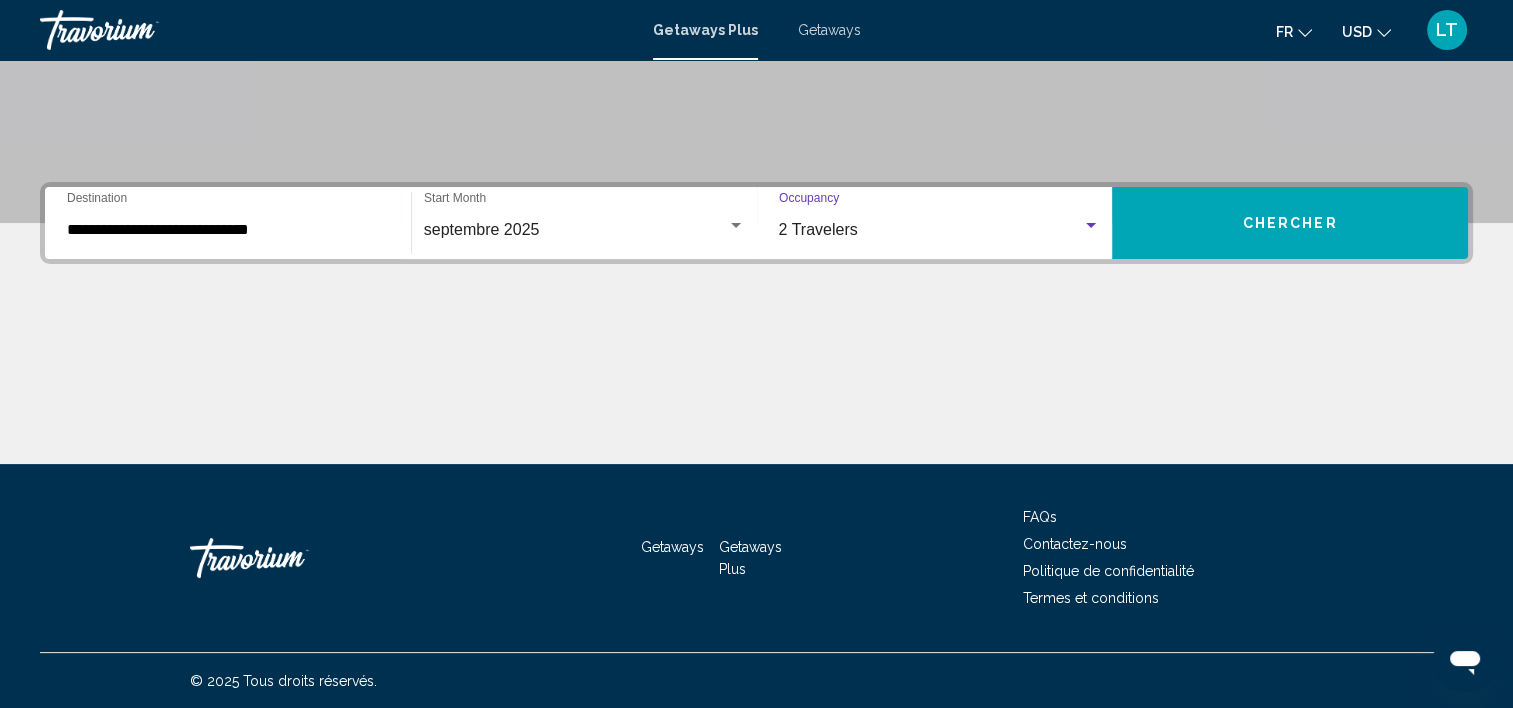 click on "Chercher" at bounding box center (1290, 223) 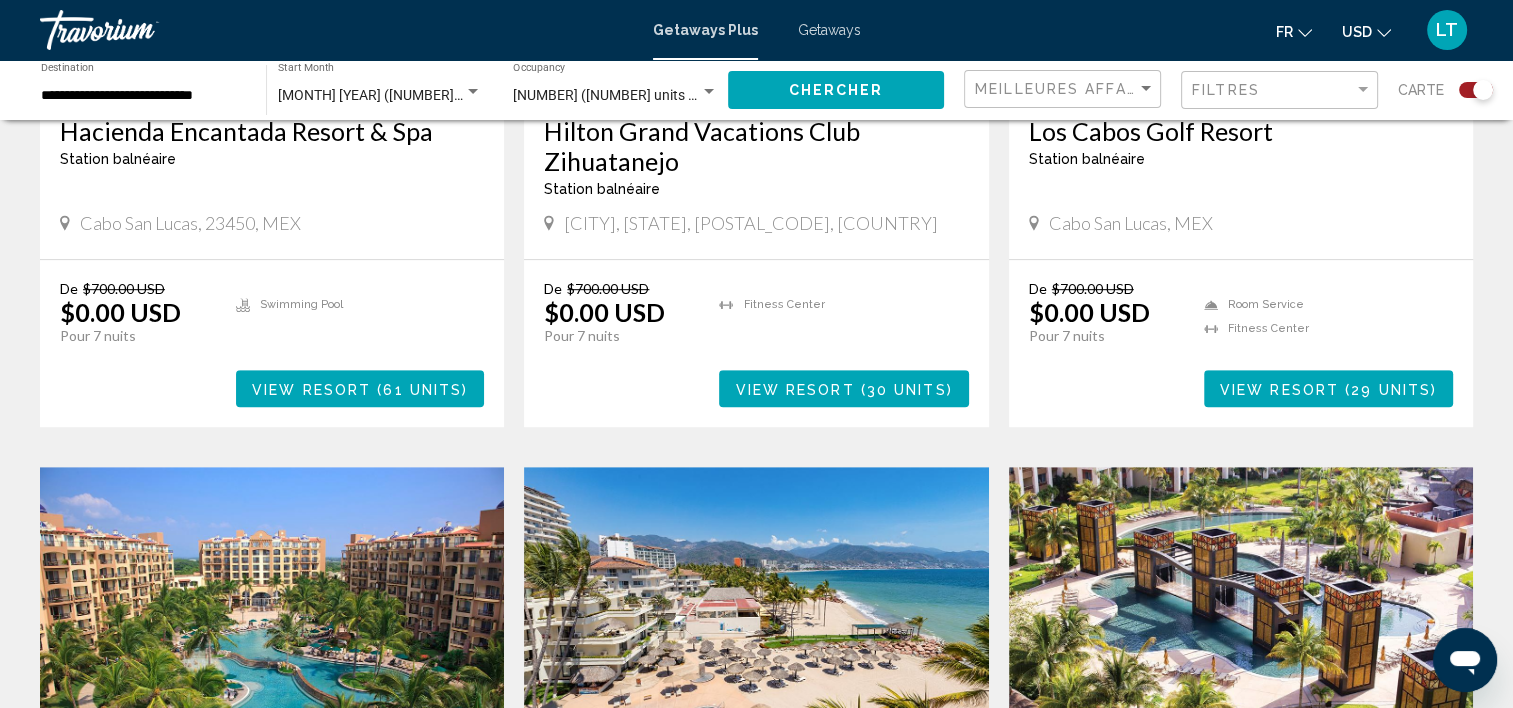 scroll, scrollTop: 1200, scrollLeft: 0, axis: vertical 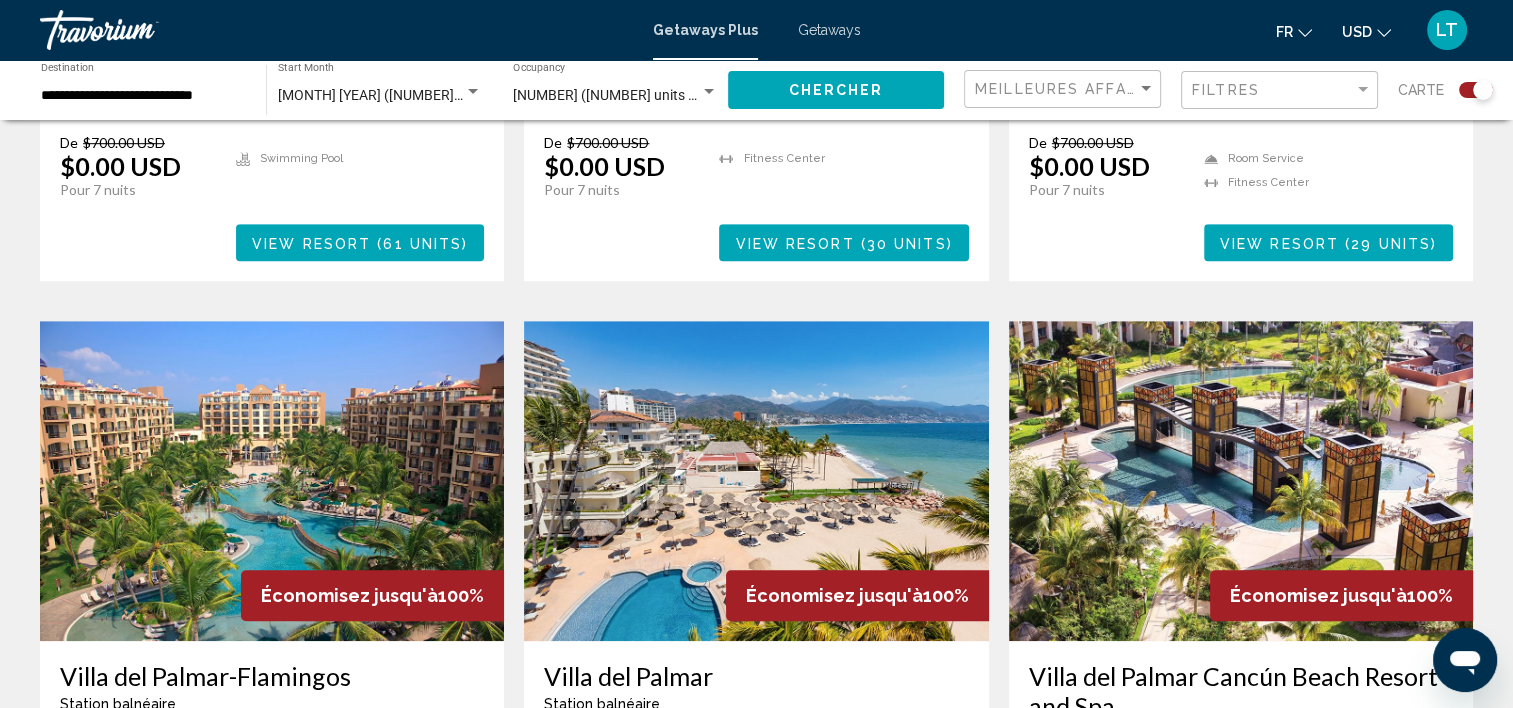 click at bounding box center (756, 481) 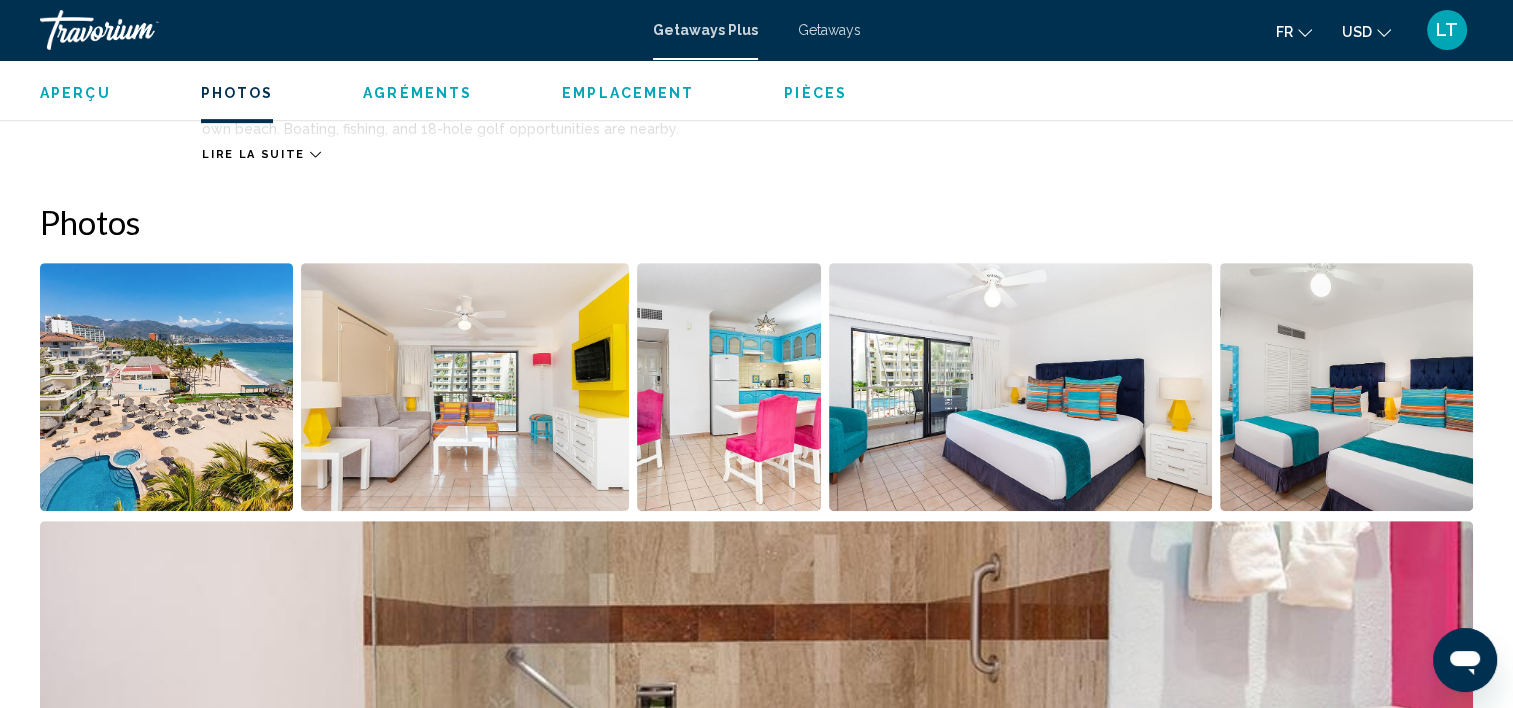 scroll, scrollTop: 906, scrollLeft: 0, axis: vertical 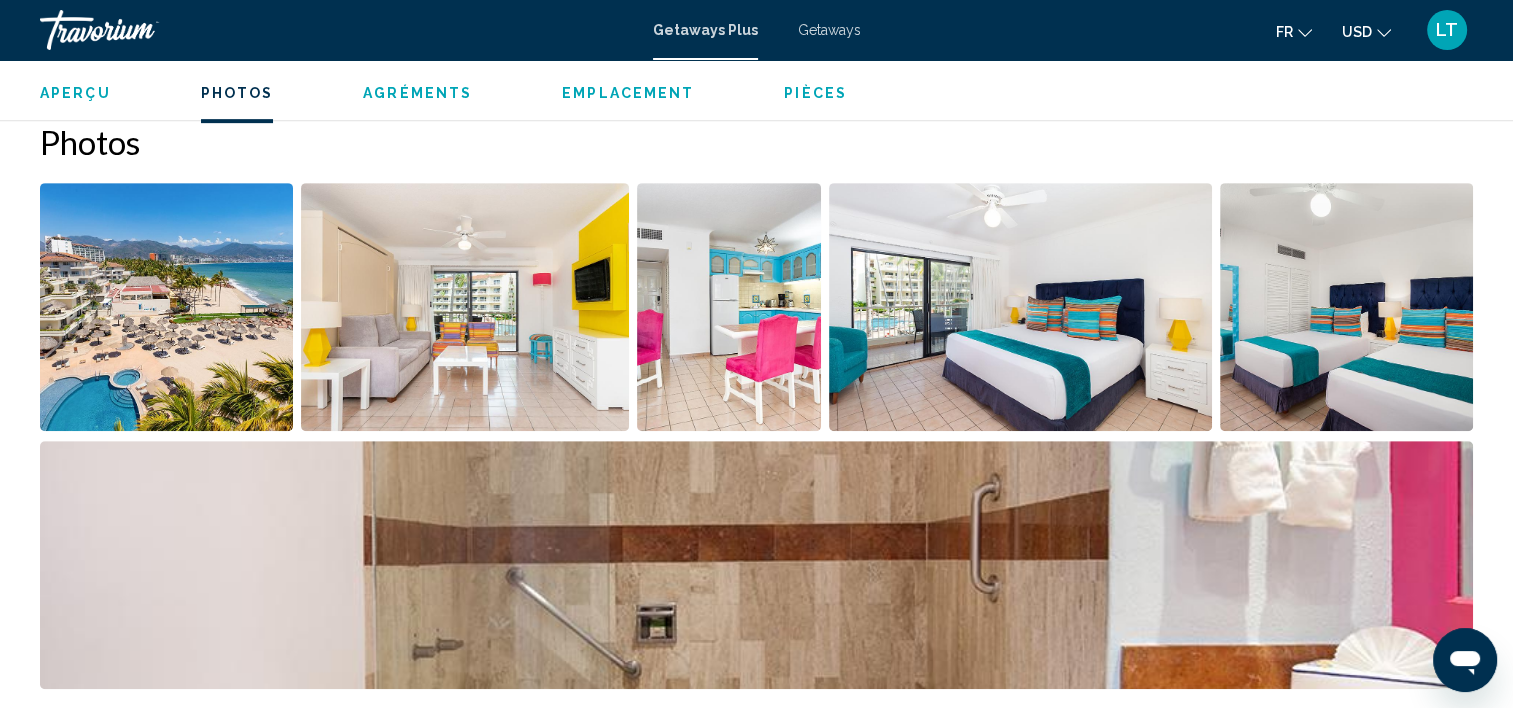 click at bounding box center [166, 307] 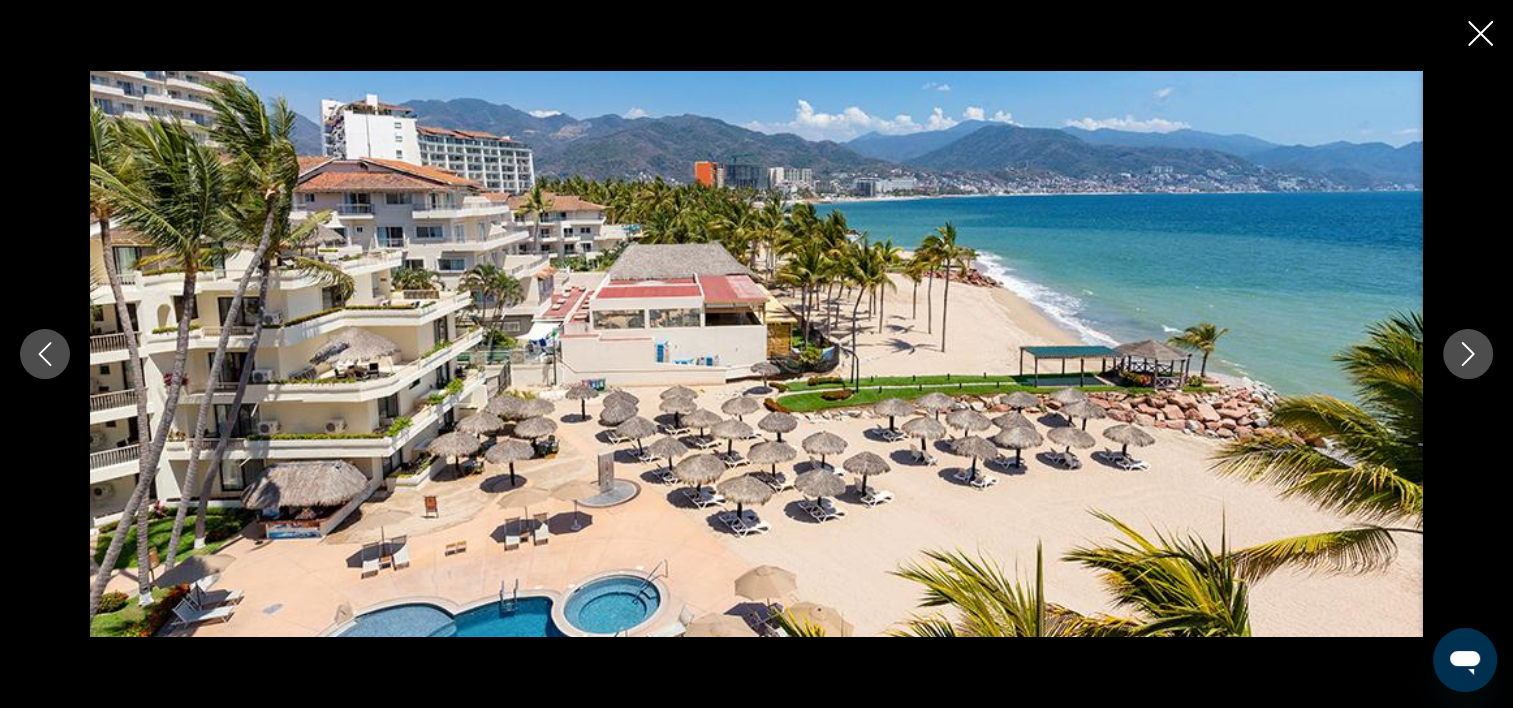 click 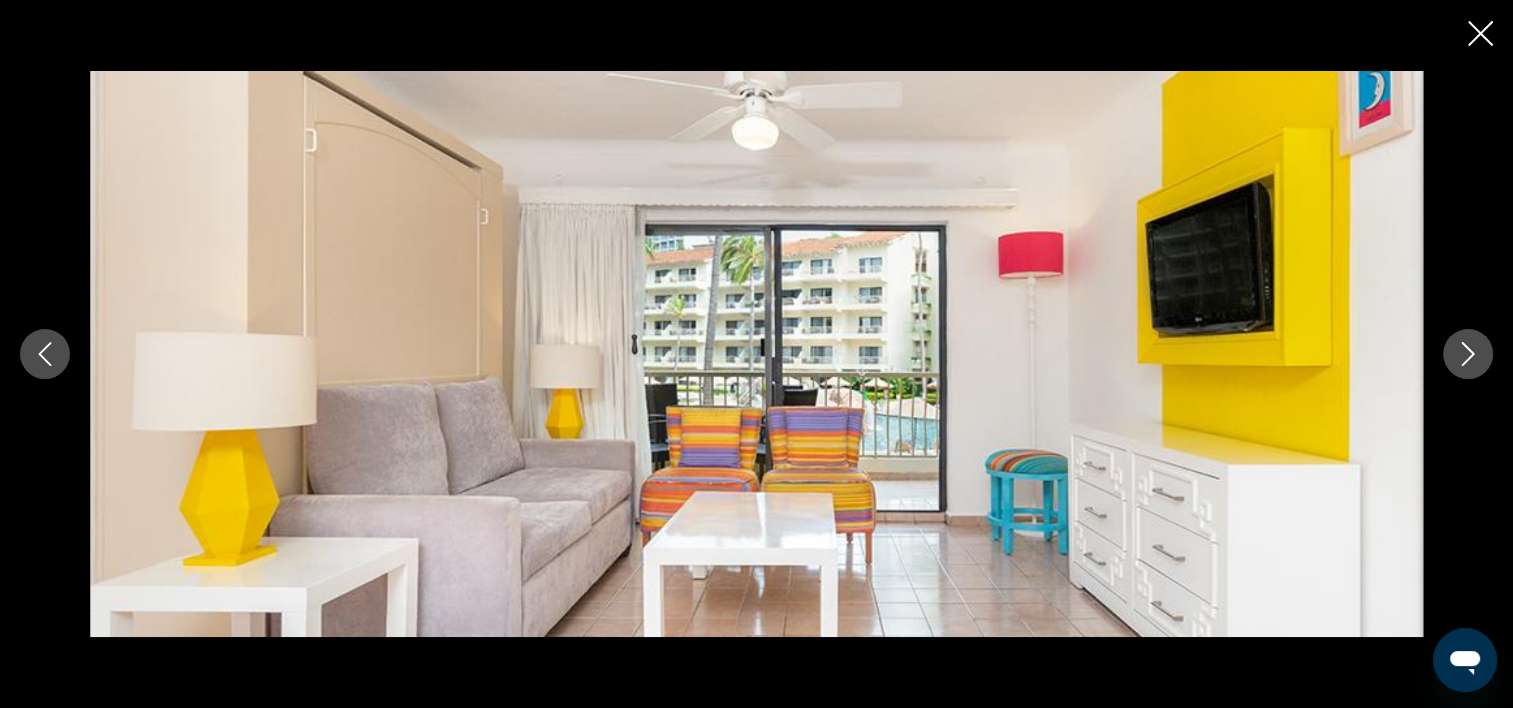 click 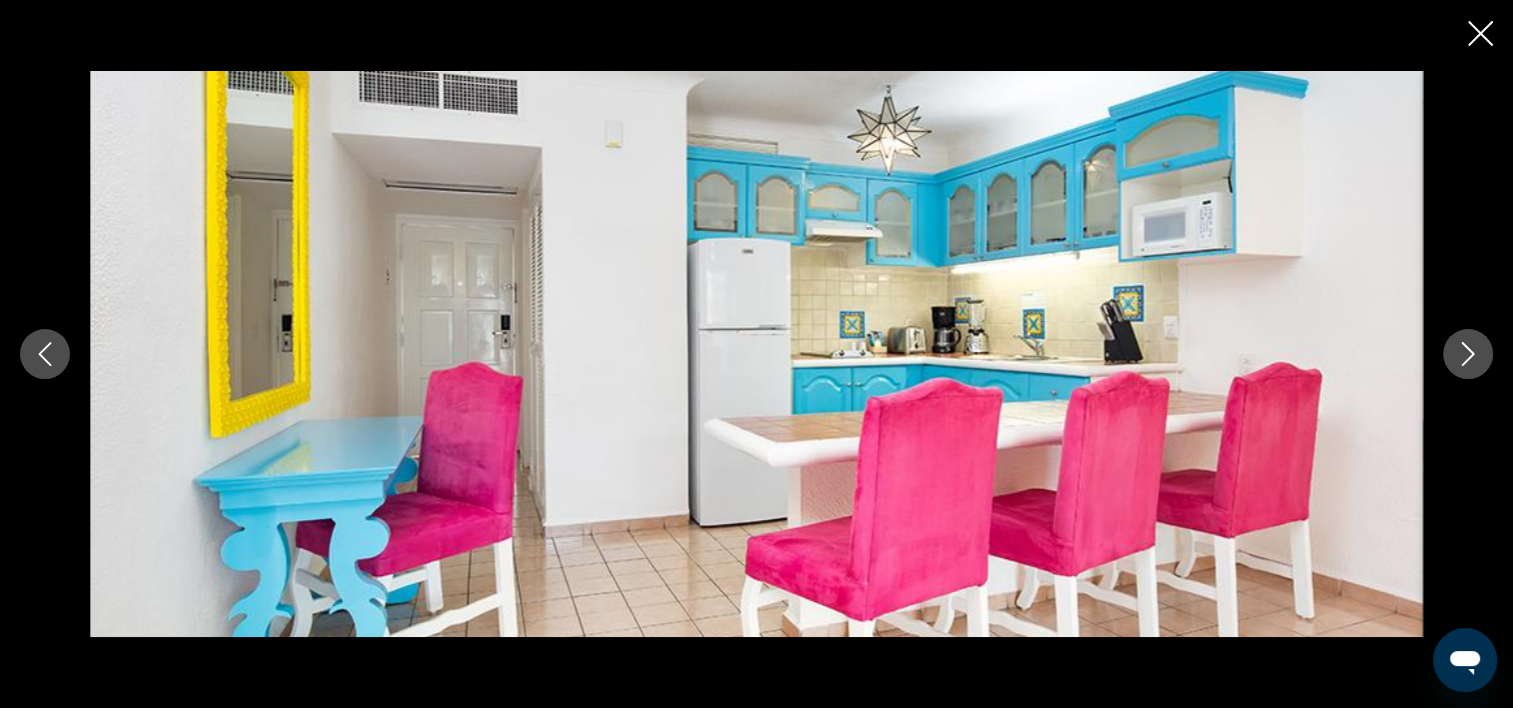 click 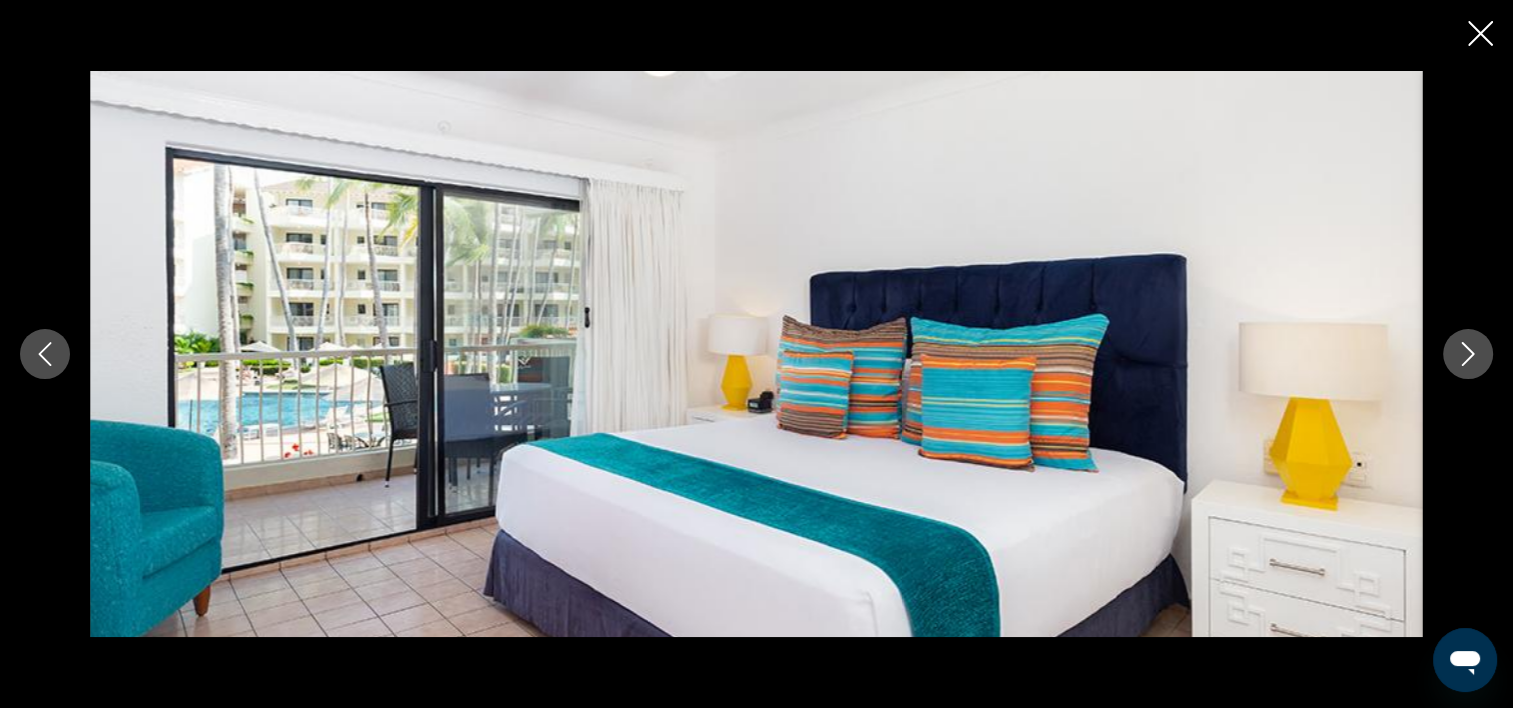 click 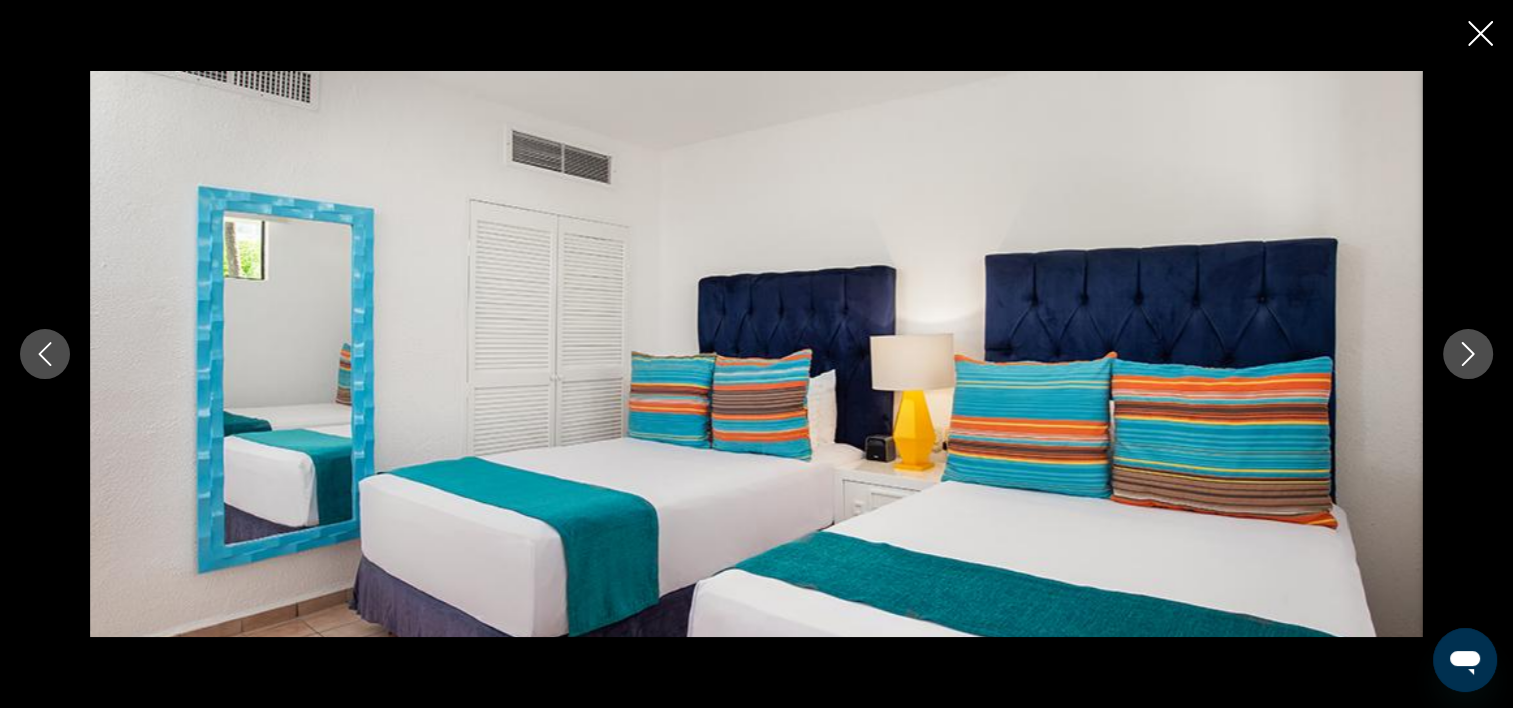 click 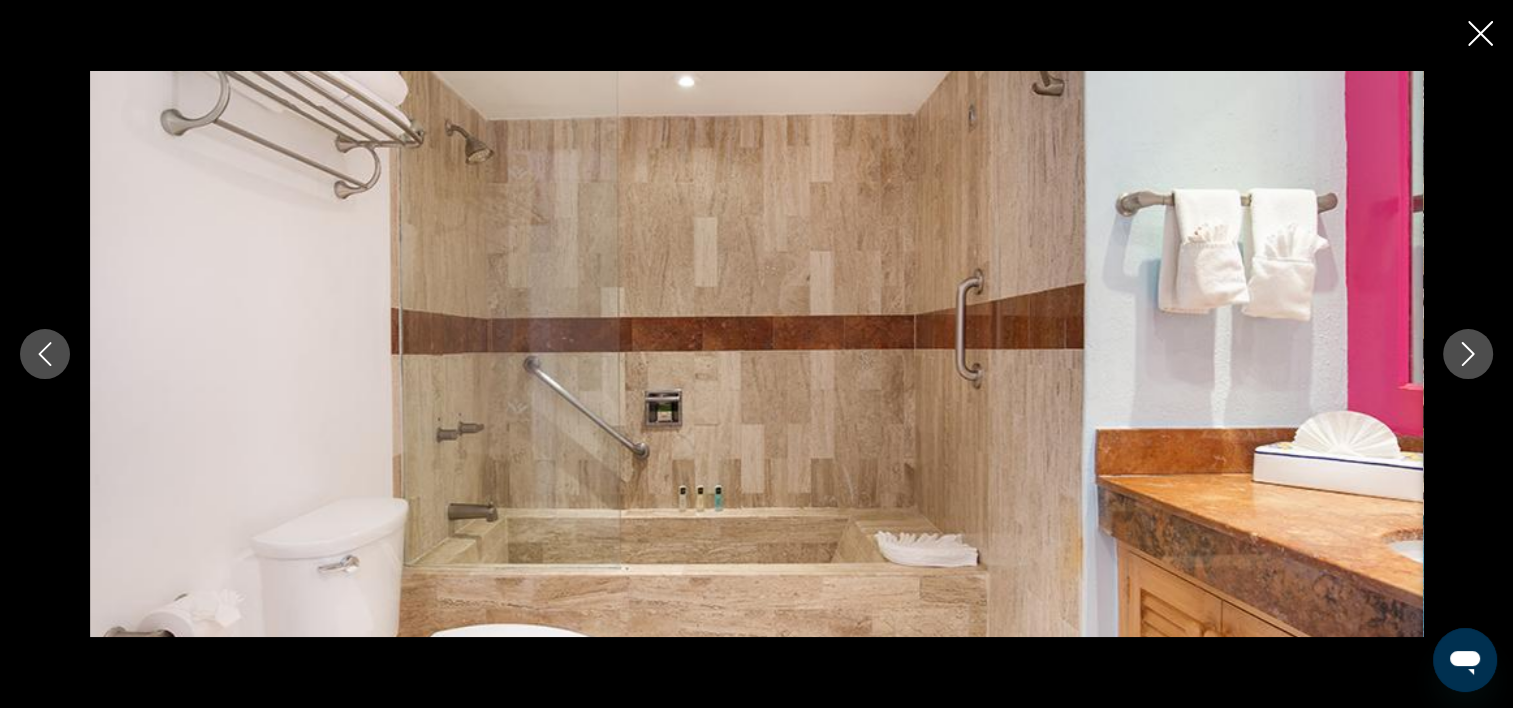 click 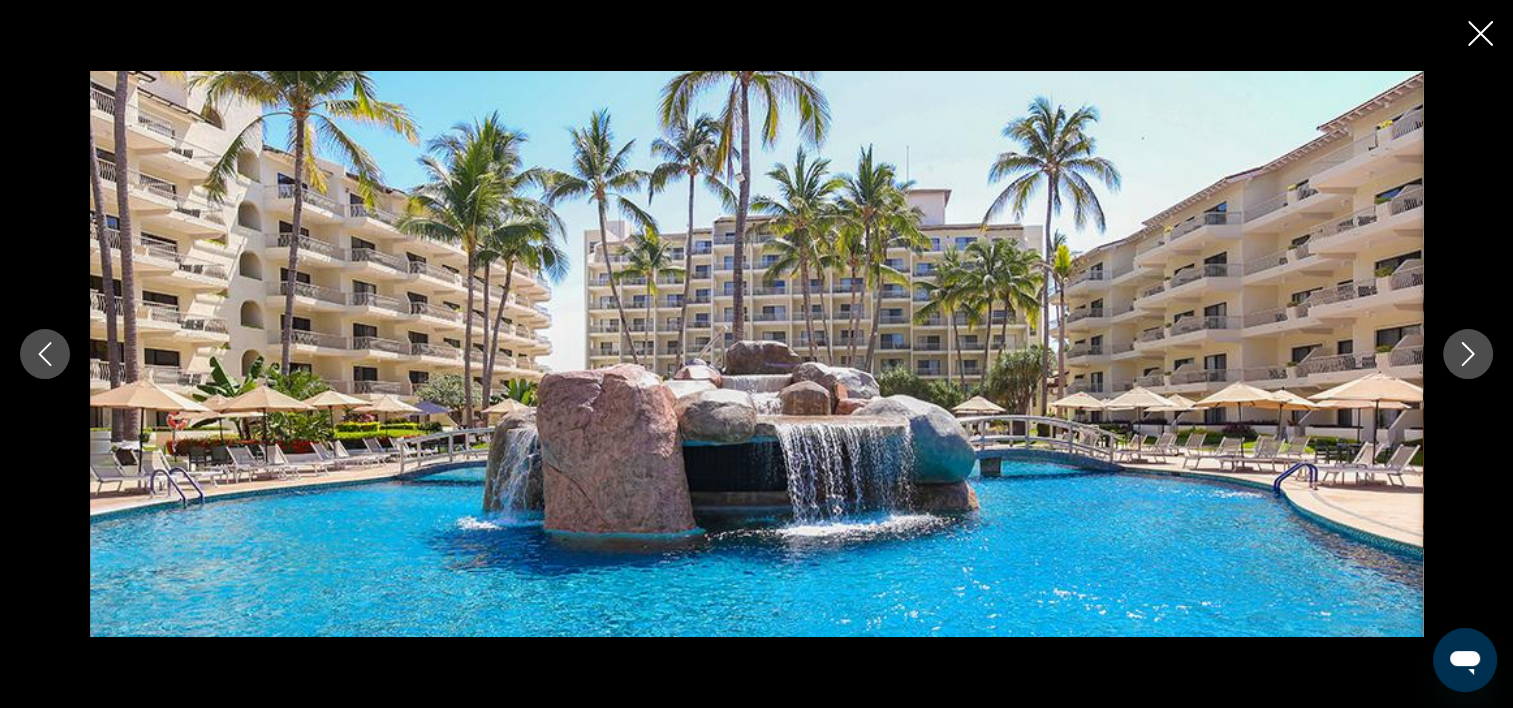 click 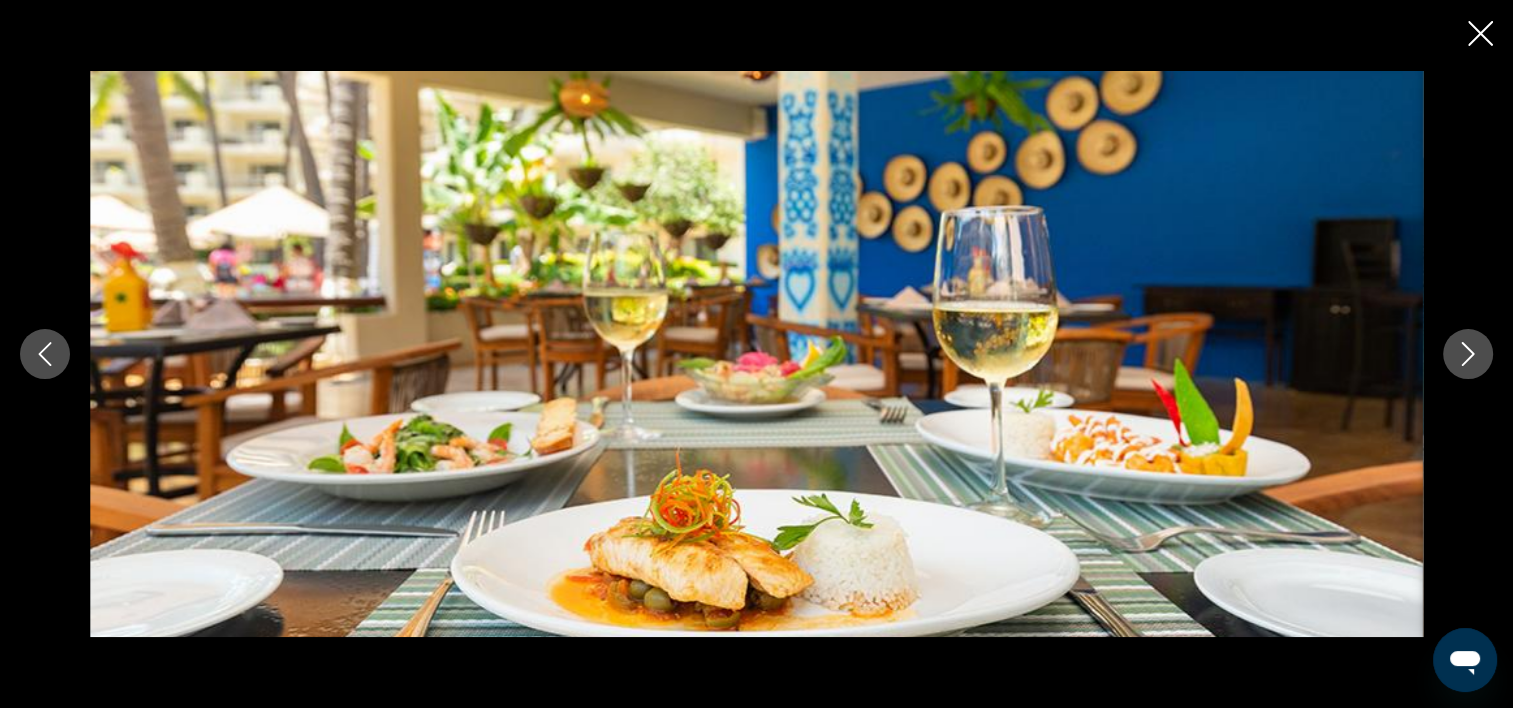 click 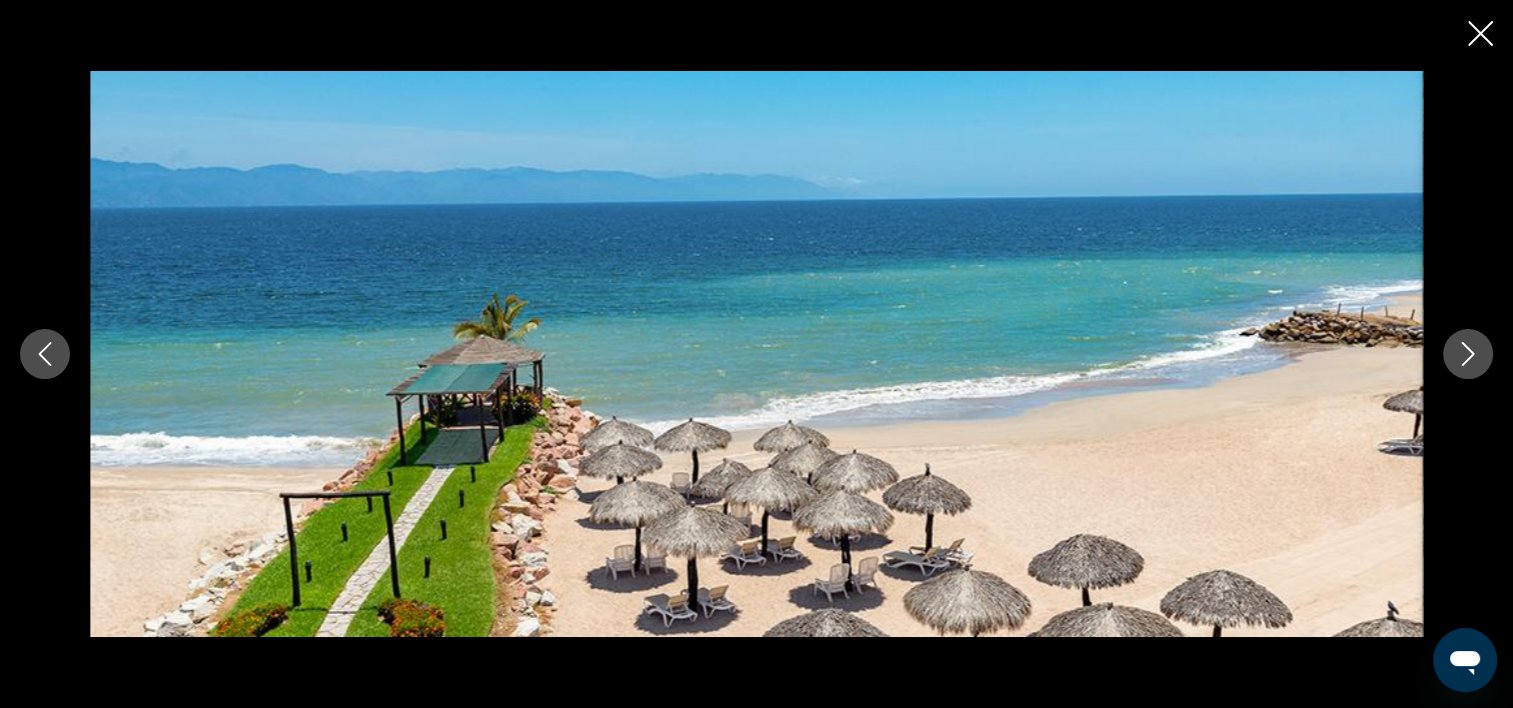 click 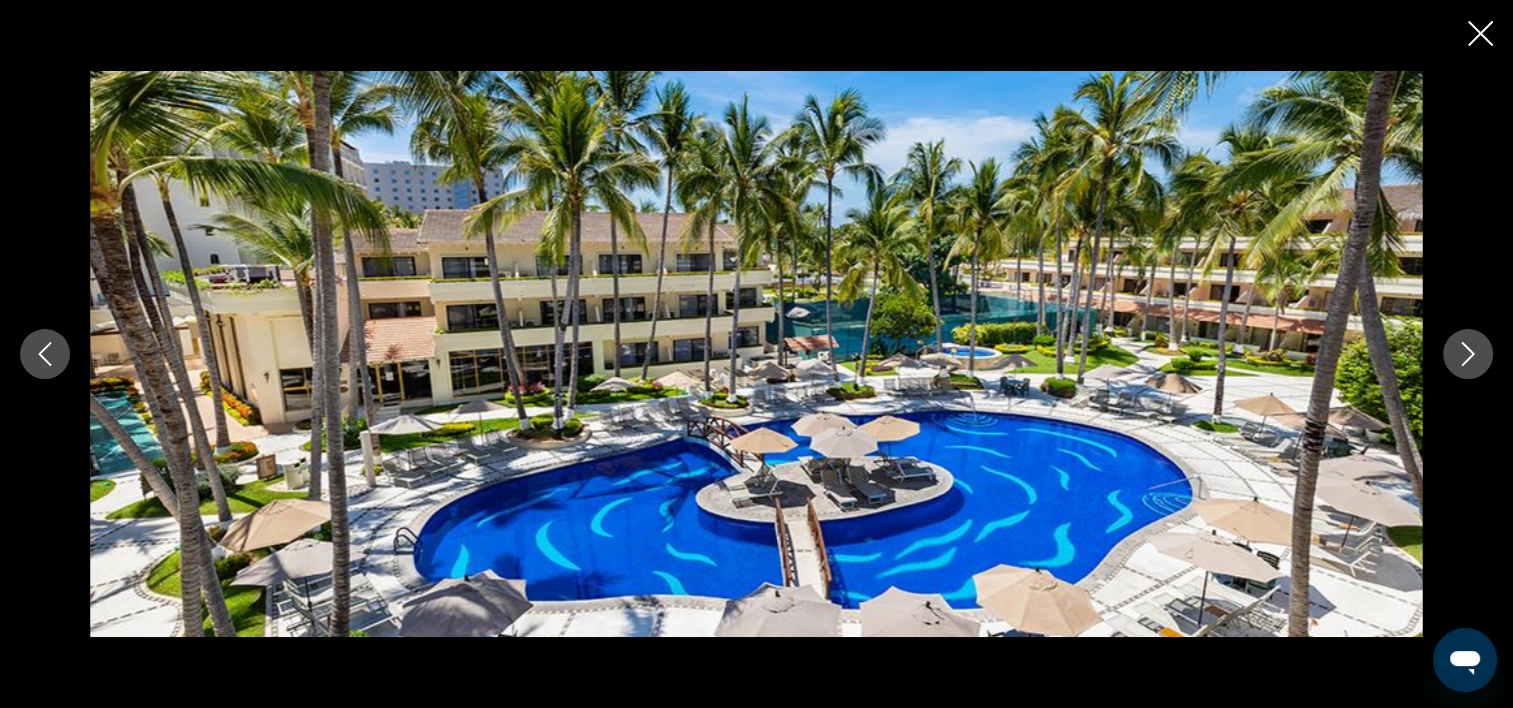 click 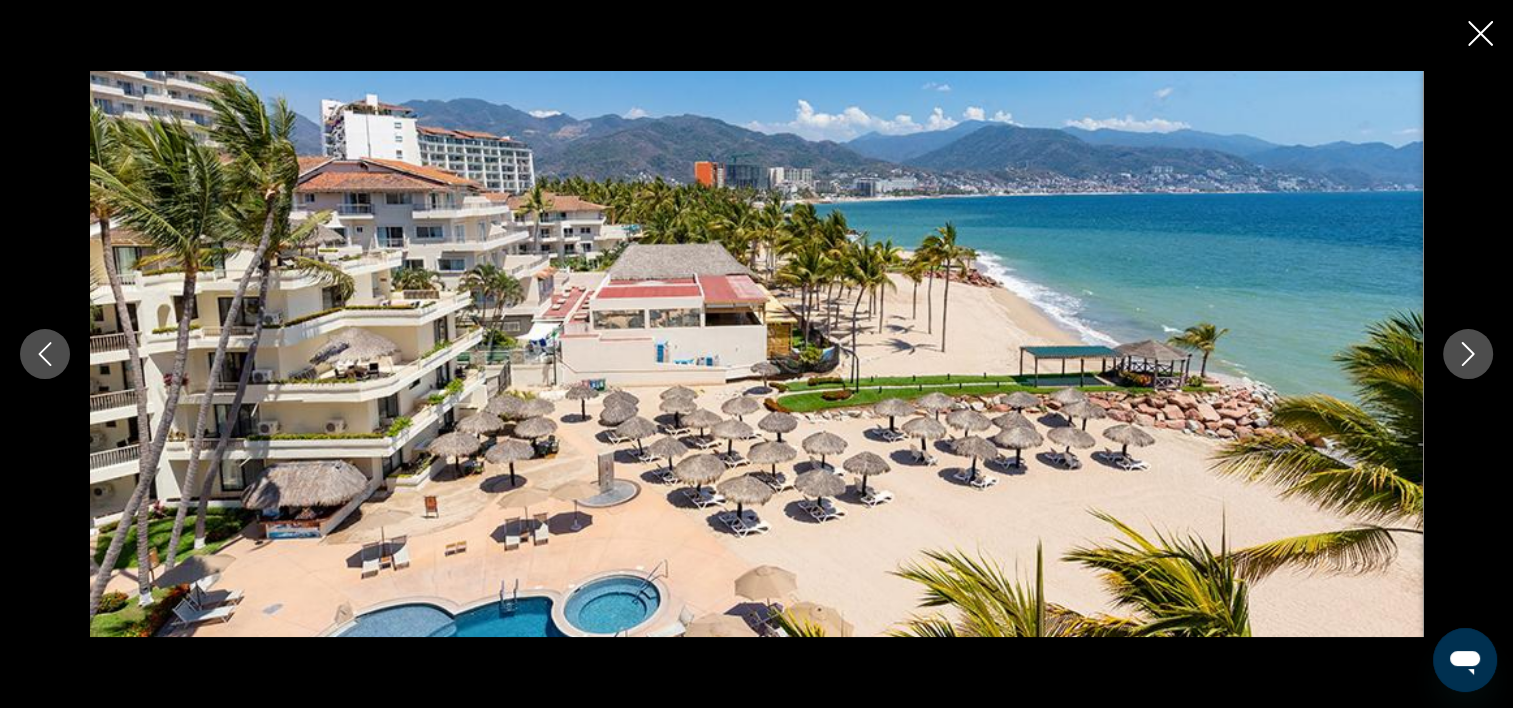 click 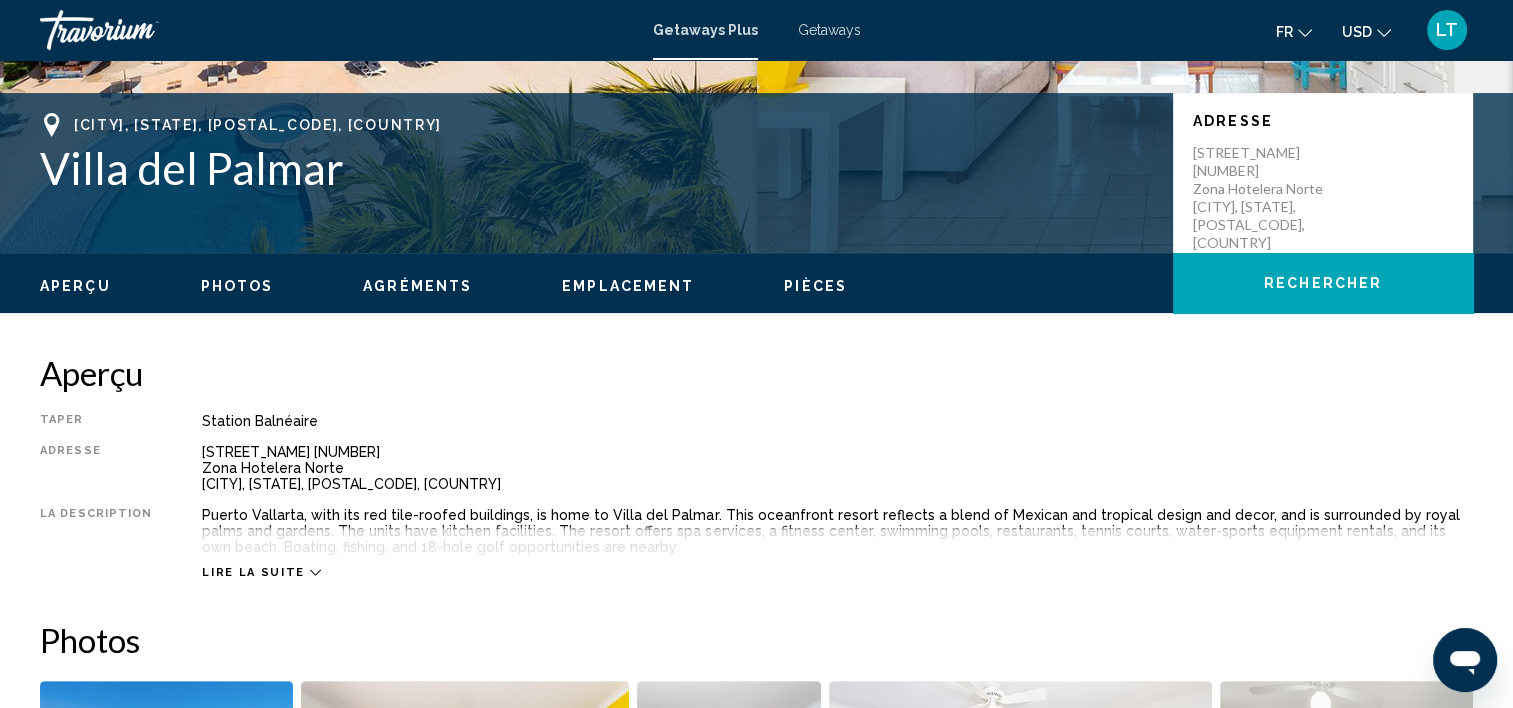 scroll, scrollTop: 406, scrollLeft: 0, axis: vertical 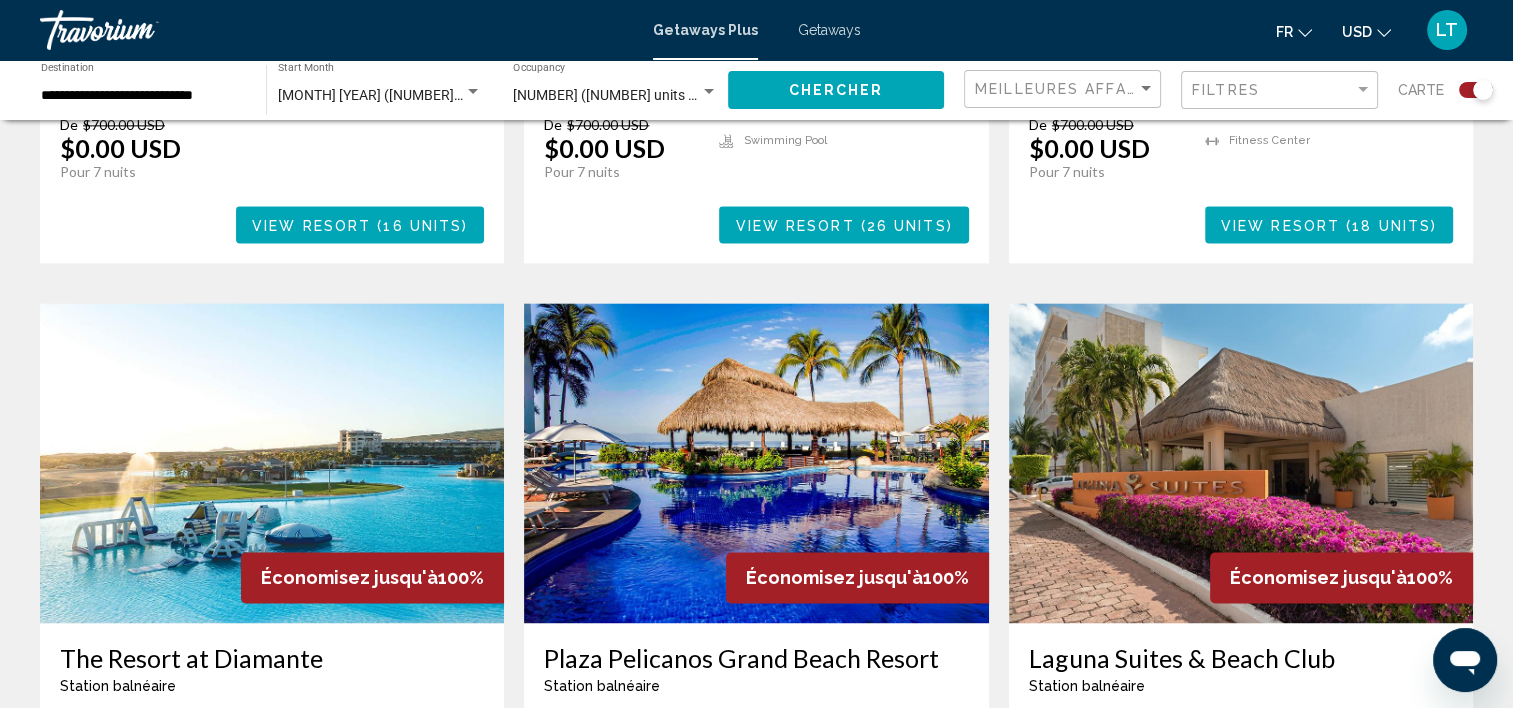 click at bounding box center (756, 463) 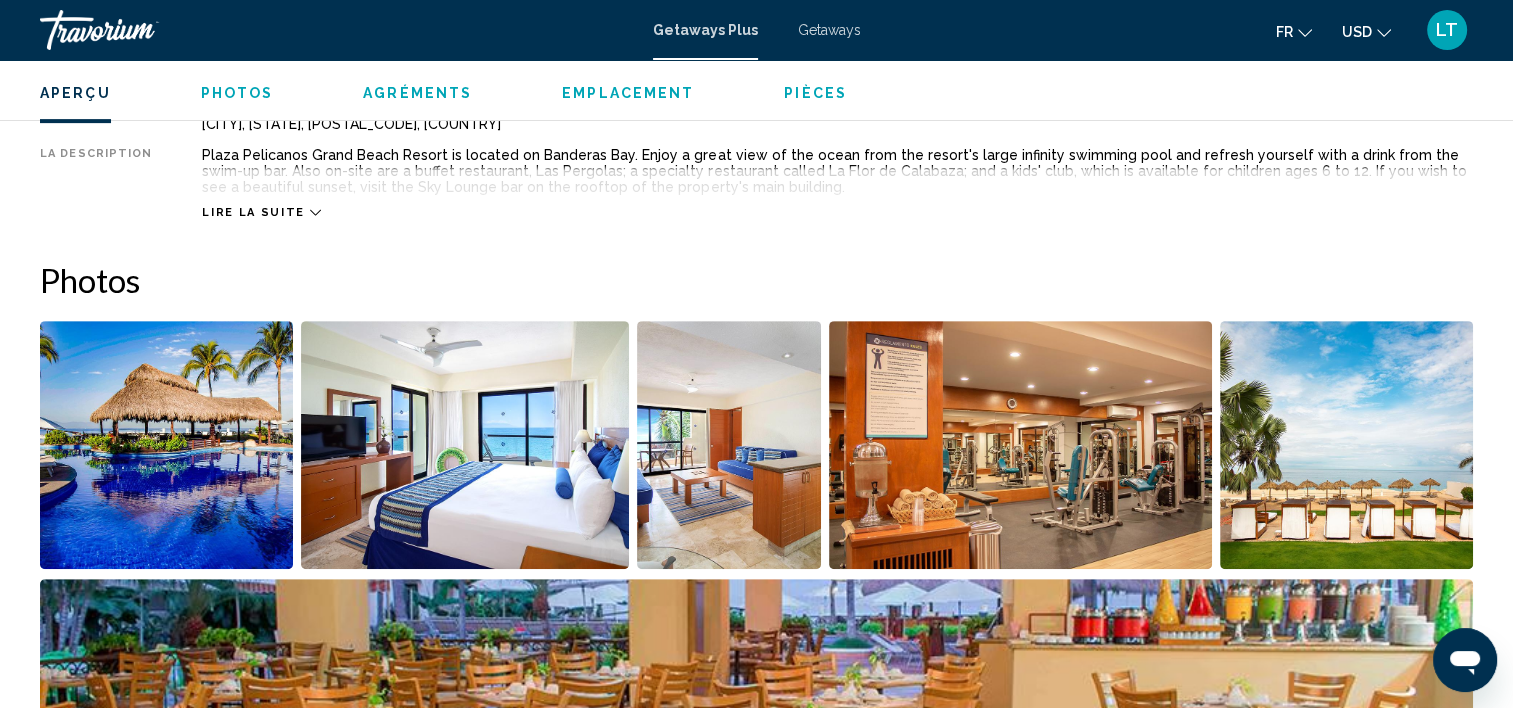 scroll, scrollTop: 806, scrollLeft: 0, axis: vertical 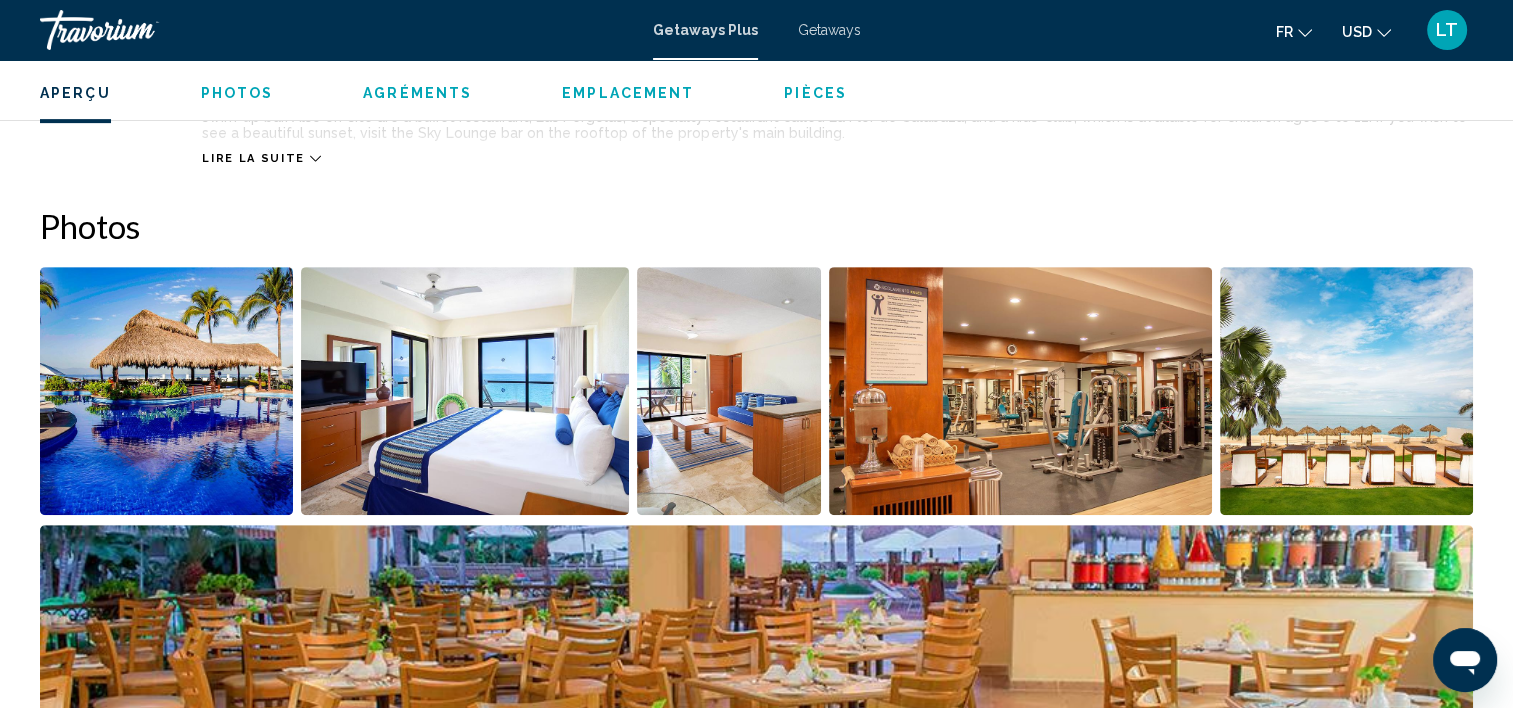 click at bounding box center [166, 391] 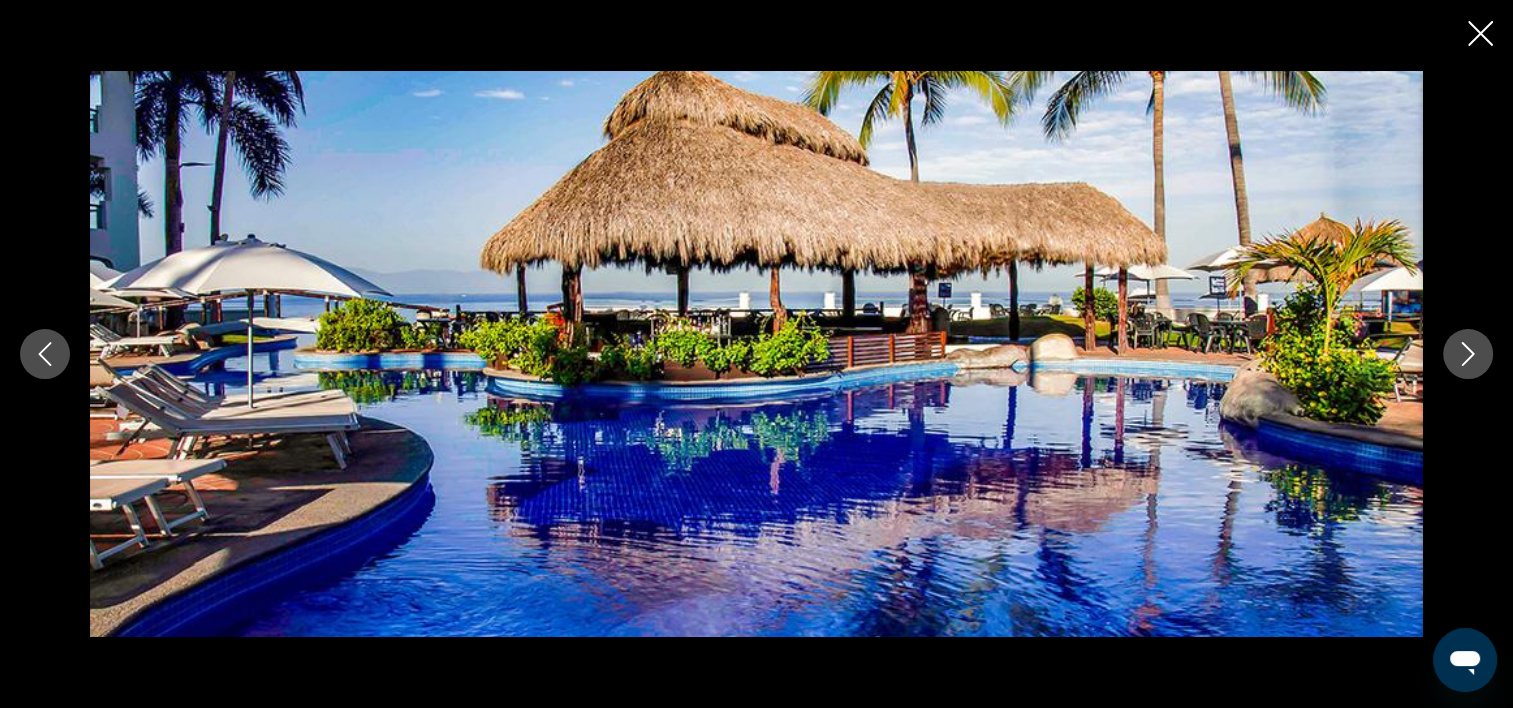 click 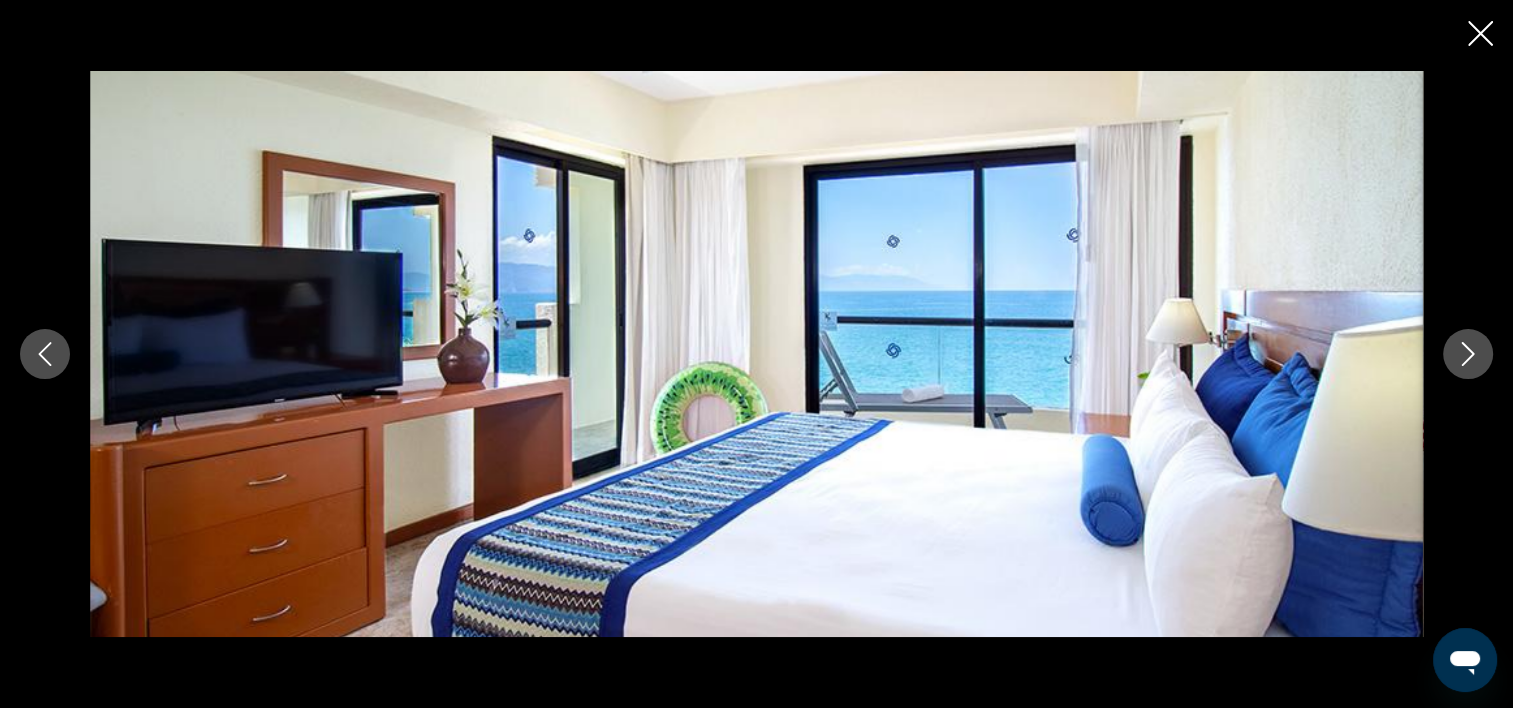 click 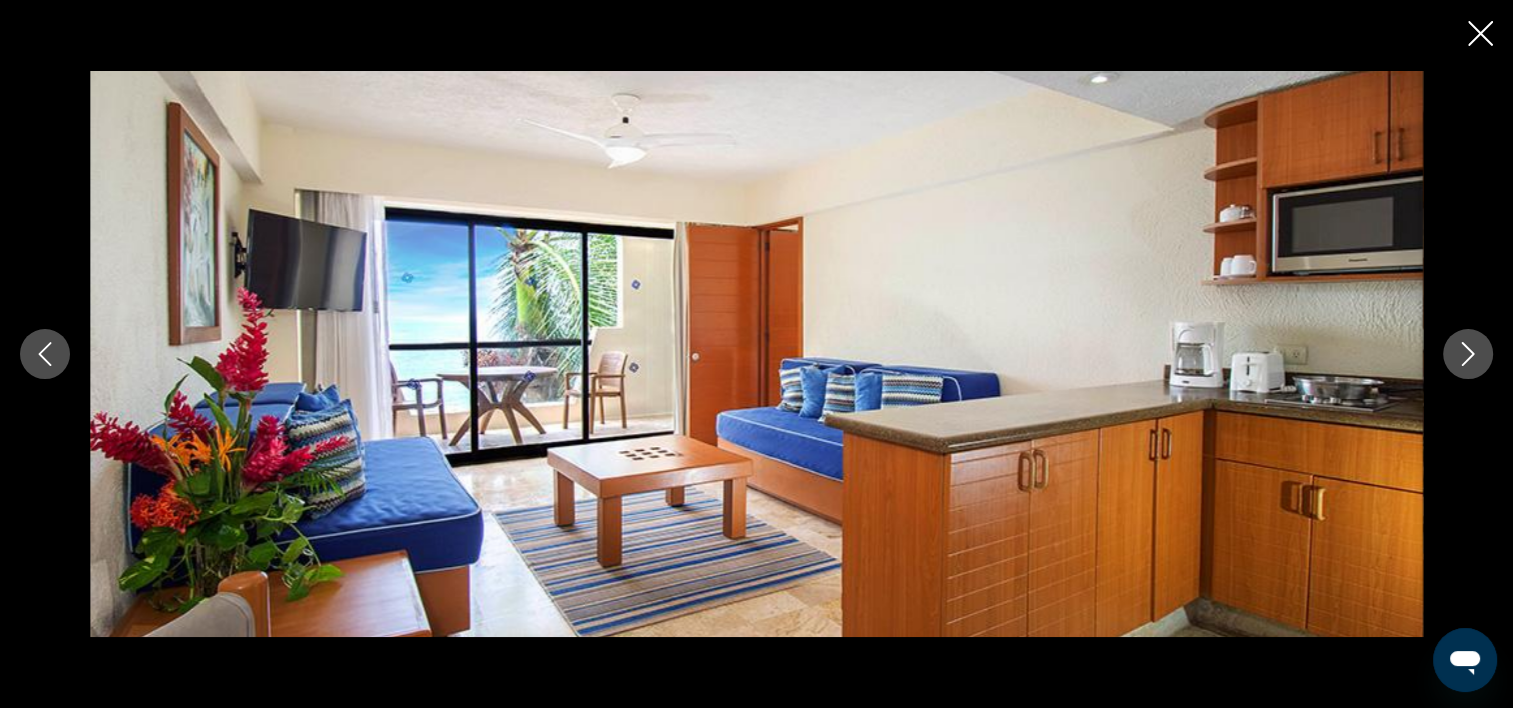 click 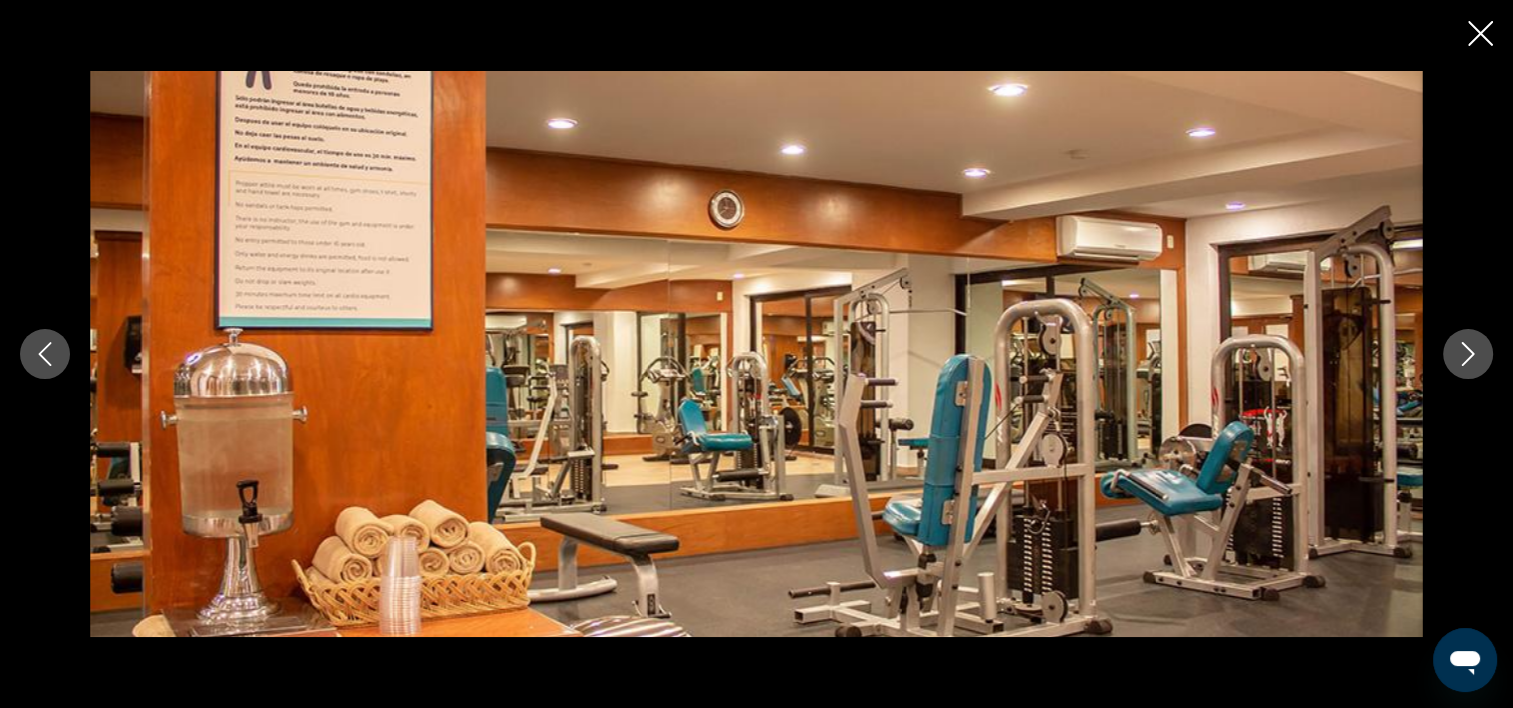 click 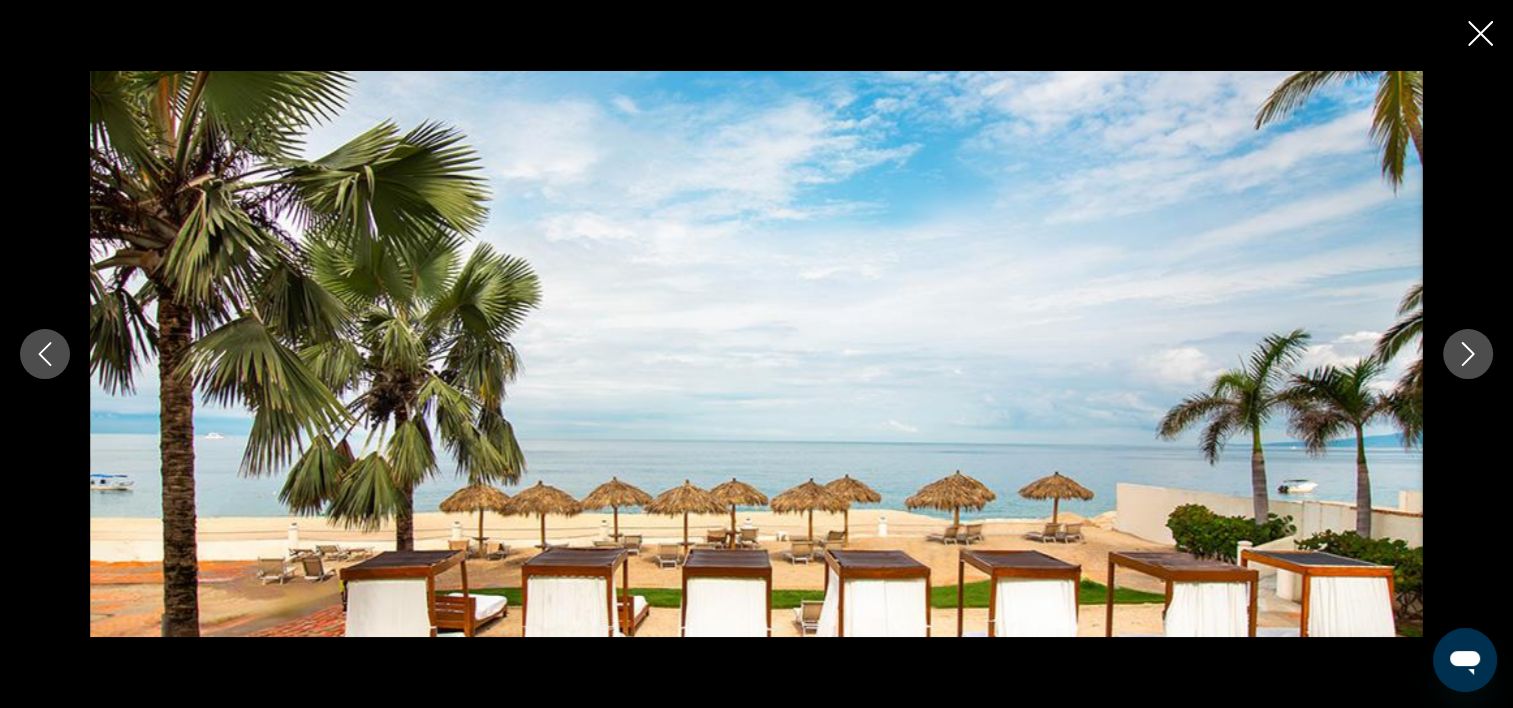 click 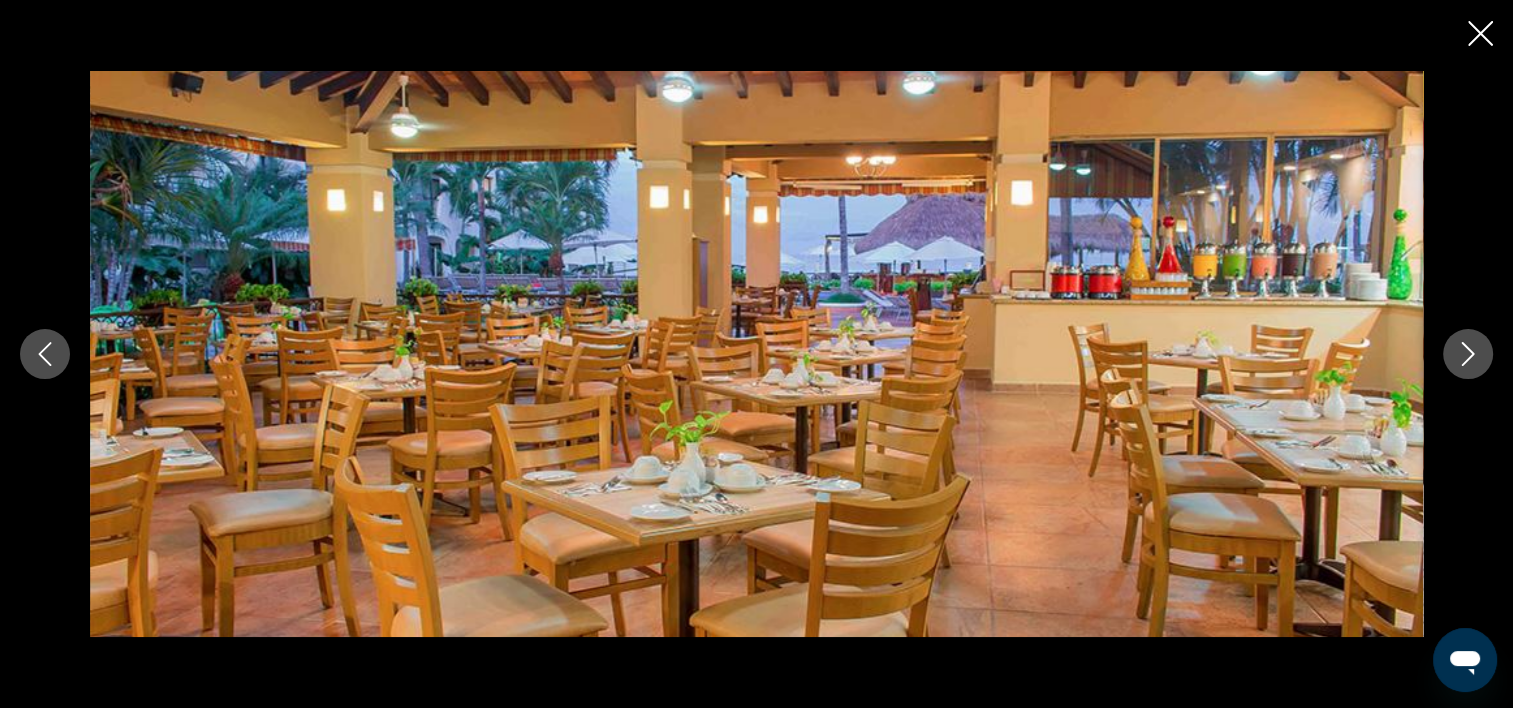 click 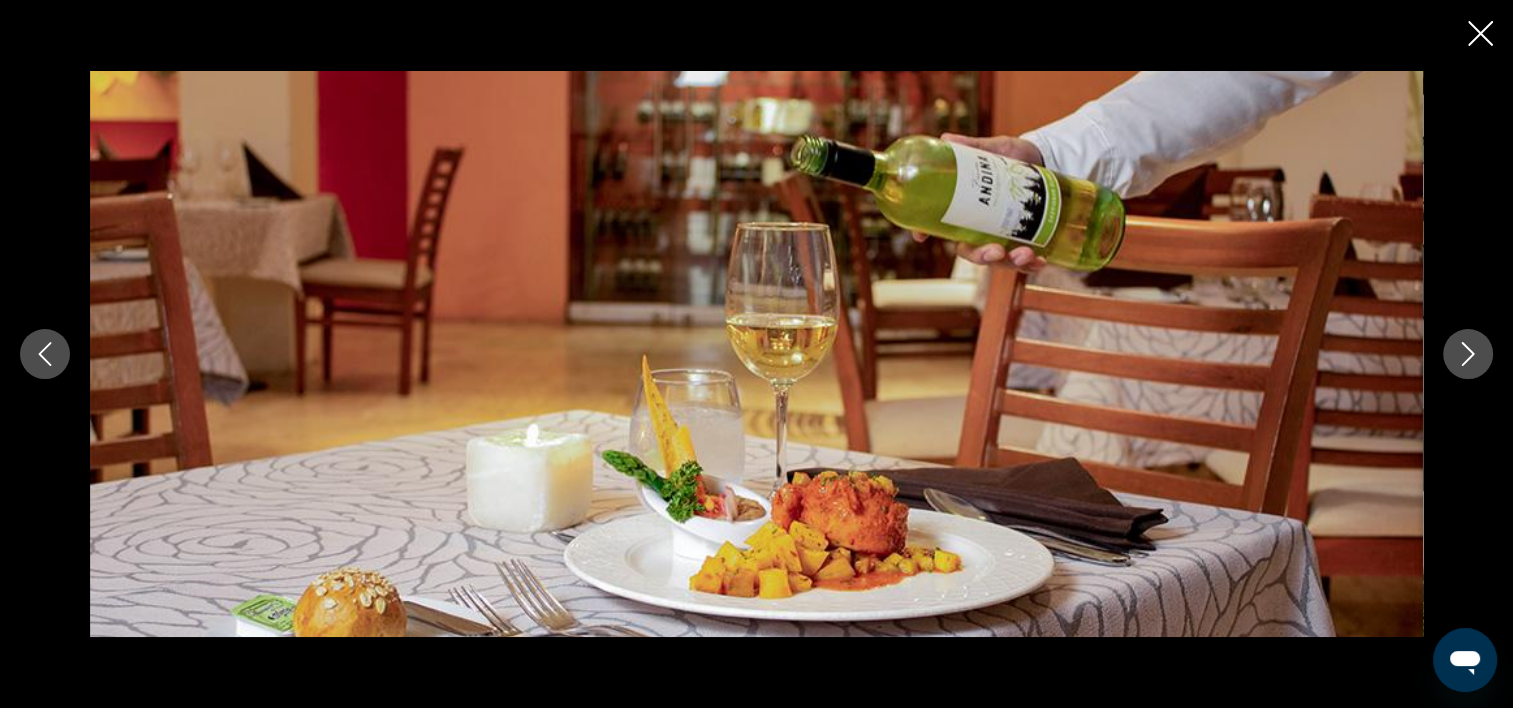 click 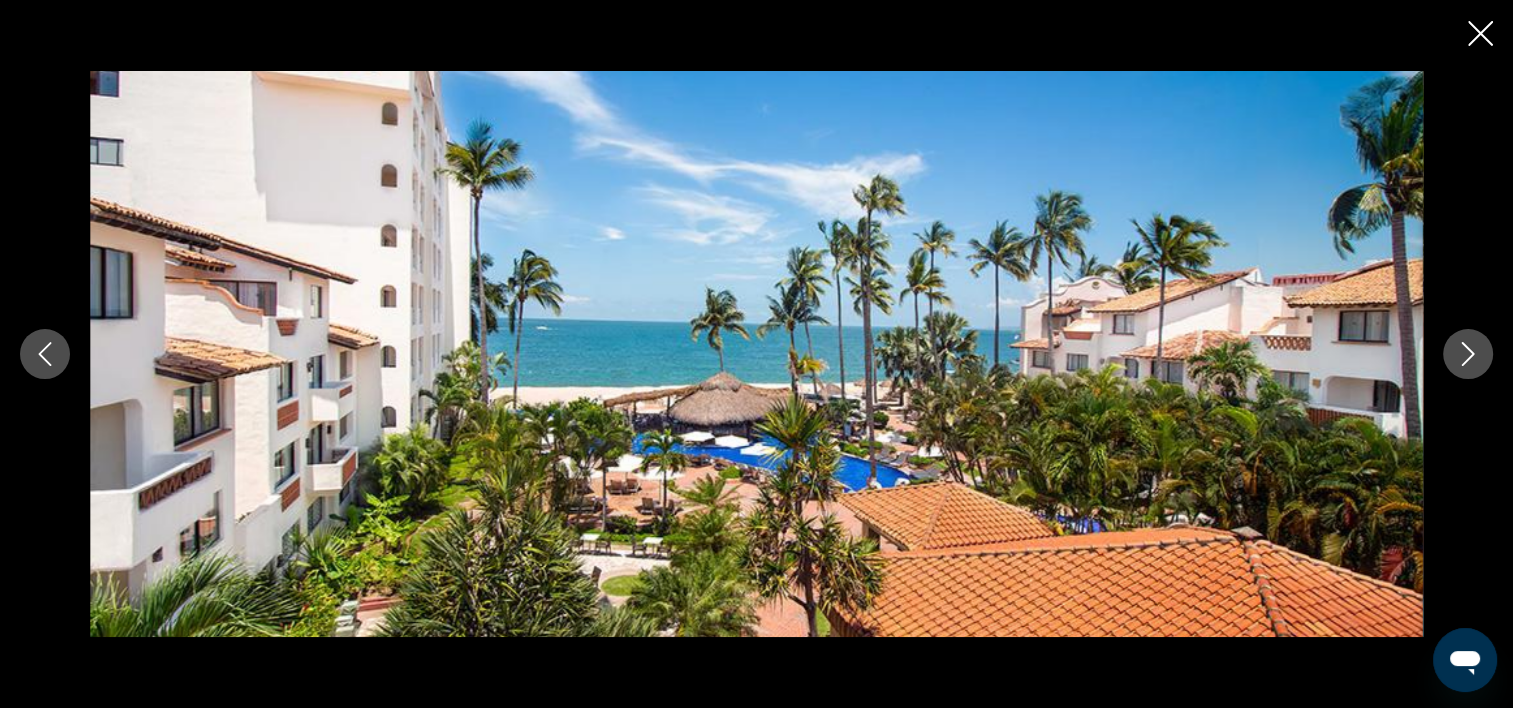 click 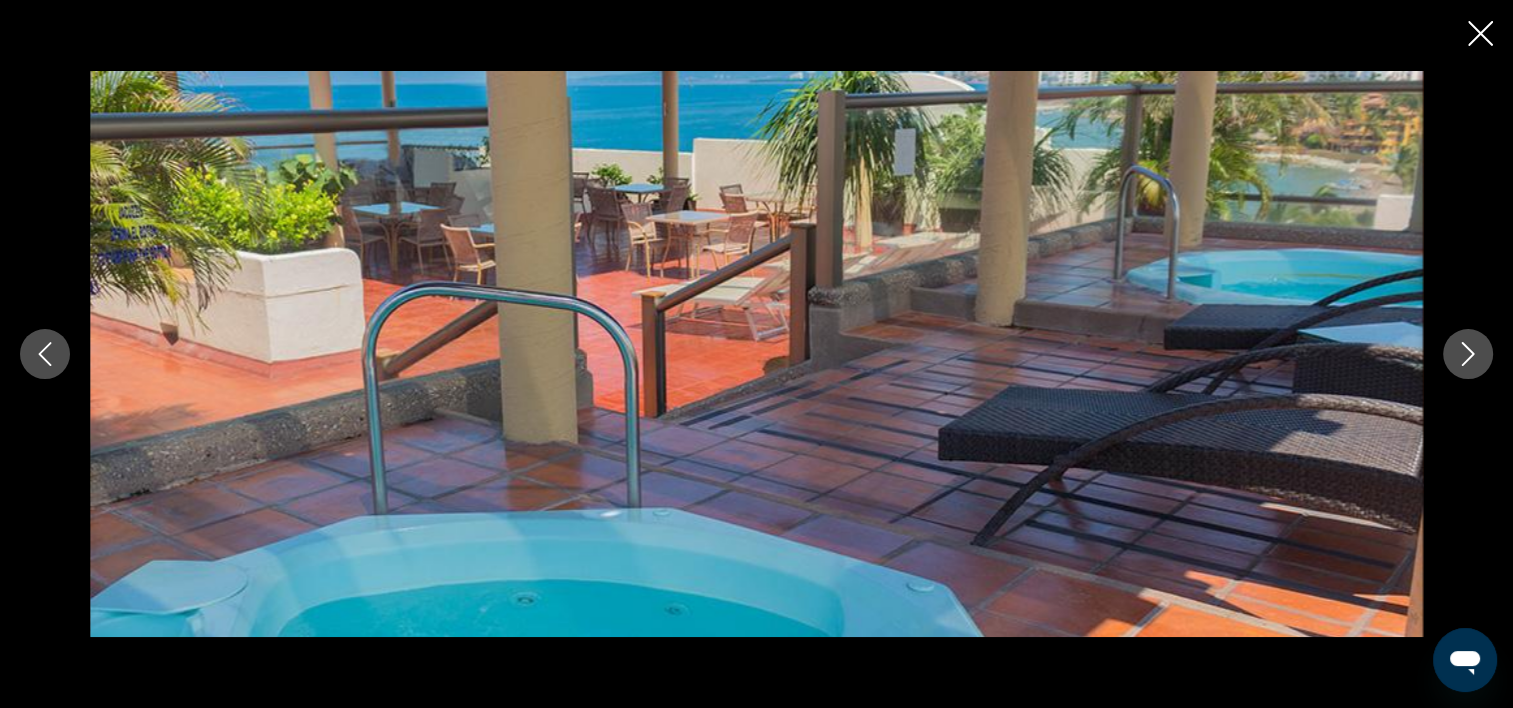 click 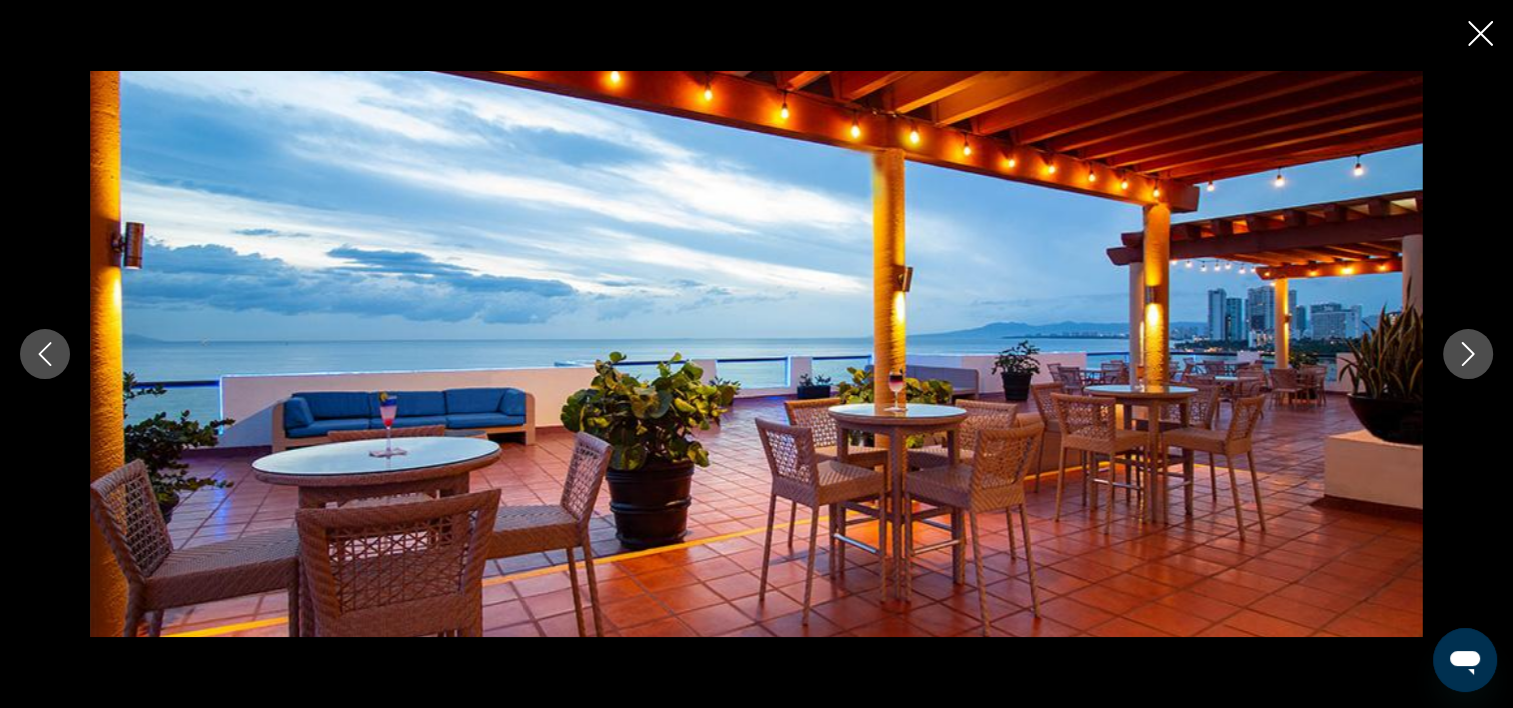 click 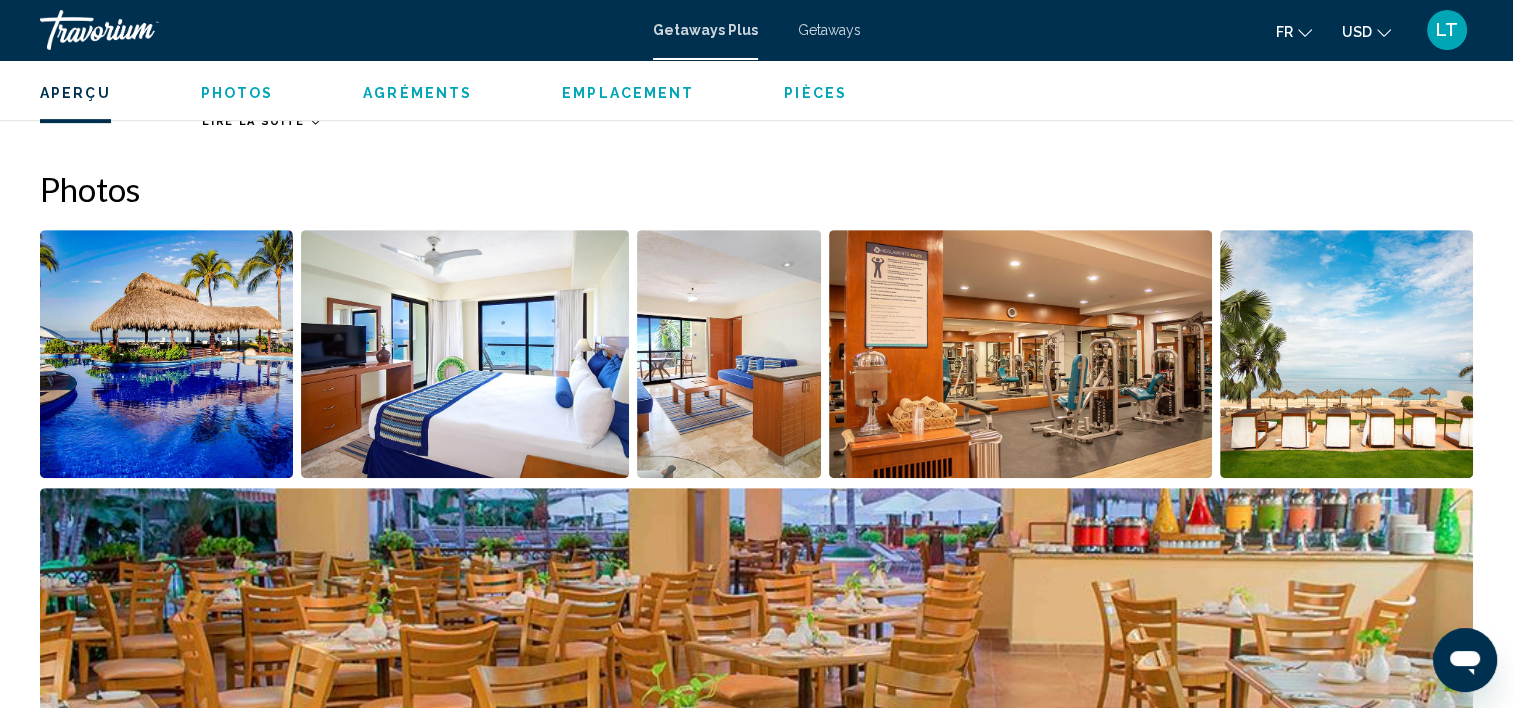 scroll, scrollTop: 706, scrollLeft: 0, axis: vertical 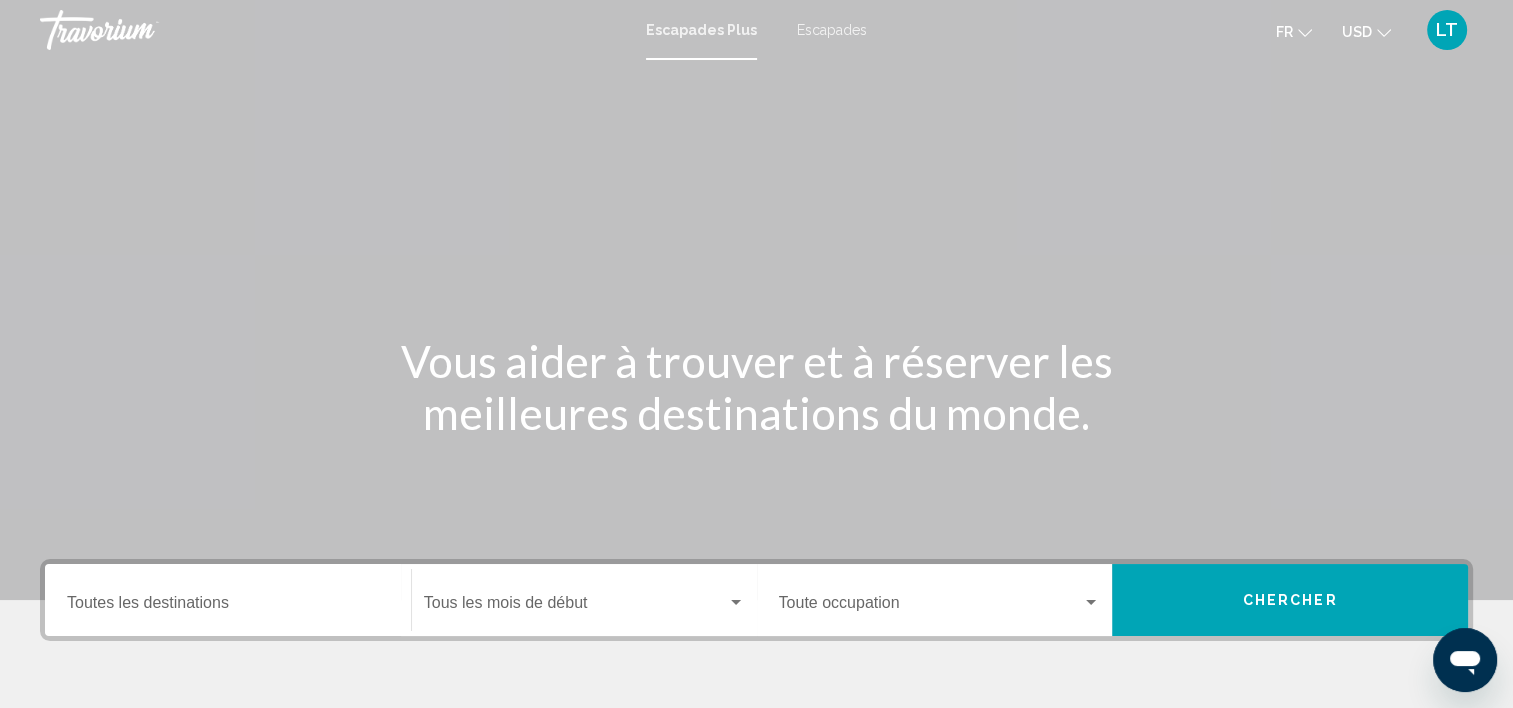 click on "Escapades Plus" at bounding box center [701, 30] 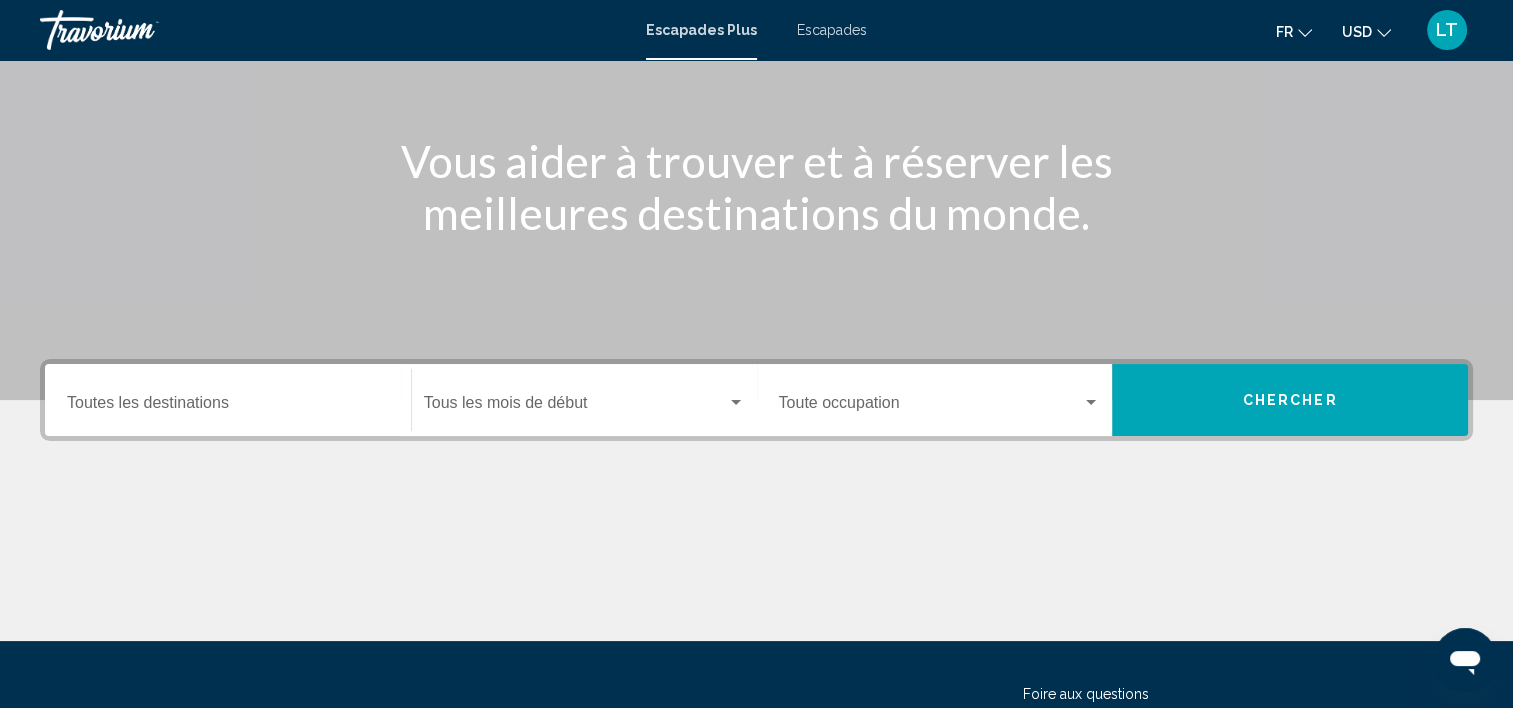 click on "Destination Toutes les destinations" at bounding box center [228, 400] 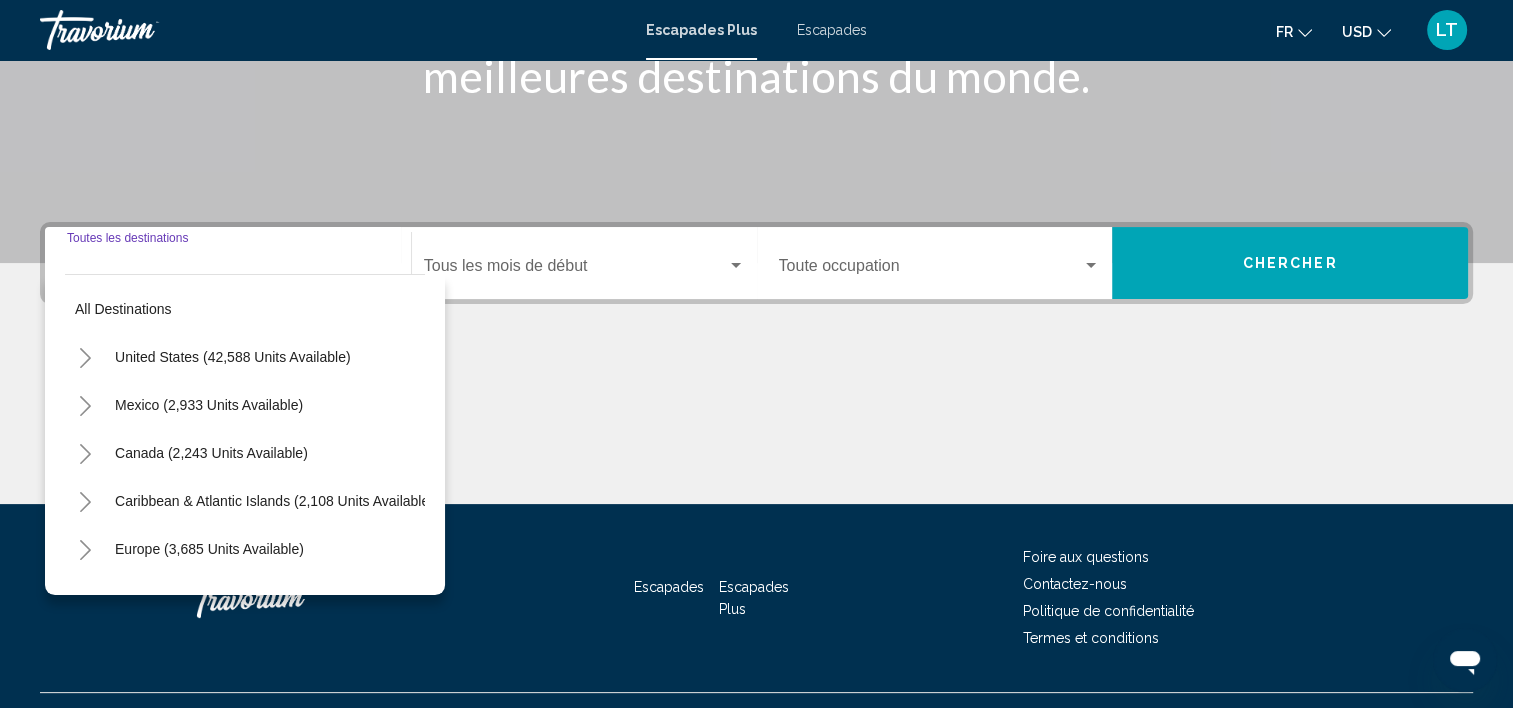 scroll, scrollTop: 377, scrollLeft: 0, axis: vertical 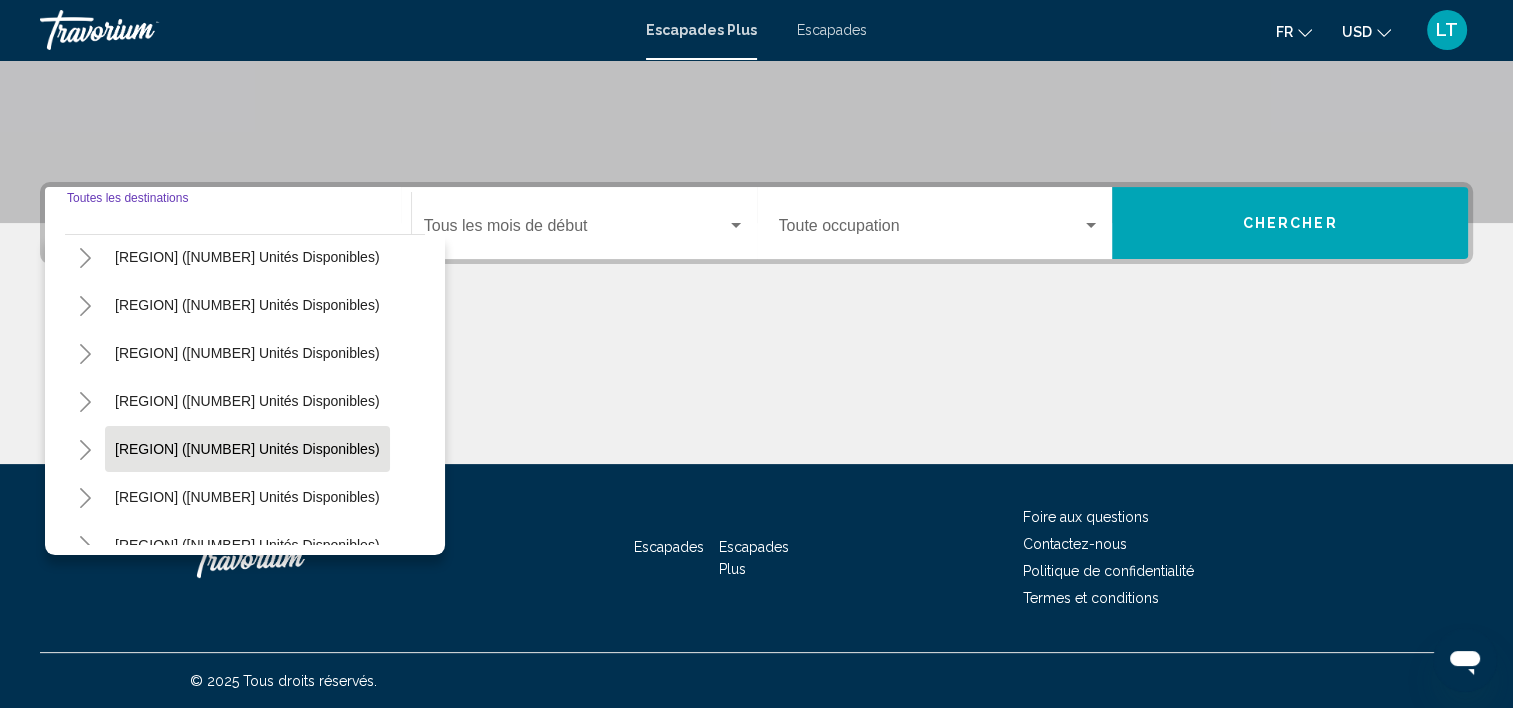 click on "[REGION] ([NUMBER] unités disponibles)" at bounding box center (247, 497) 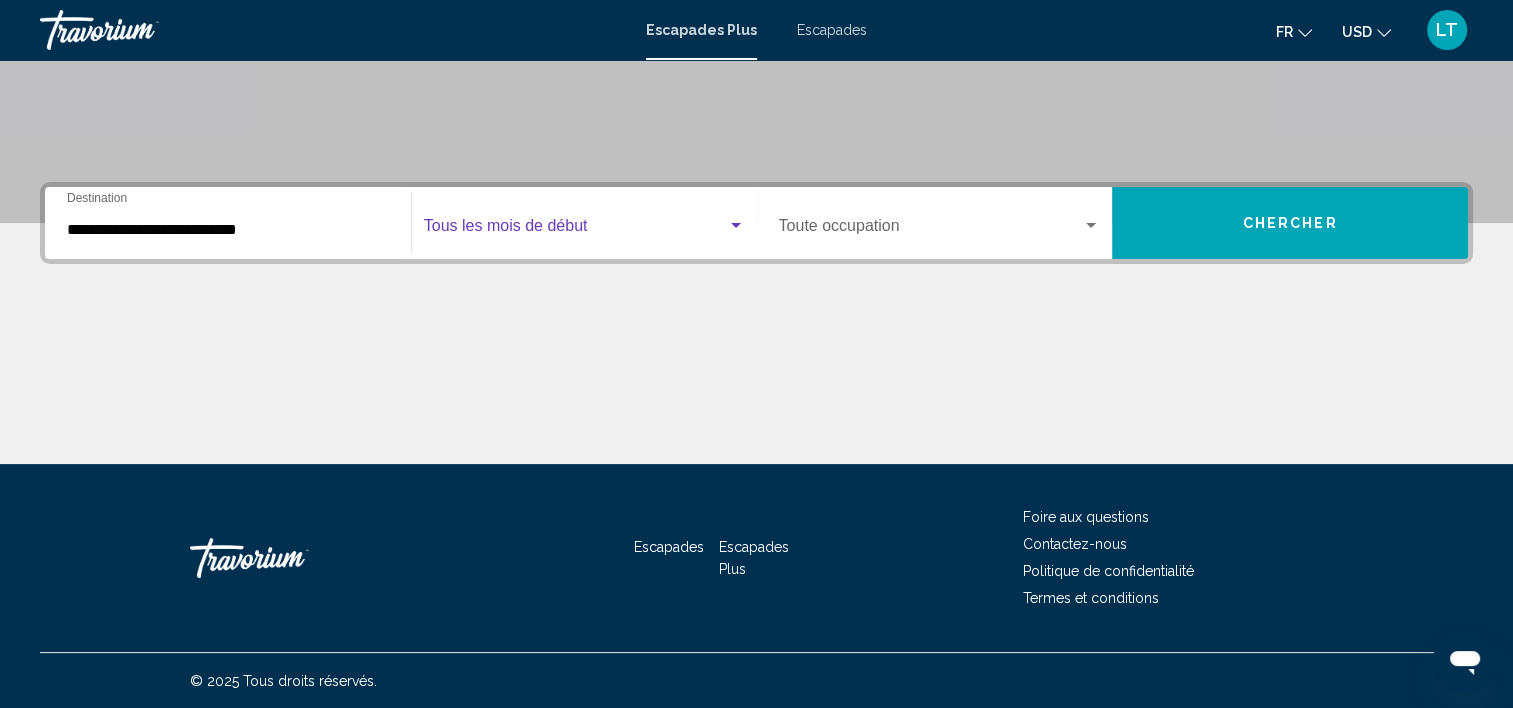 click at bounding box center (736, 226) 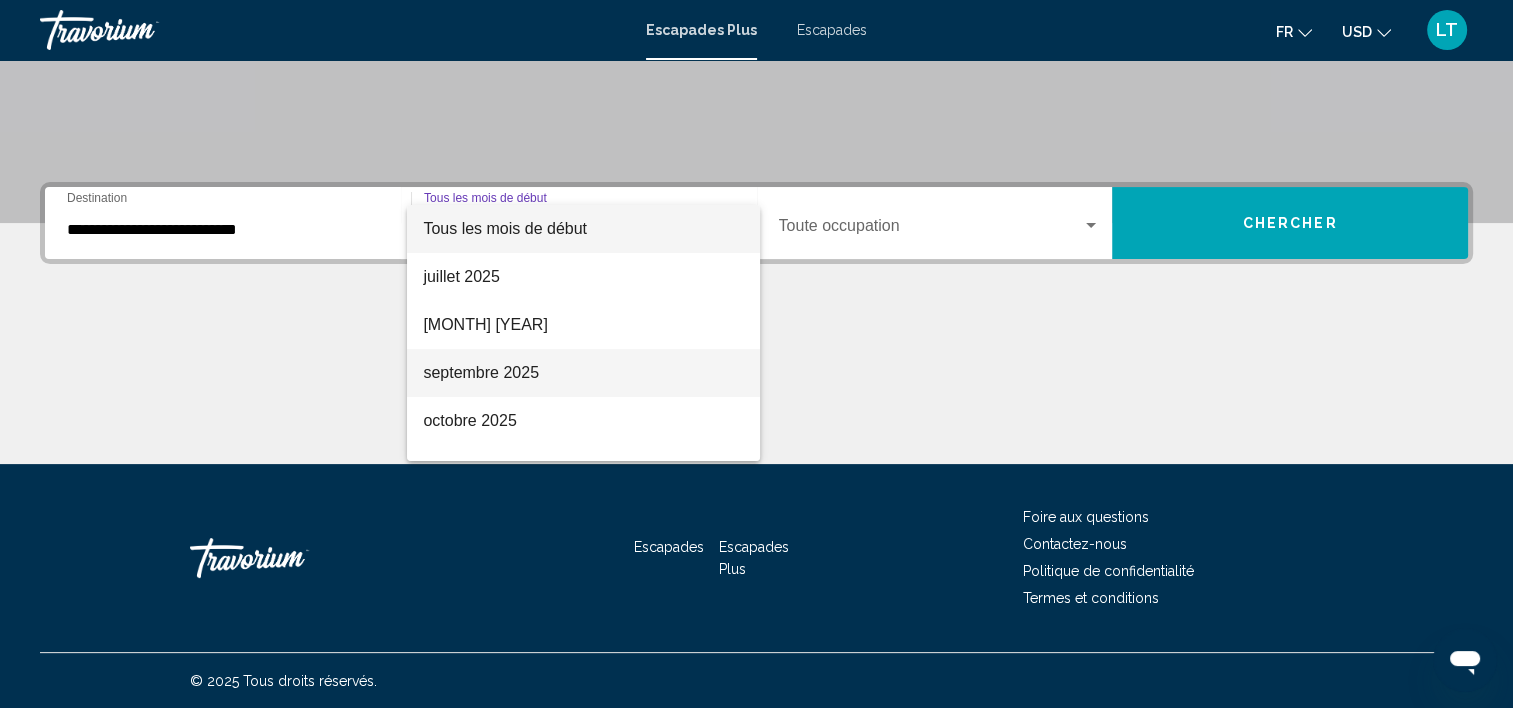 click on "septembre 2025" at bounding box center (583, 373) 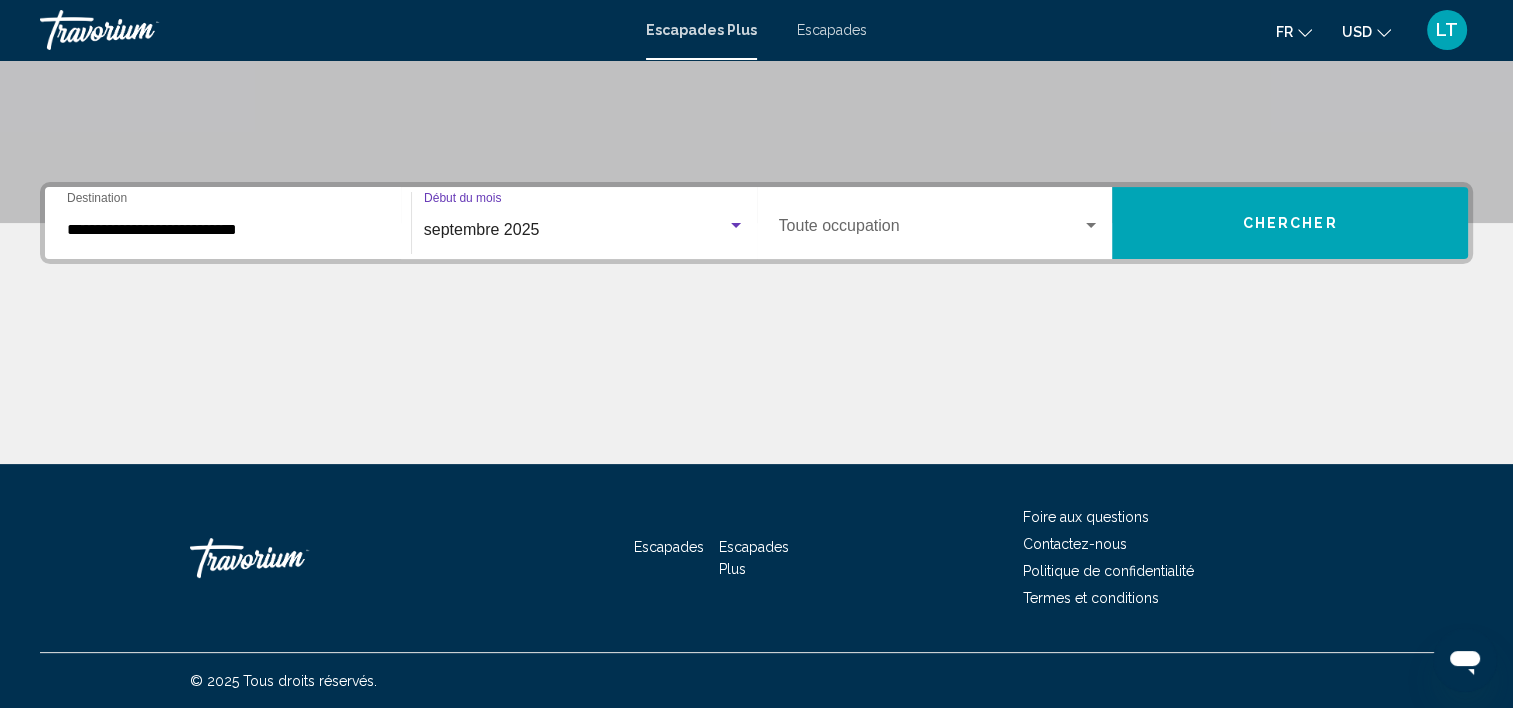 click on "Chercher" at bounding box center (1290, 223) 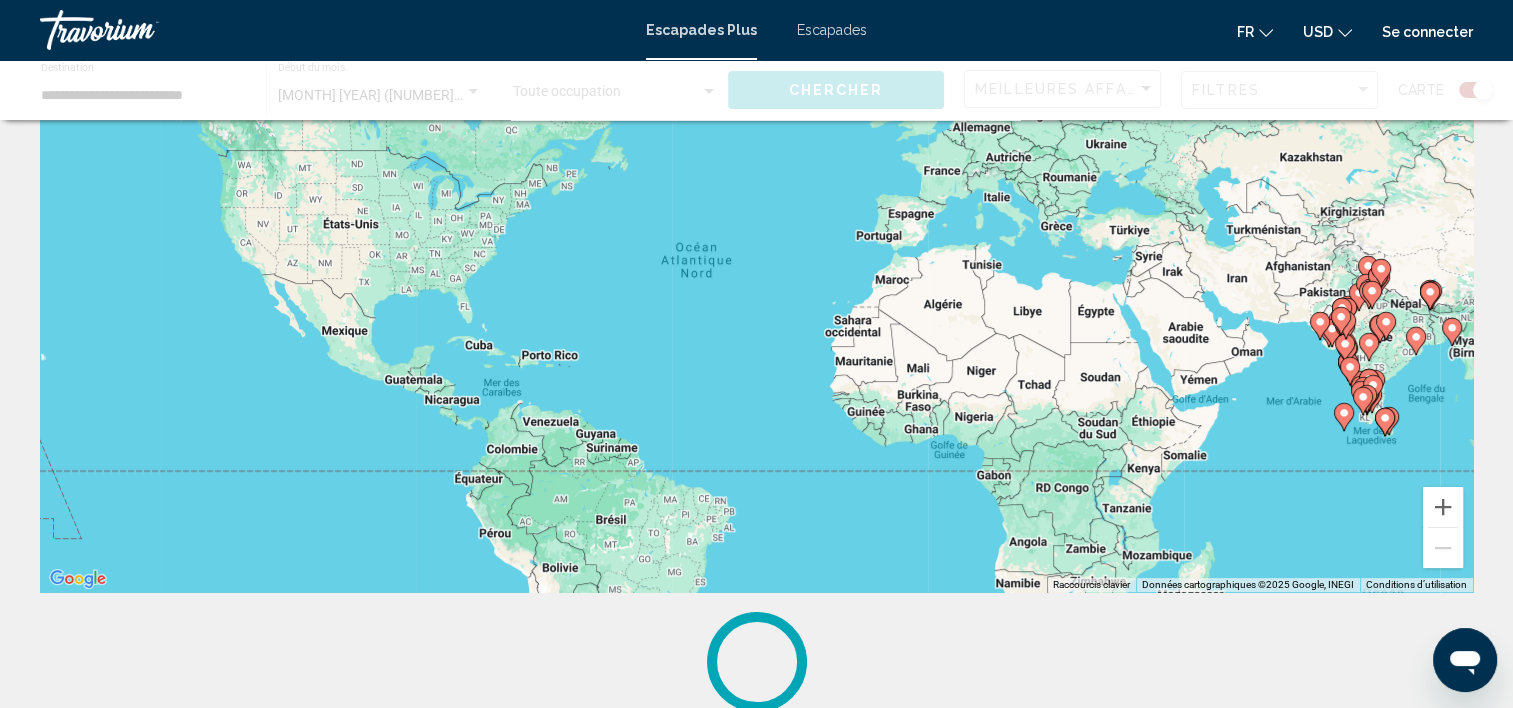 scroll, scrollTop: 116, scrollLeft: 0, axis: vertical 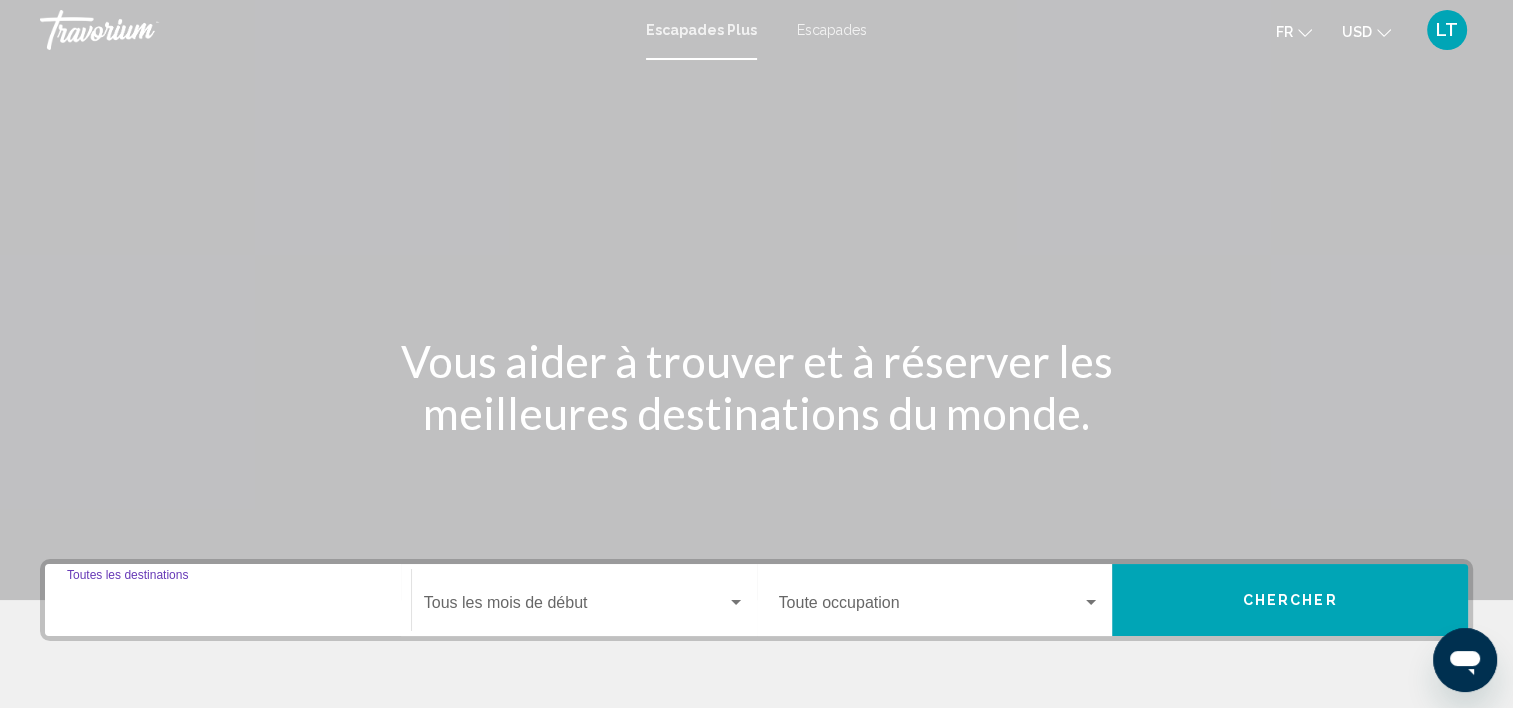 click on "Destination Toutes les destinations" at bounding box center (228, 607) 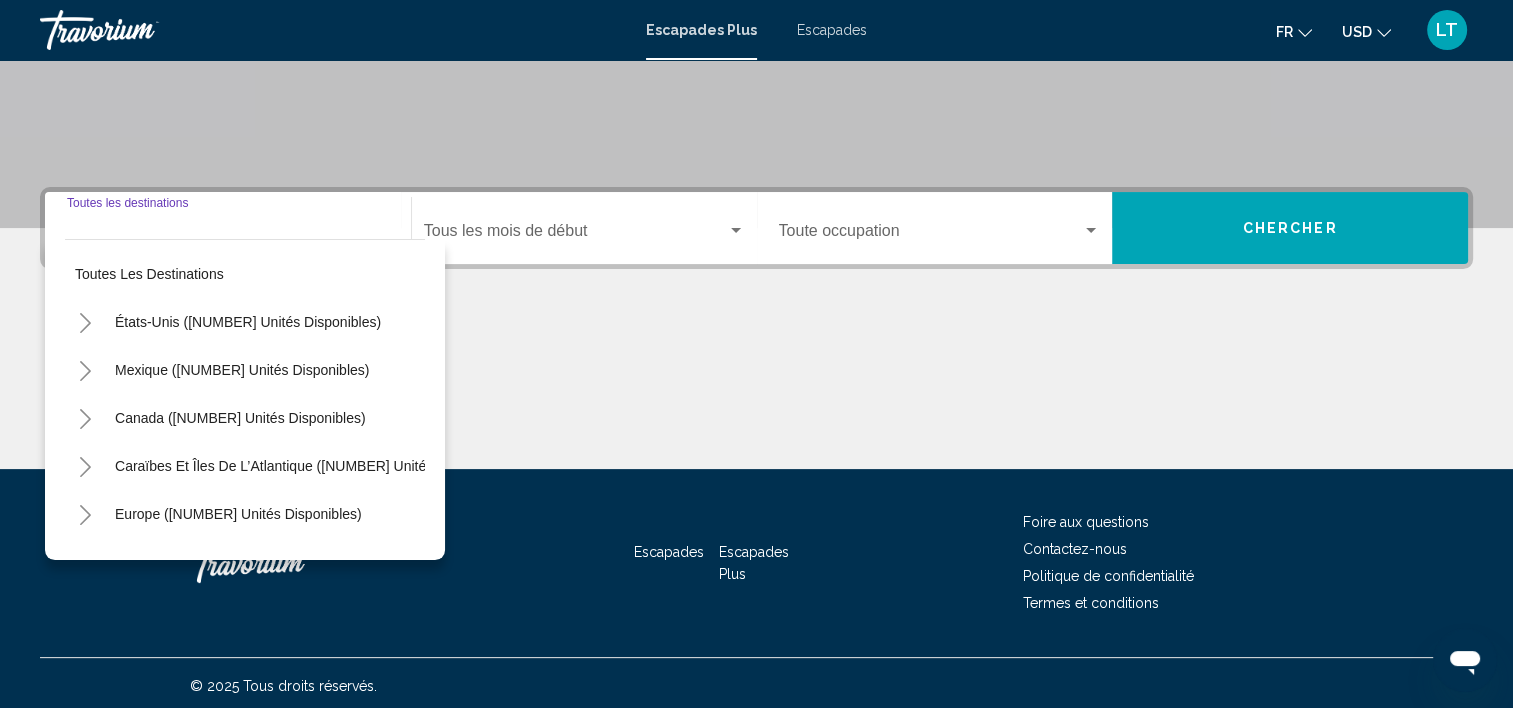 scroll, scrollTop: 377, scrollLeft: 0, axis: vertical 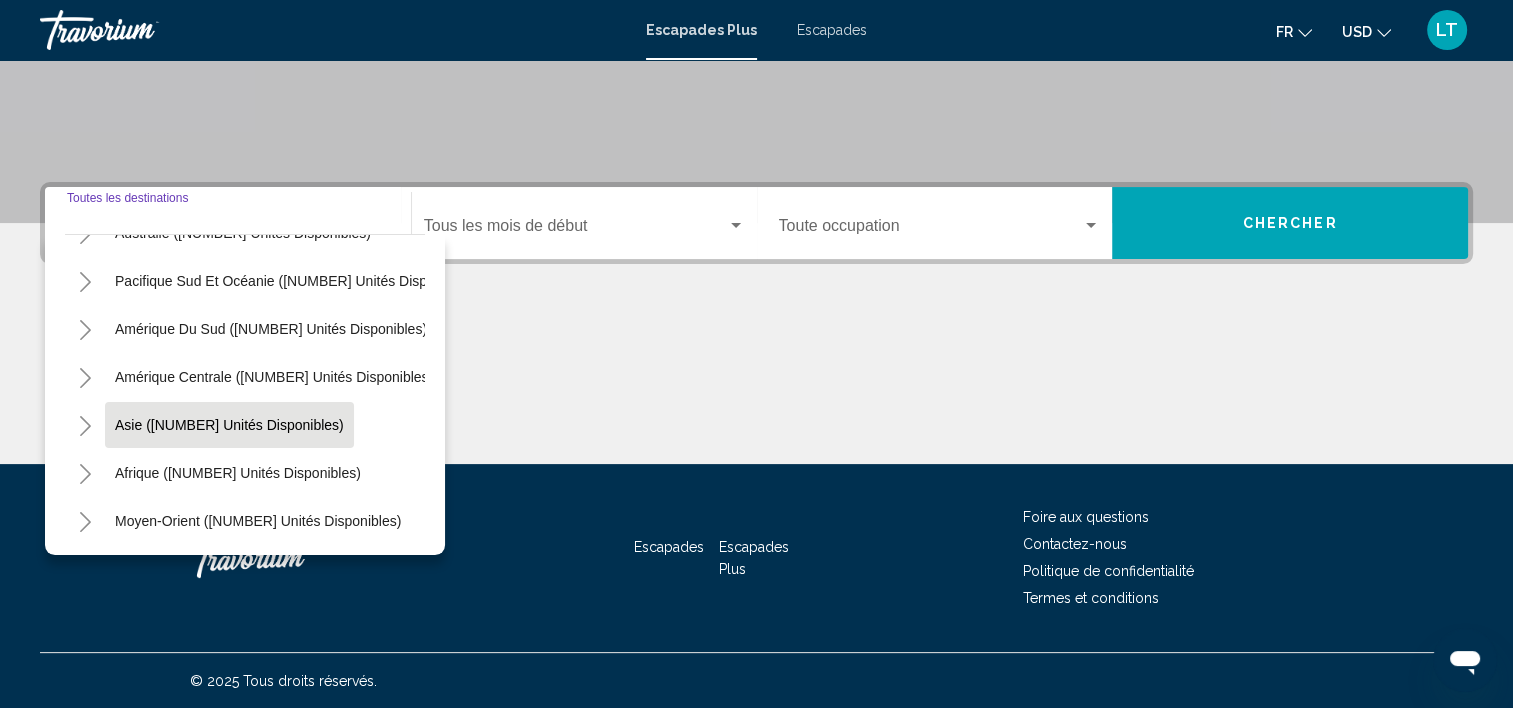 click on "Asie ([NUMBER] unités disponibles)" at bounding box center (238, 473) 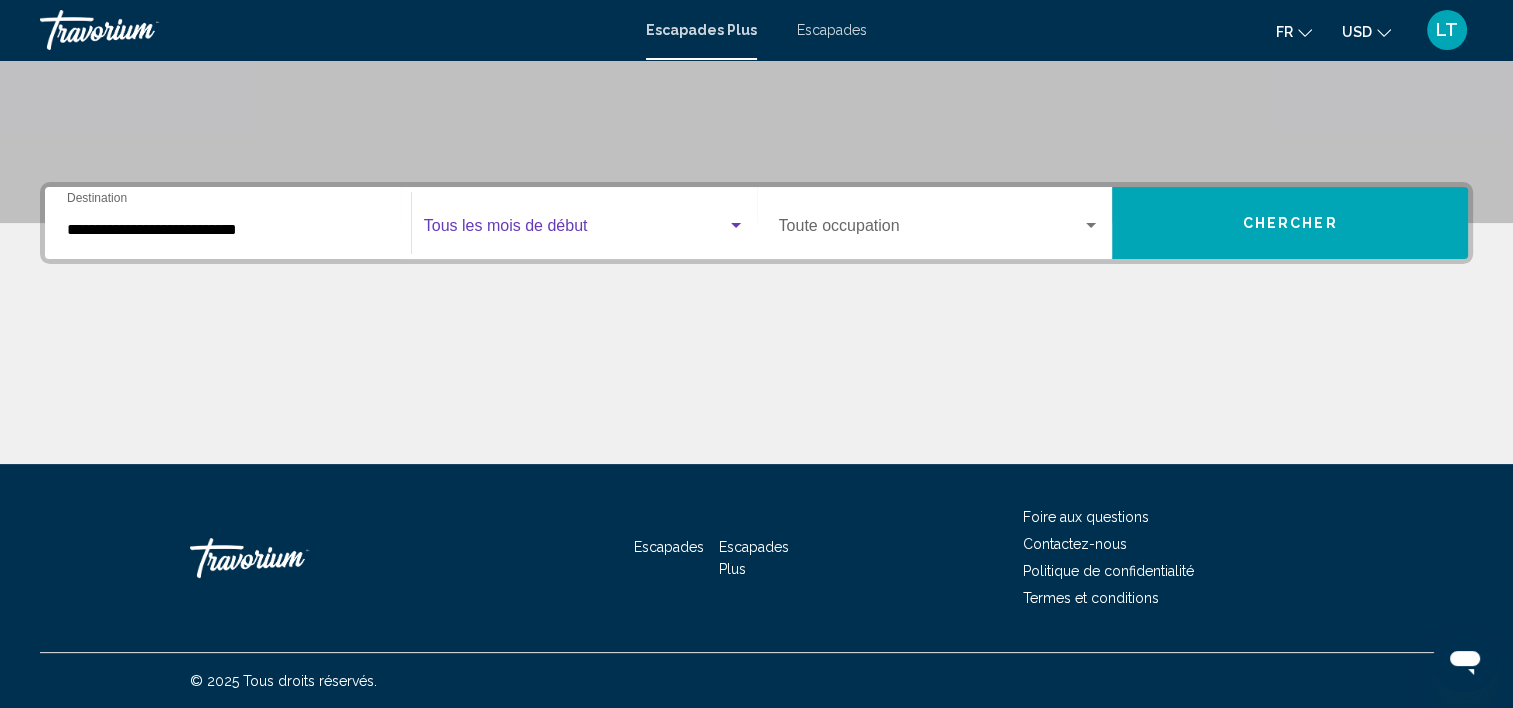 click at bounding box center [736, 226] 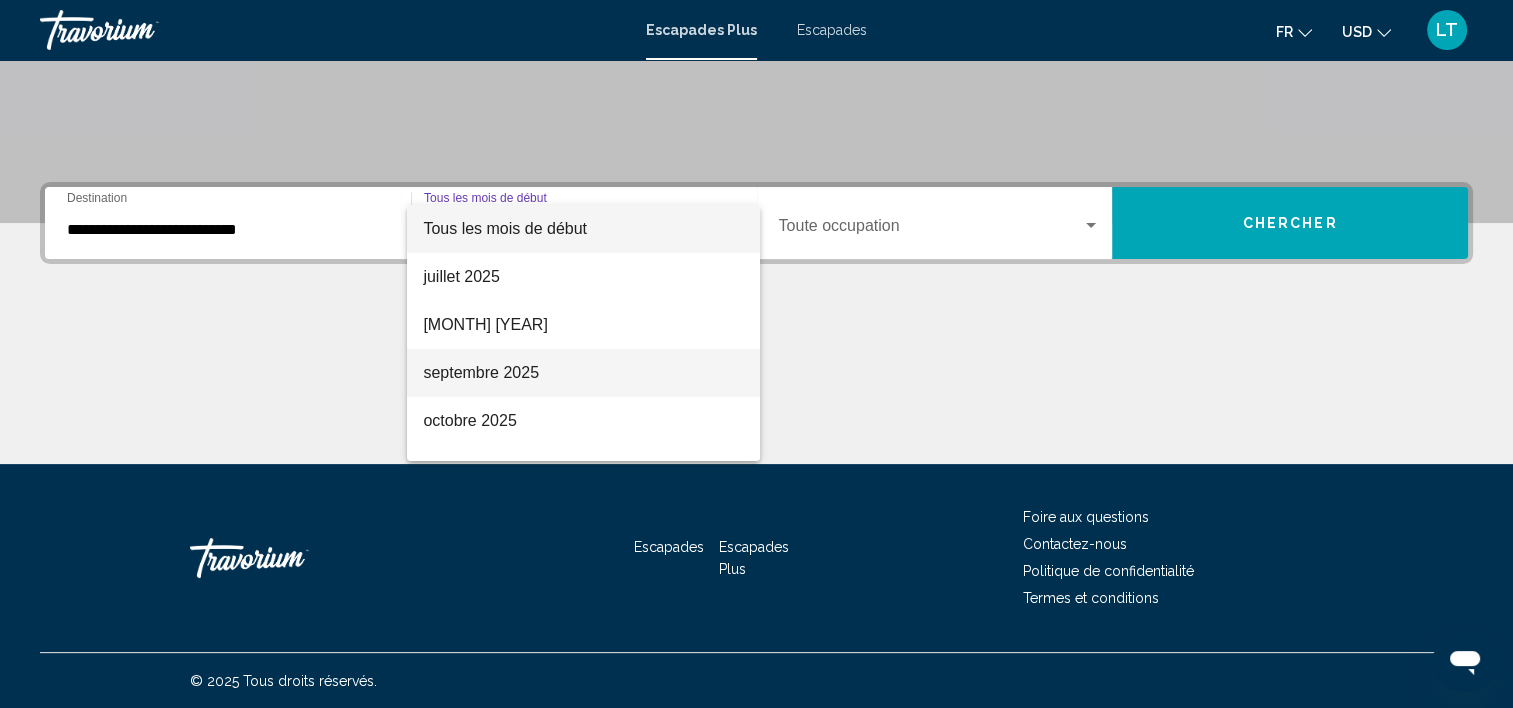 click on "septembre 2025" at bounding box center [583, 373] 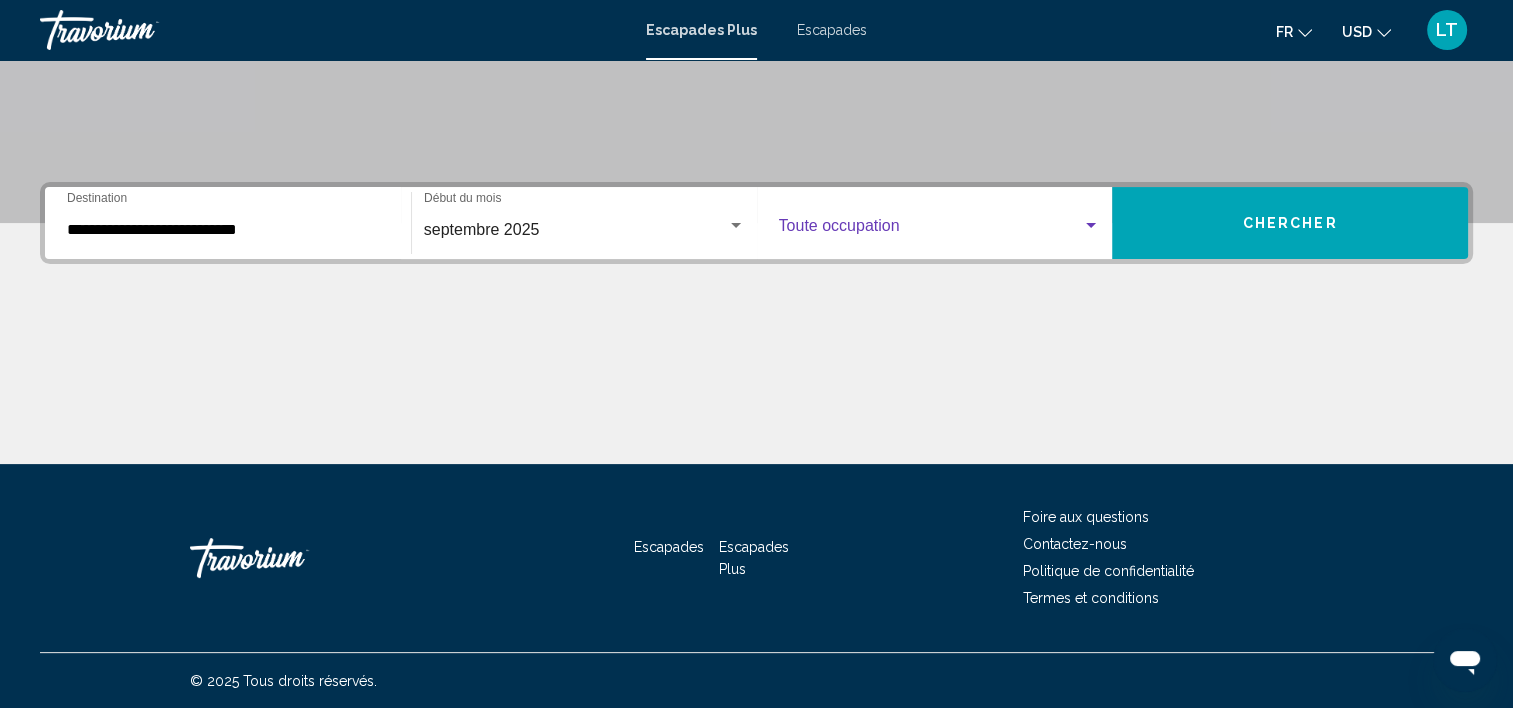 click at bounding box center [1091, 226] 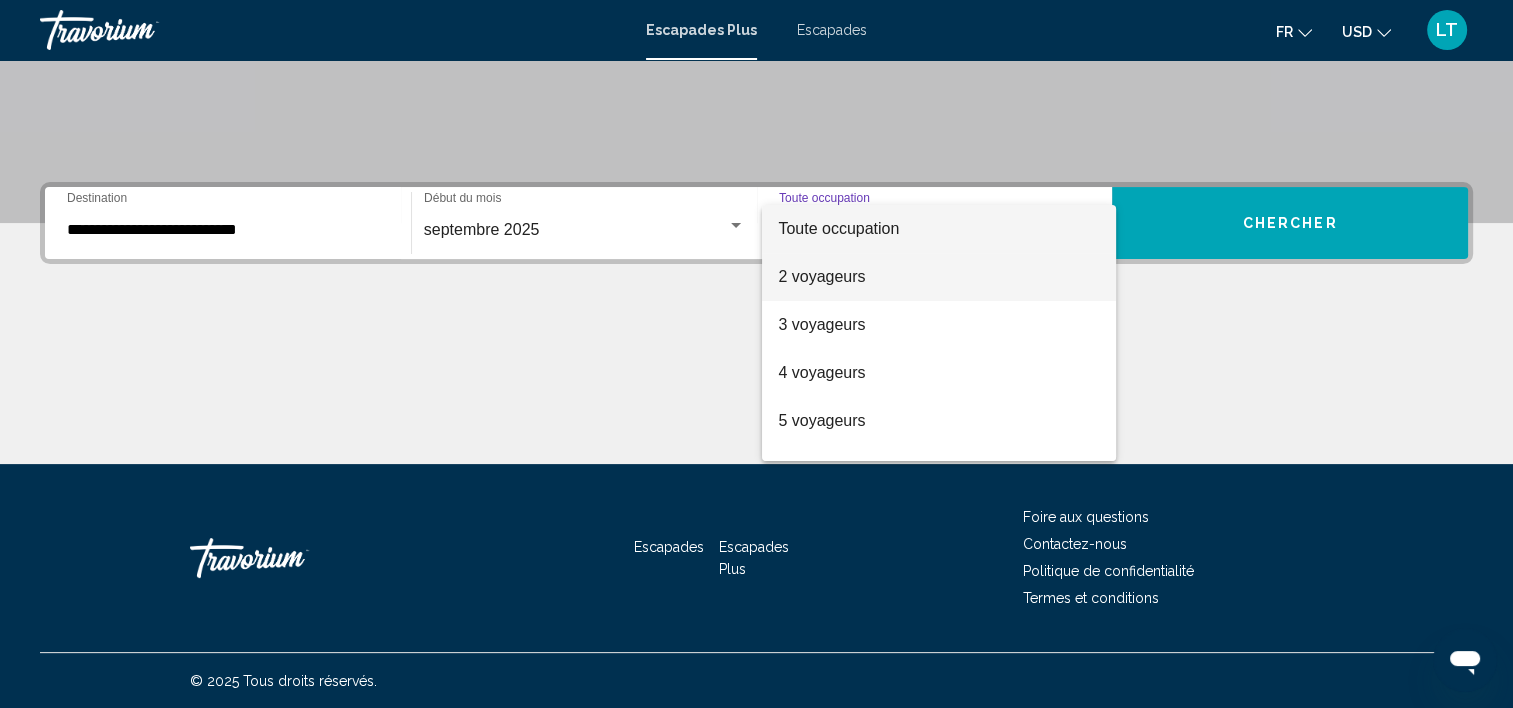click on "2 voyageurs" at bounding box center [939, 277] 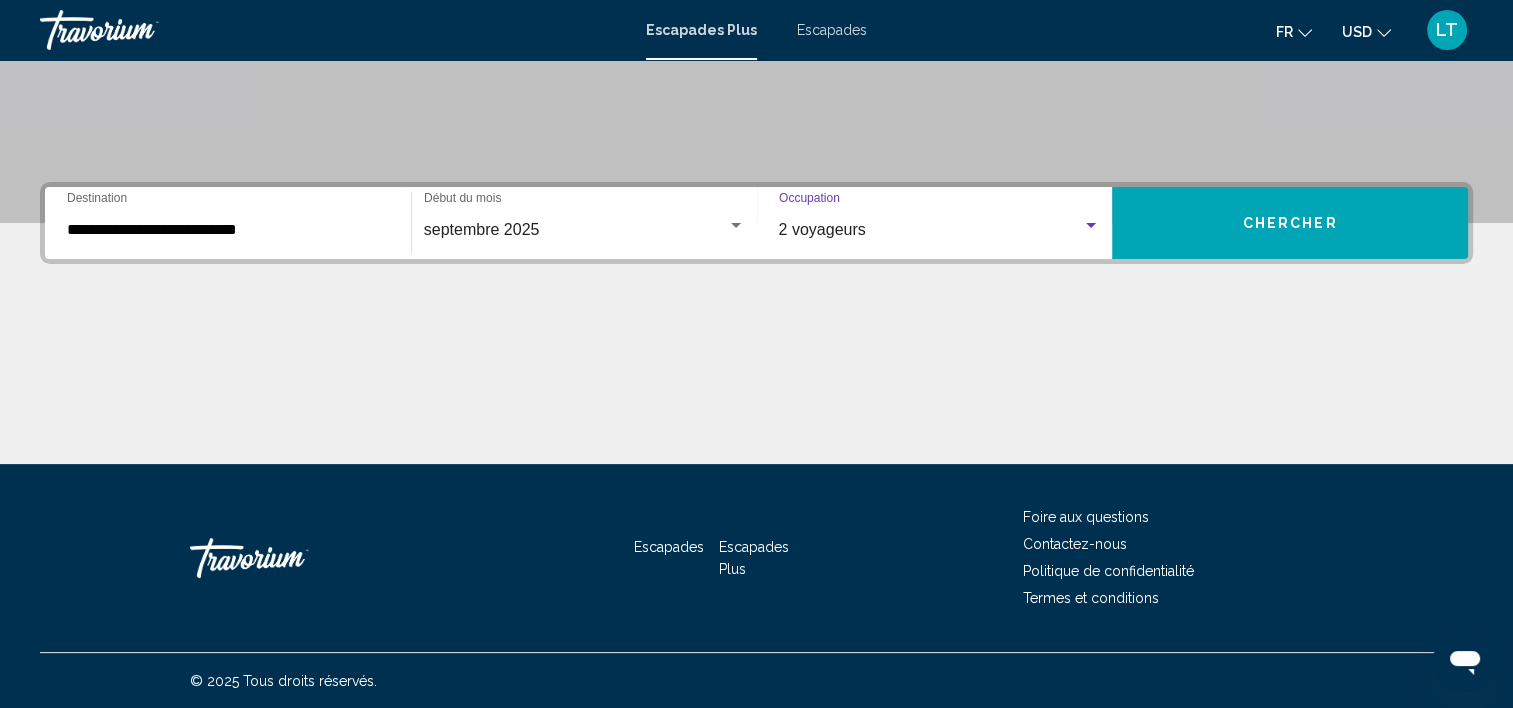 click on "Chercher" at bounding box center [1290, 223] 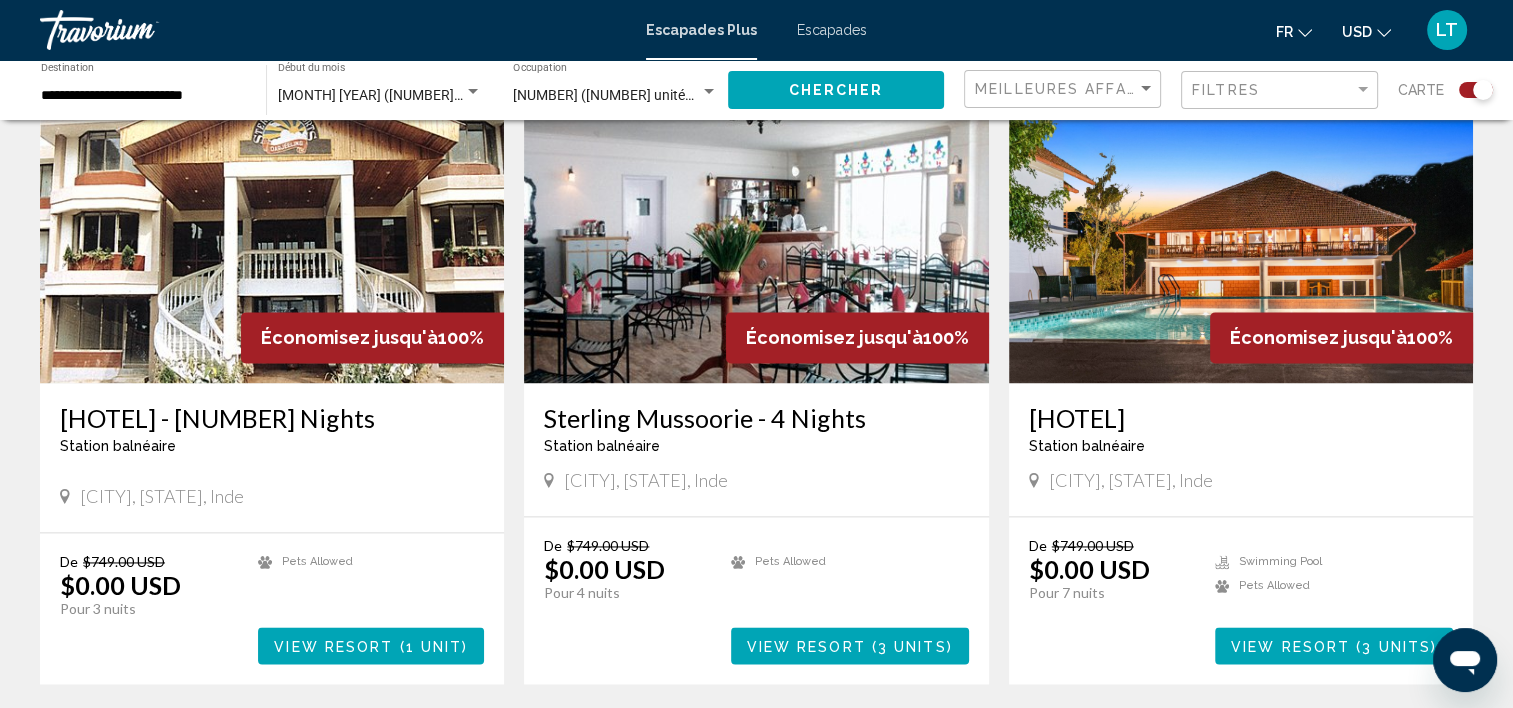 scroll, scrollTop: 2900, scrollLeft: 0, axis: vertical 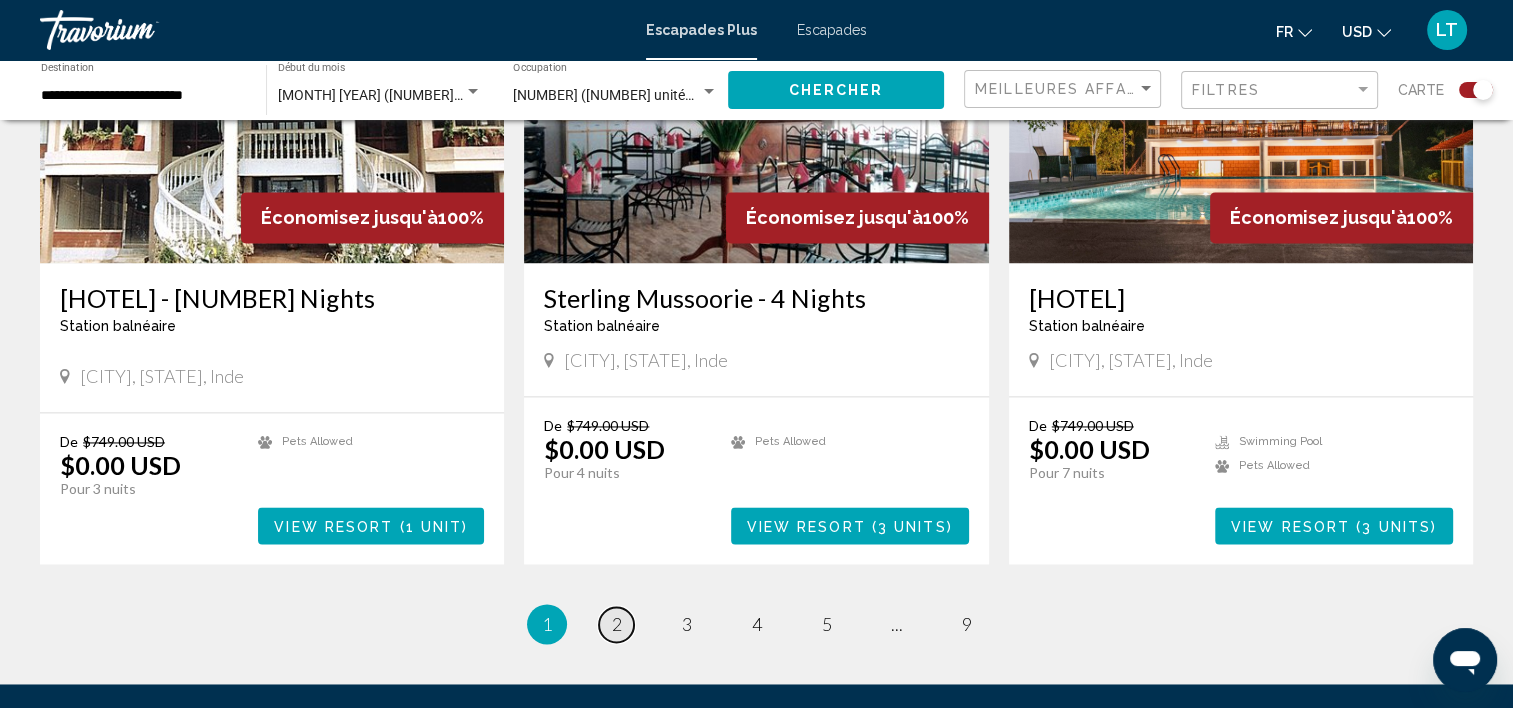 click on "2" at bounding box center [617, 624] 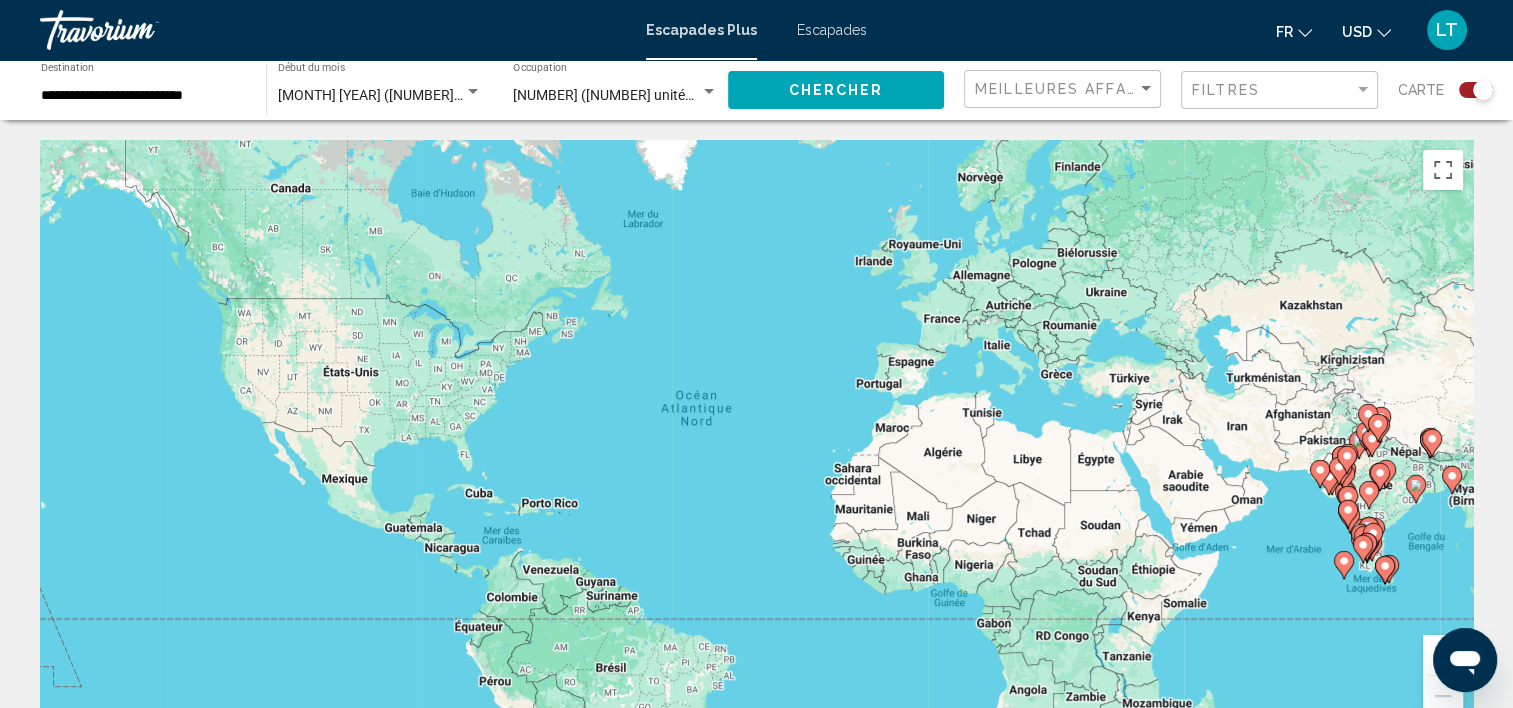 scroll, scrollTop: 100, scrollLeft: 0, axis: vertical 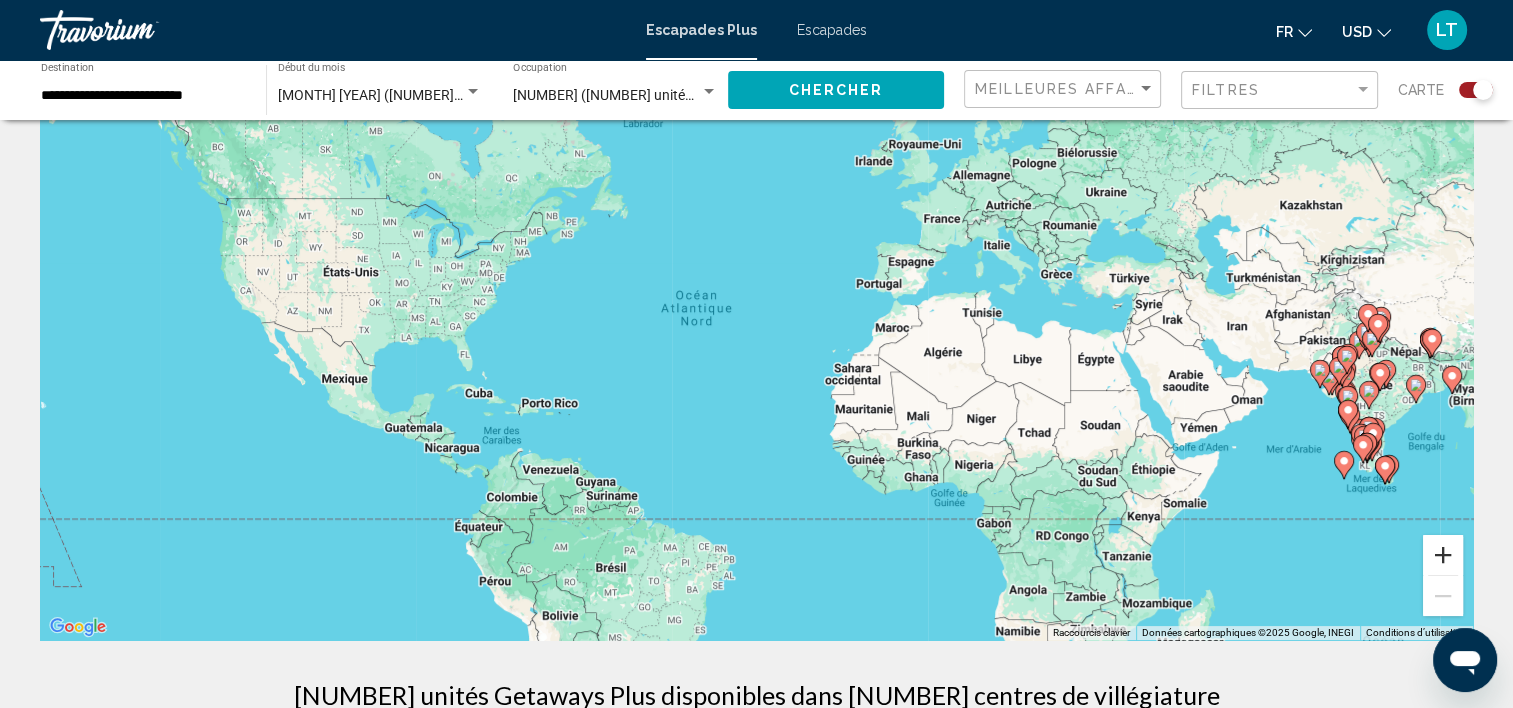 click at bounding box center (1443, 555) 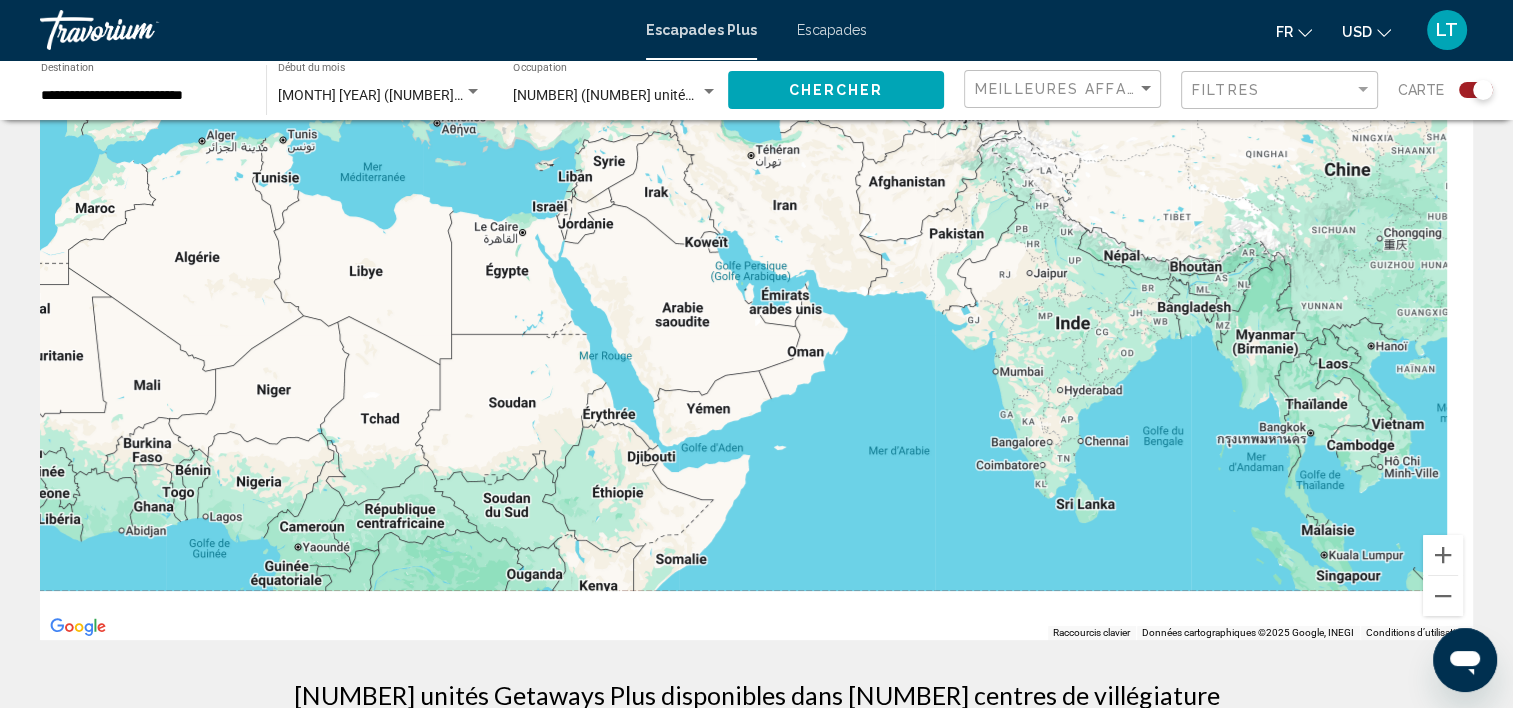 drag, startPoint x: 1157, startPoint y: 431, endPoint x: 231, endPoint y: 296, distance: 935.789 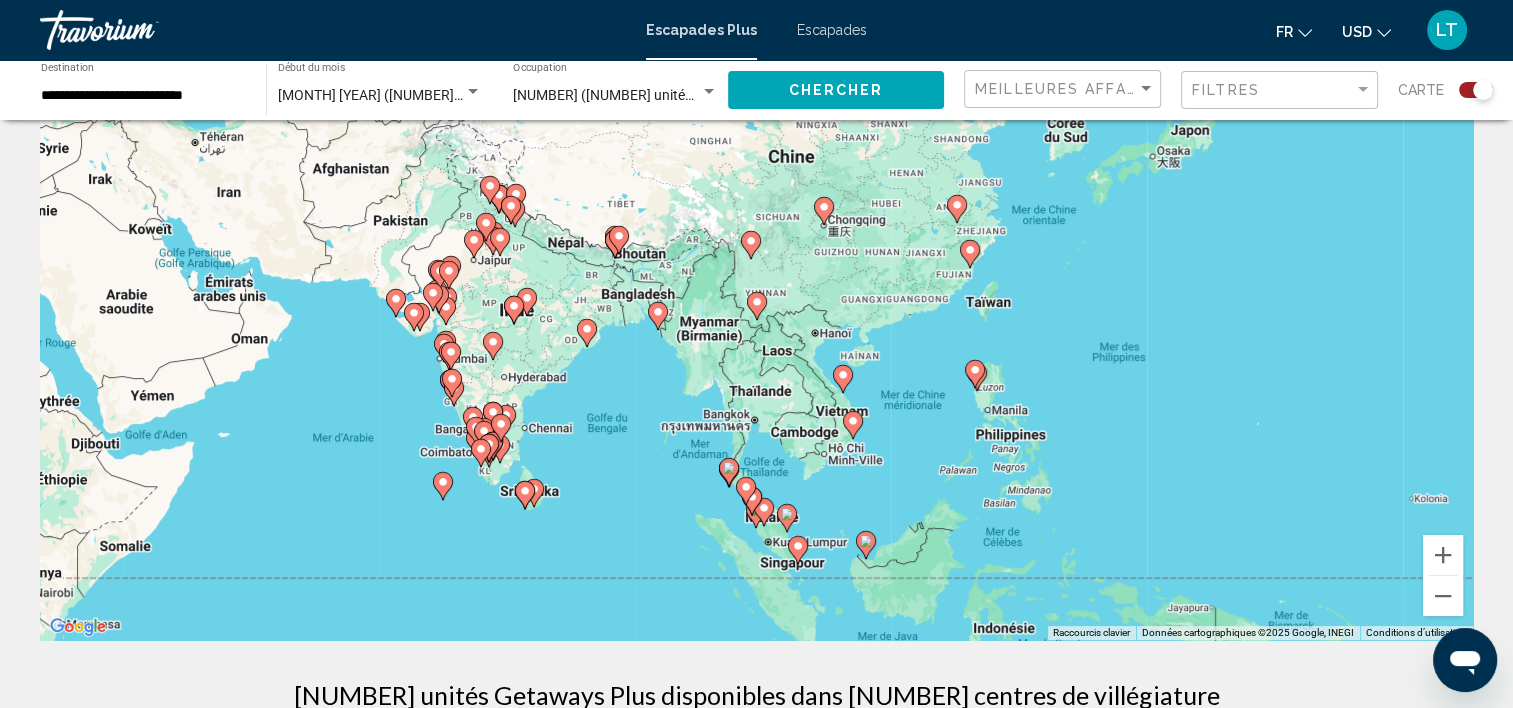 click at bounding box center [978, 361] 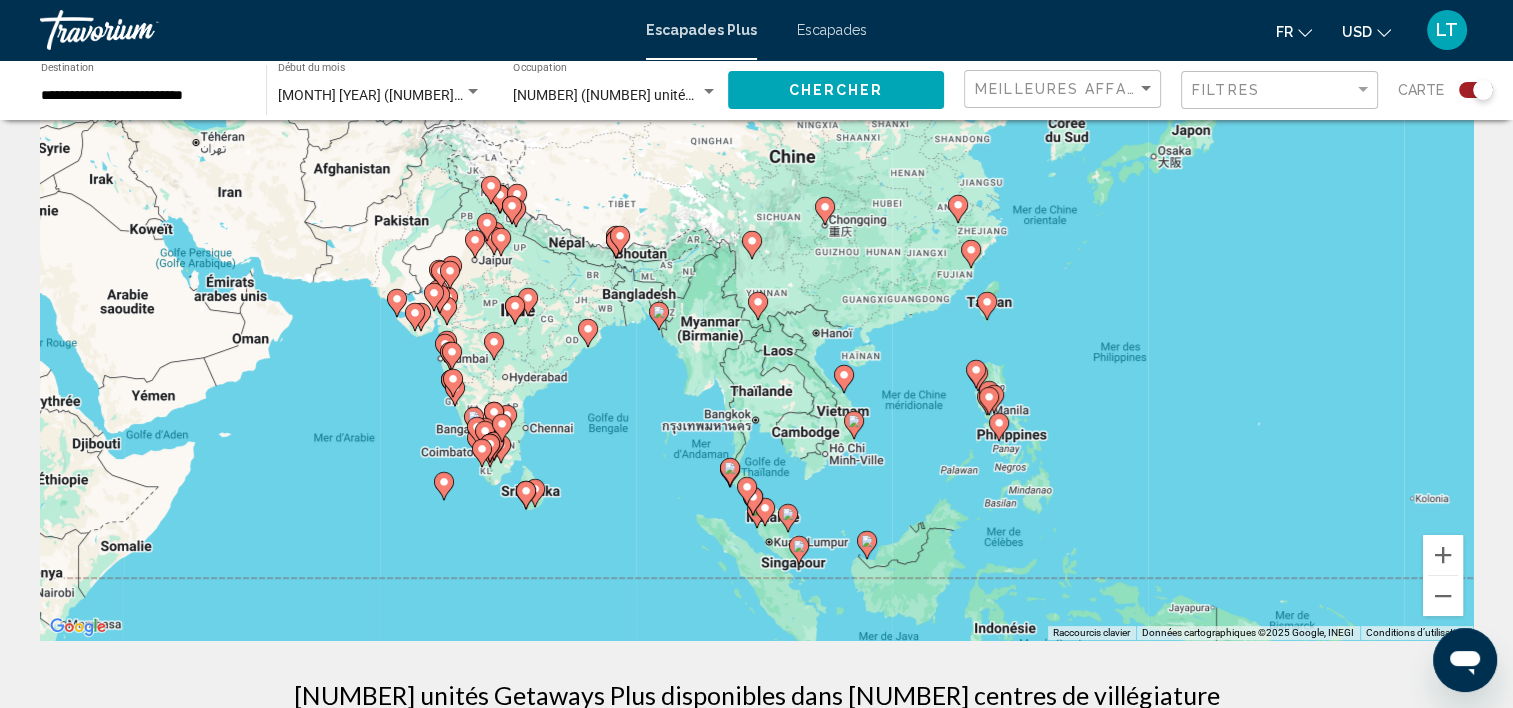 scroll, scrollTop: 0, scrollLeft: 0, axis: both 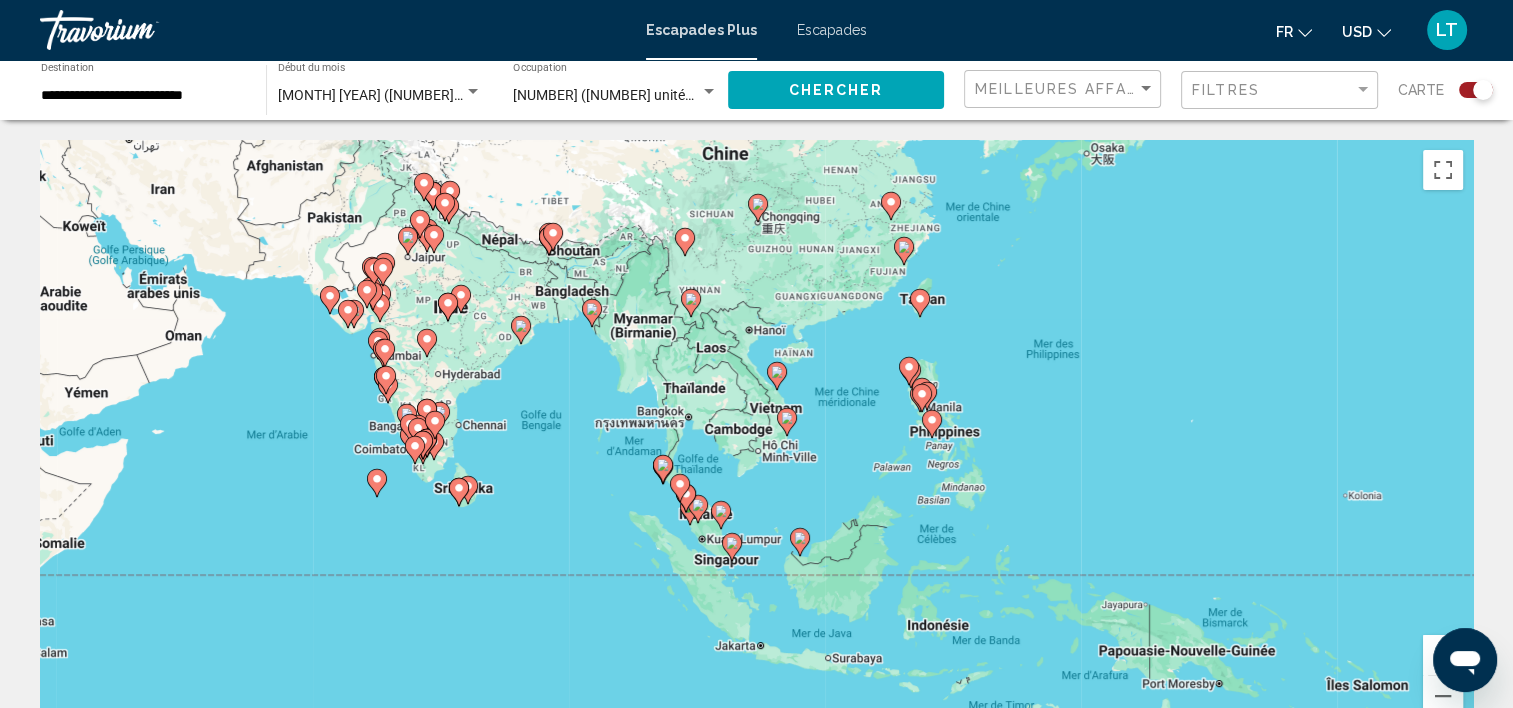 drag, startPoint x: 1292, startPoint y: 463, endPoint x: 1272, endPoint y: 405, distance: 61.351448 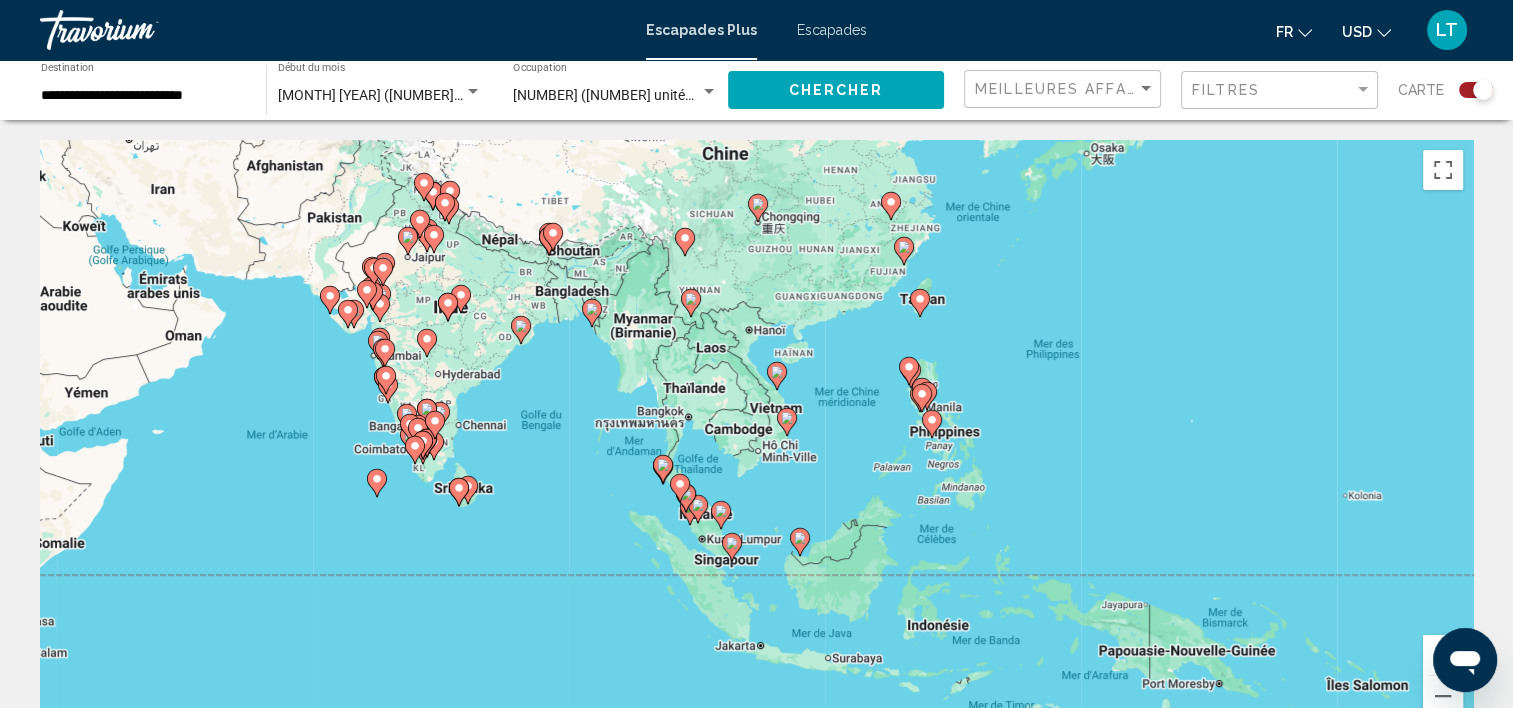 click on "Pour naviguer, appuyez sur les touches fléchées. Pour activer le glissement avec le clavier, appuyez sur Alt+Entrée. Une fois ce mode activé, utilisez les touches fléchées pour déplacer le repère. Pour valider le déplacement, appuyez sur Entrée. Pour annuler, appuyez sur Échap." at bounding box center [756, 440] 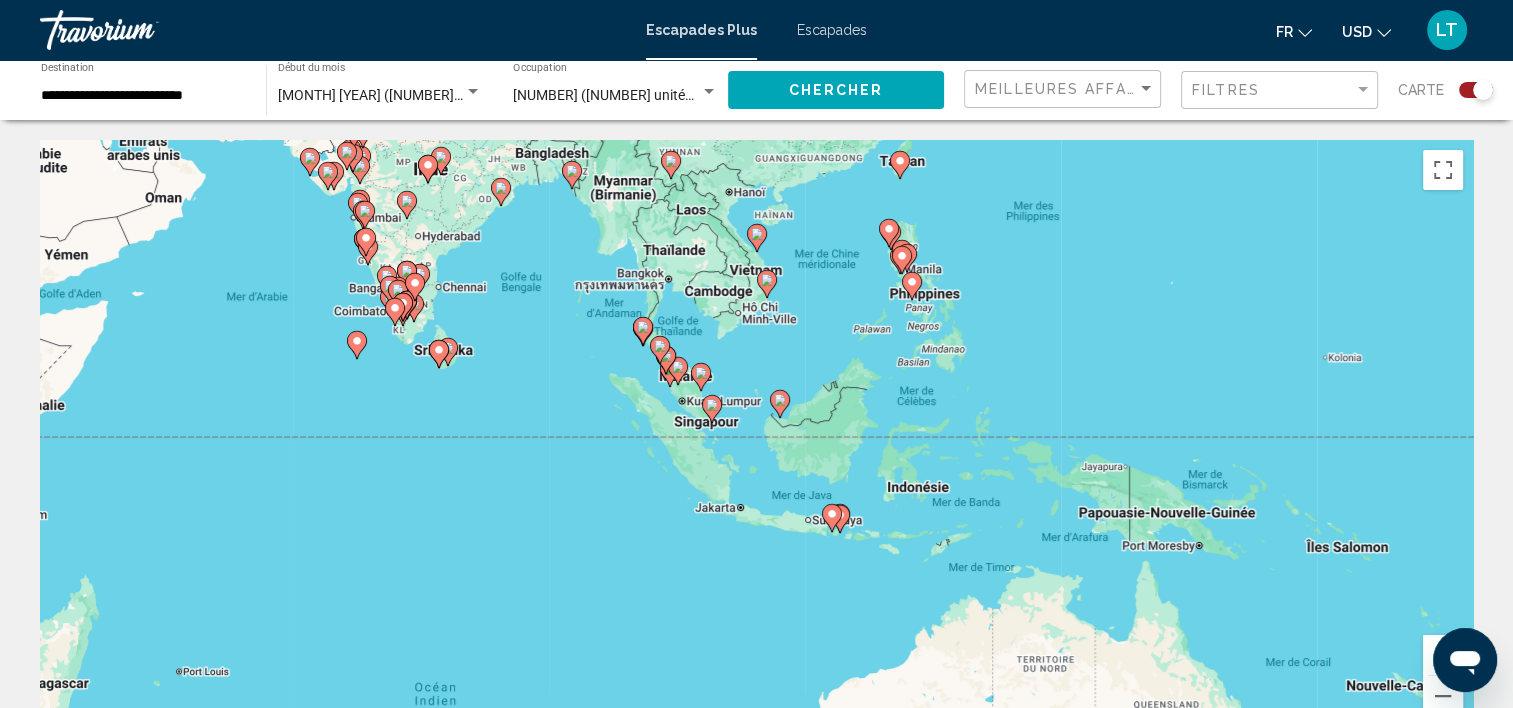 click at bounding box center [1443, 655] 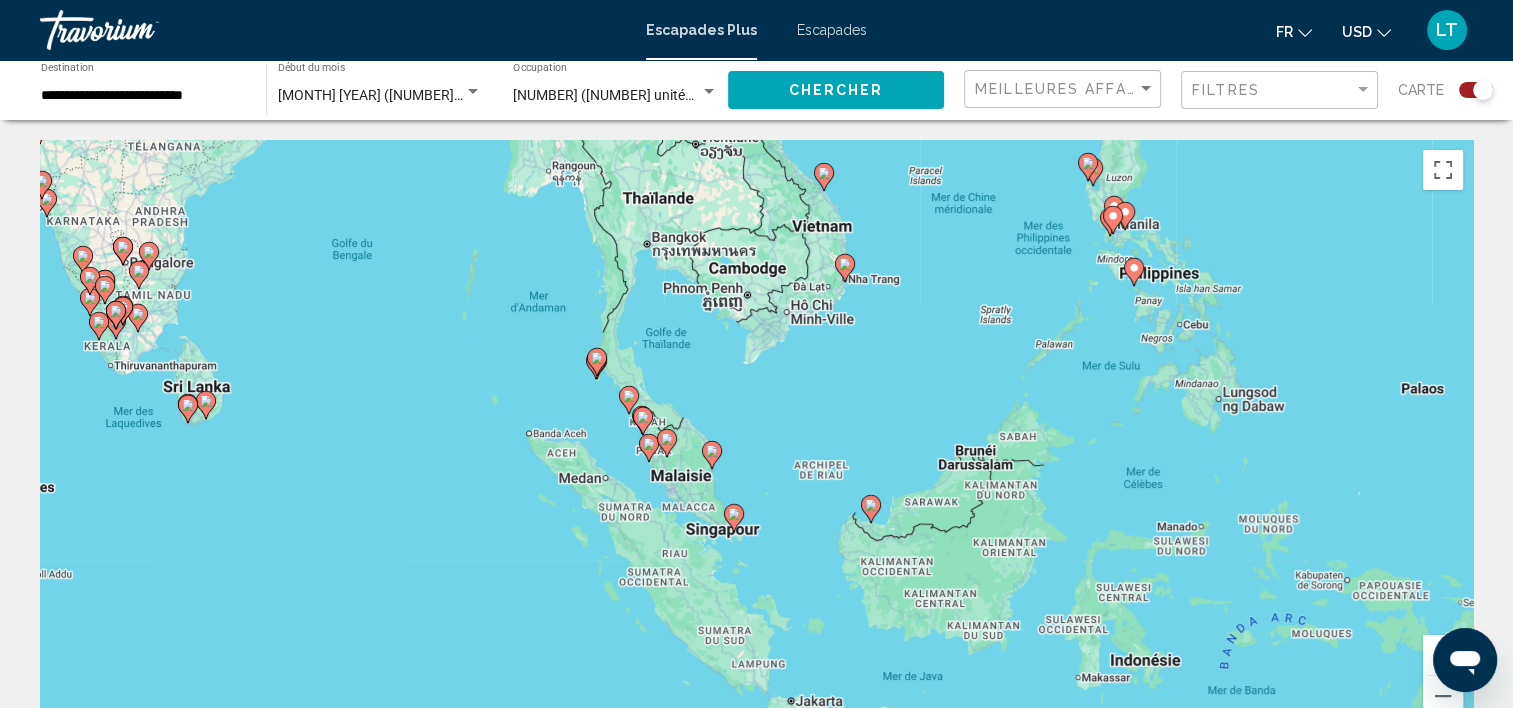 drag, startPoint x: 721, startPoint y: 469, endPoint x: 794, endPoint y: 604, distance: 153.47313 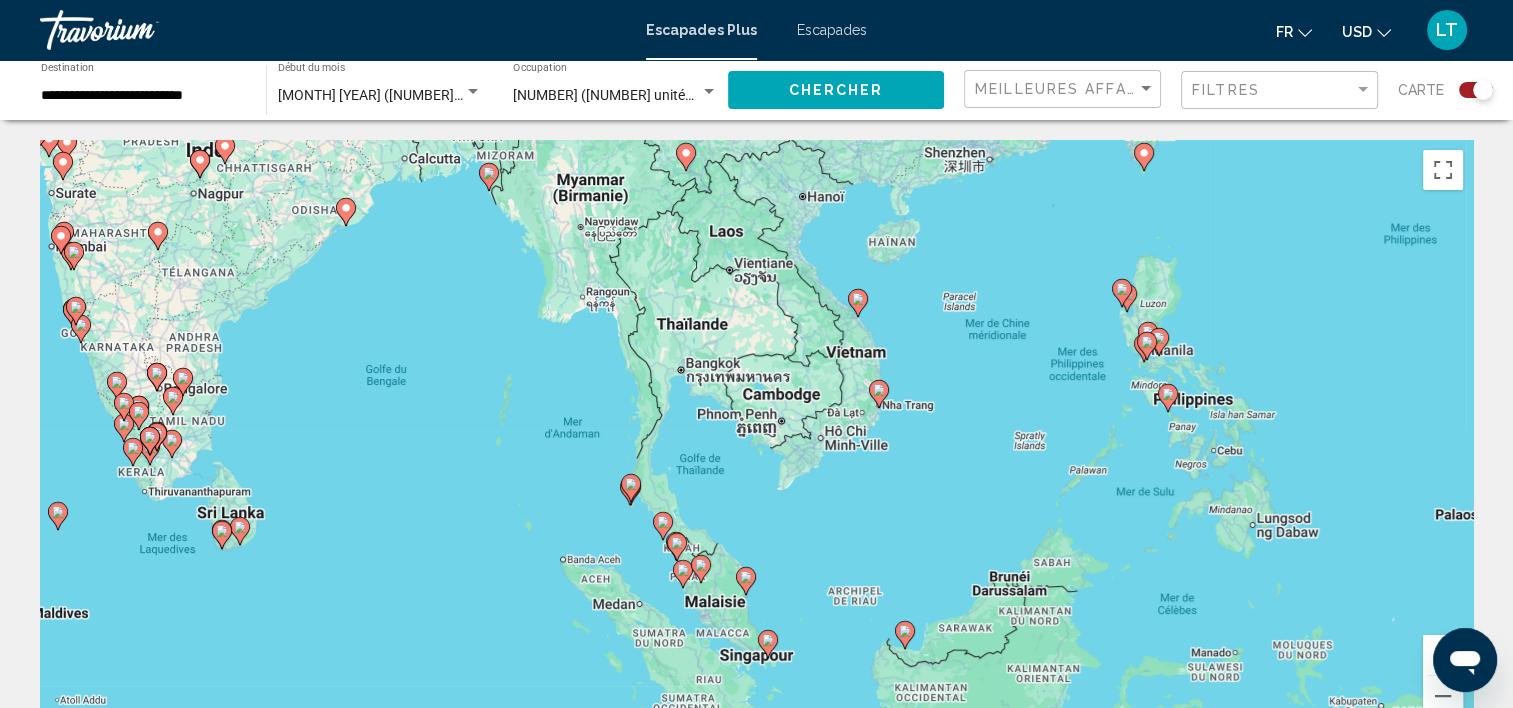 drag, startPoint x: 695, startPoint y: 338, endPoint x: 723, endPoint y: 464, distance: 129.07362 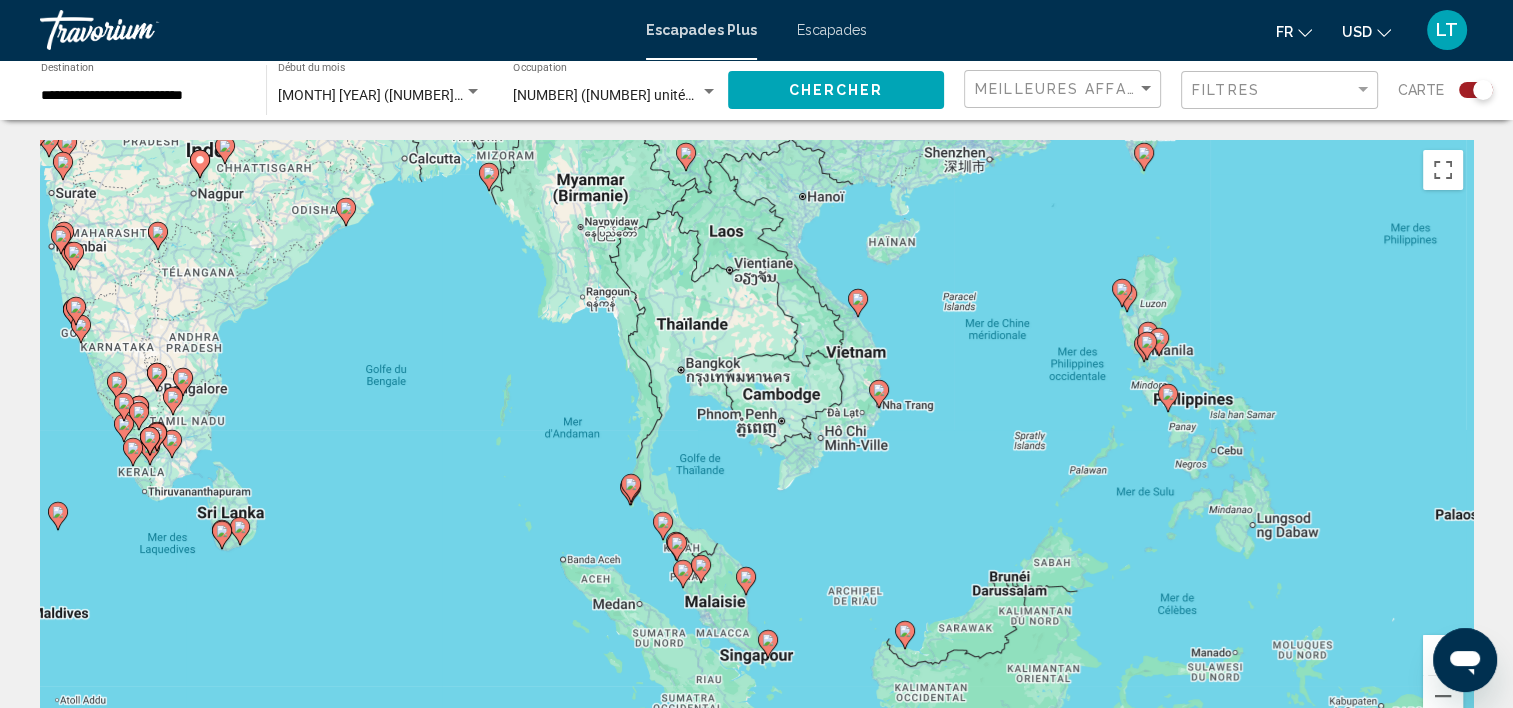 click on "Pour naviguer, appuyez sur les touches fléchées. Pour activer le glissement avec le clavier, appuyez sur Alt+Entrée. Une fois ce mode activé, utilisez les touches fléchées pour déplacer le repère. Pour valider le déplacement, appuyez sur Entrée. Pour annuler, appuyez sur Échap." at bounding box center [756, 440] 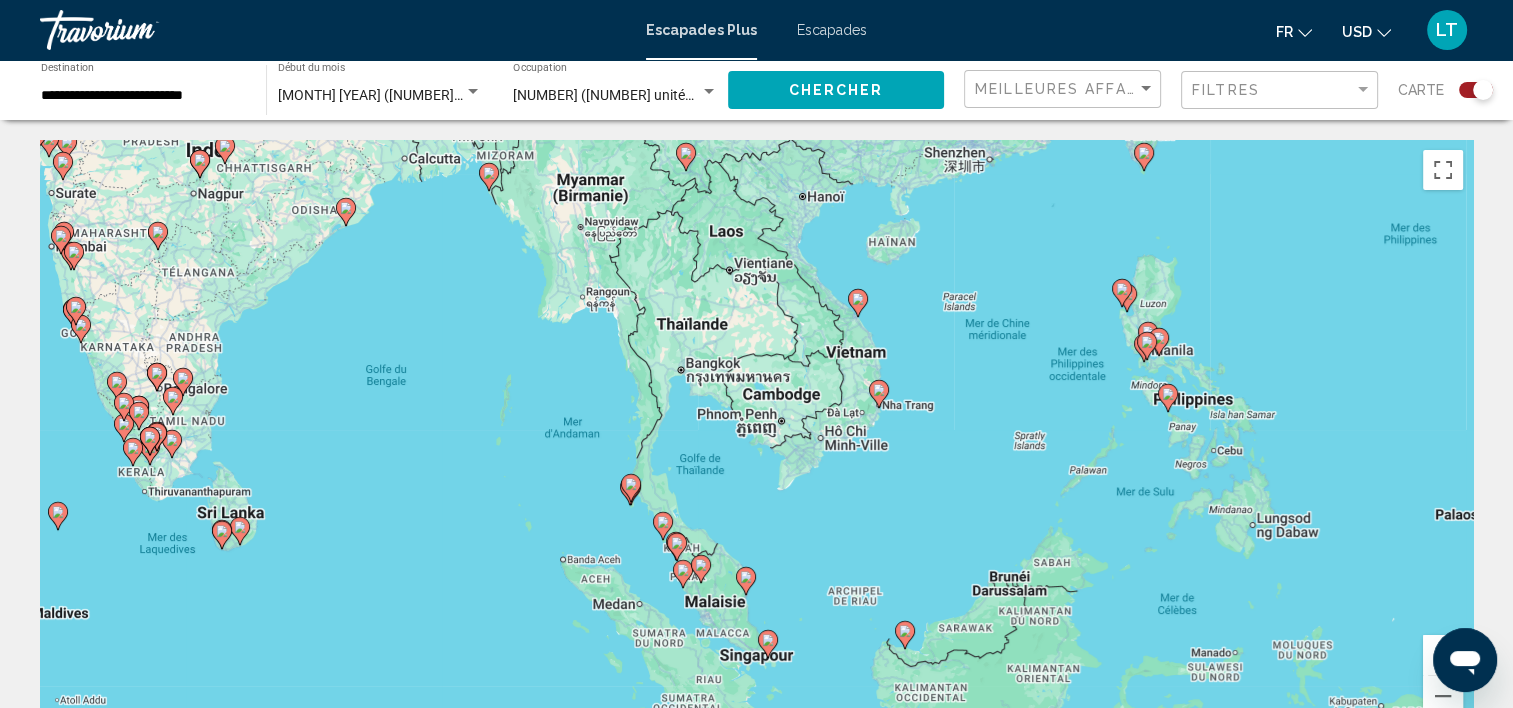 click on "Escapades" at bounding box center (832, 30) 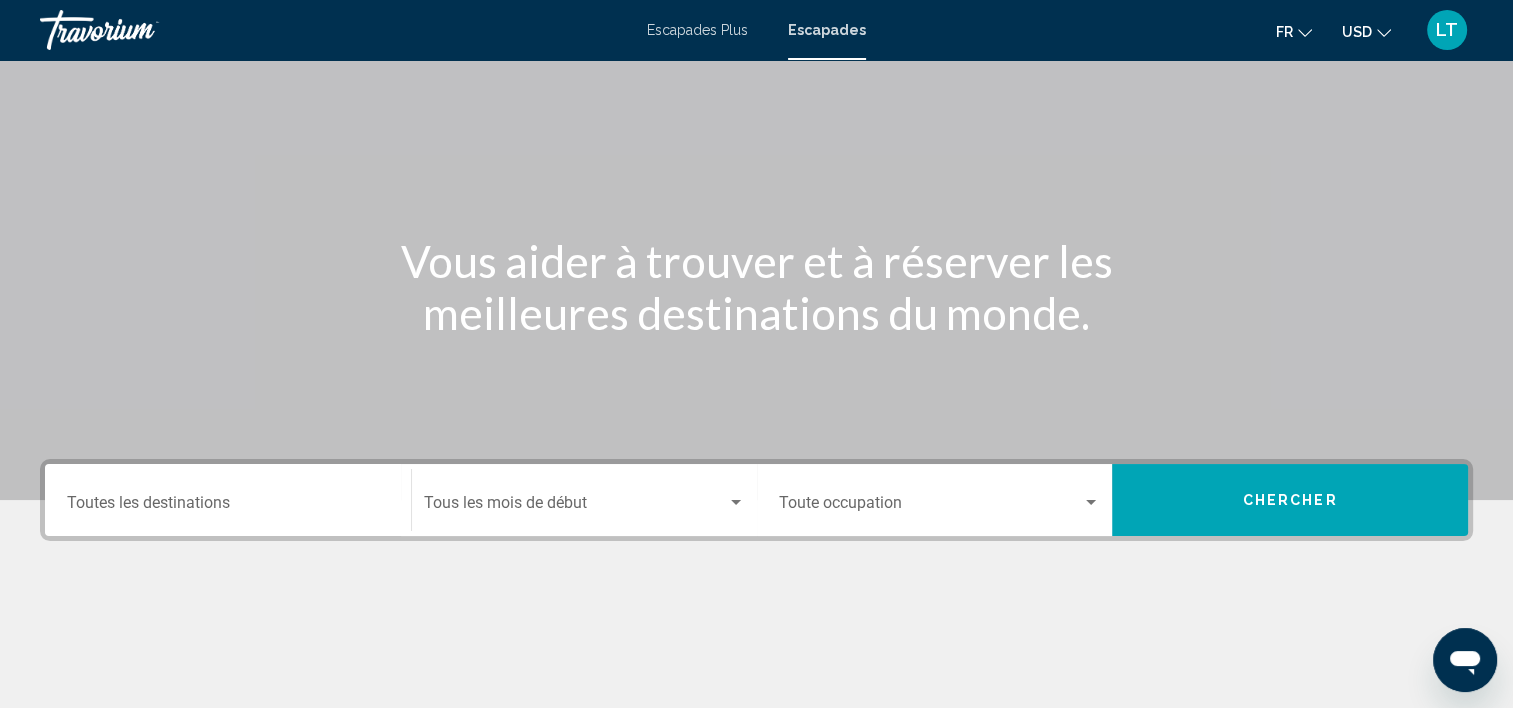 click on "Destination Toutes les destinations" at bounding box center [228, 507] 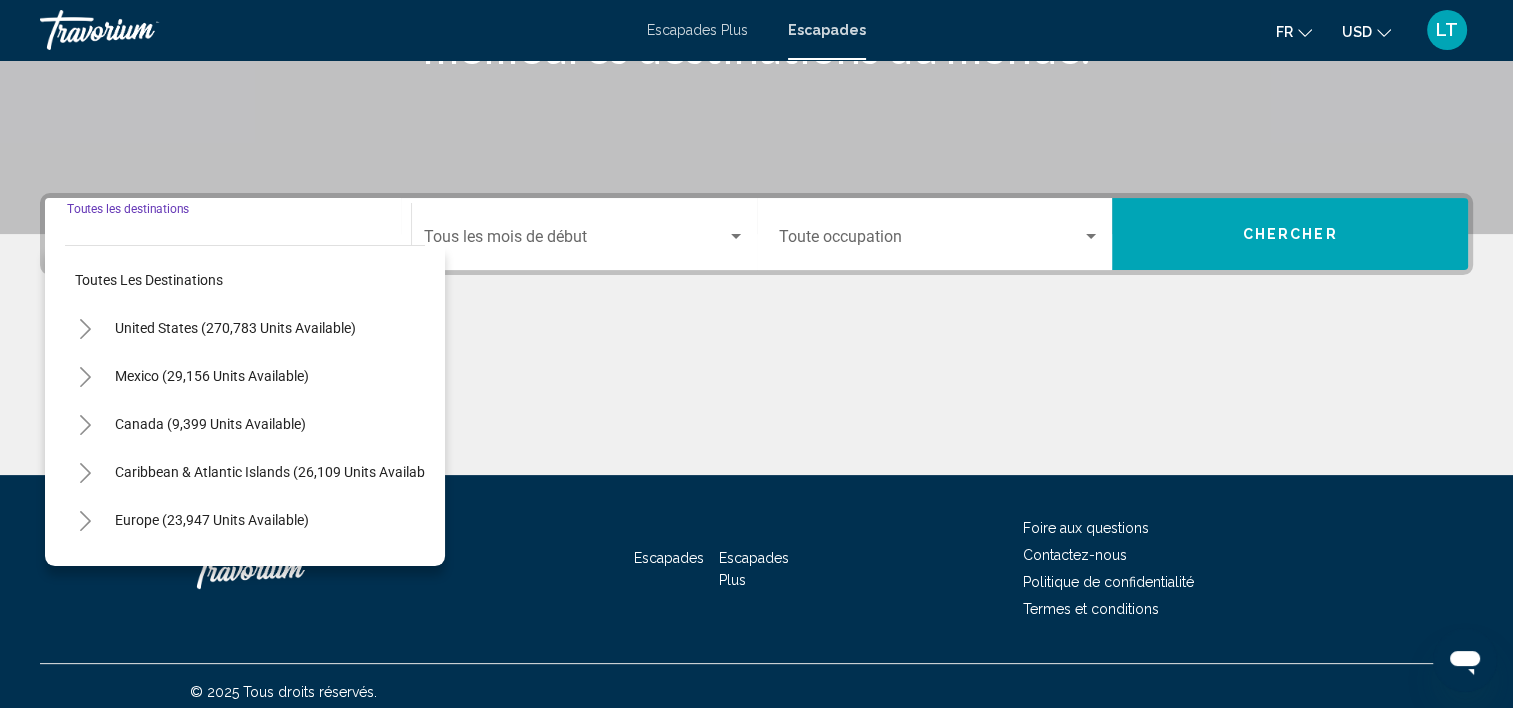 scroll, scrollTop: 377, scrollLeft: 0, axis: vertical 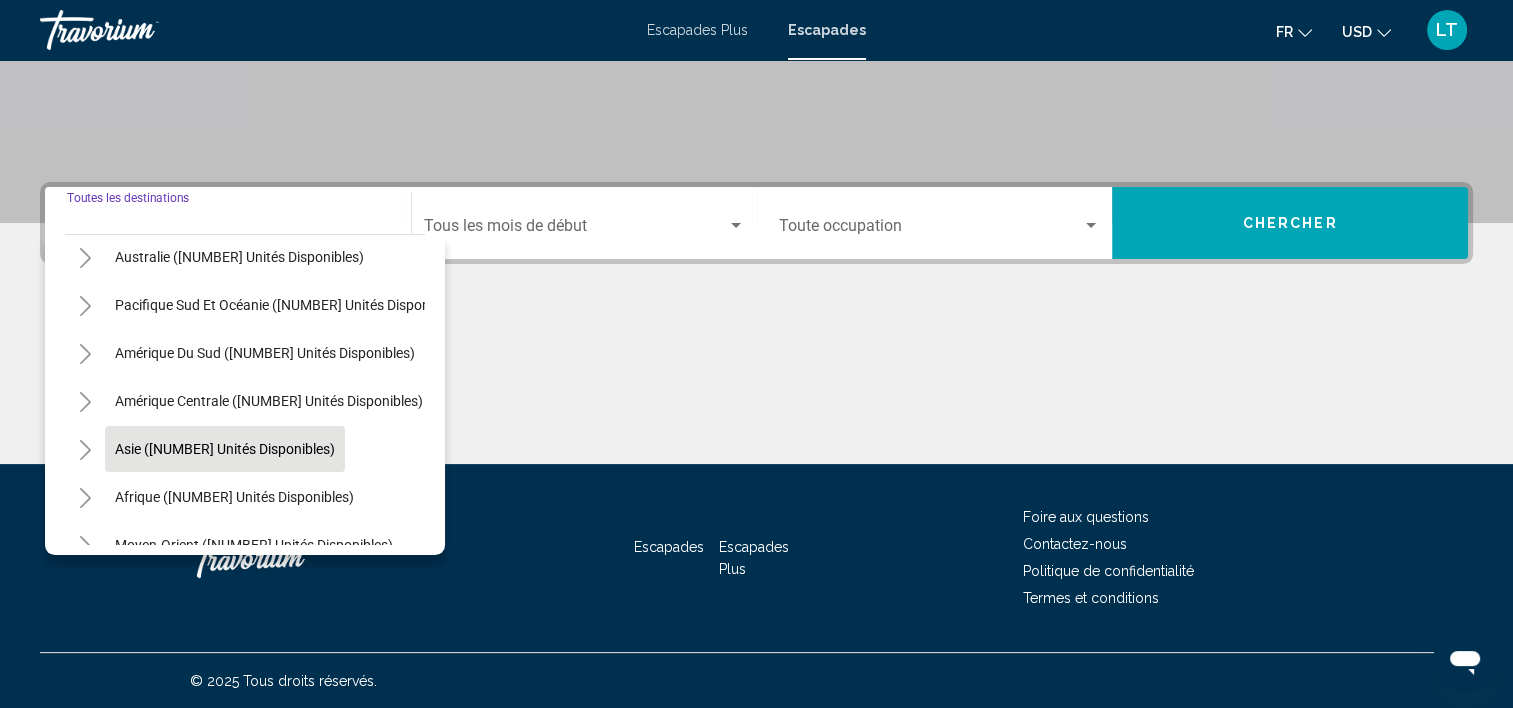 click on "Asie ([NUMBER] unités disponibles)" at bounding box center (234, 497) 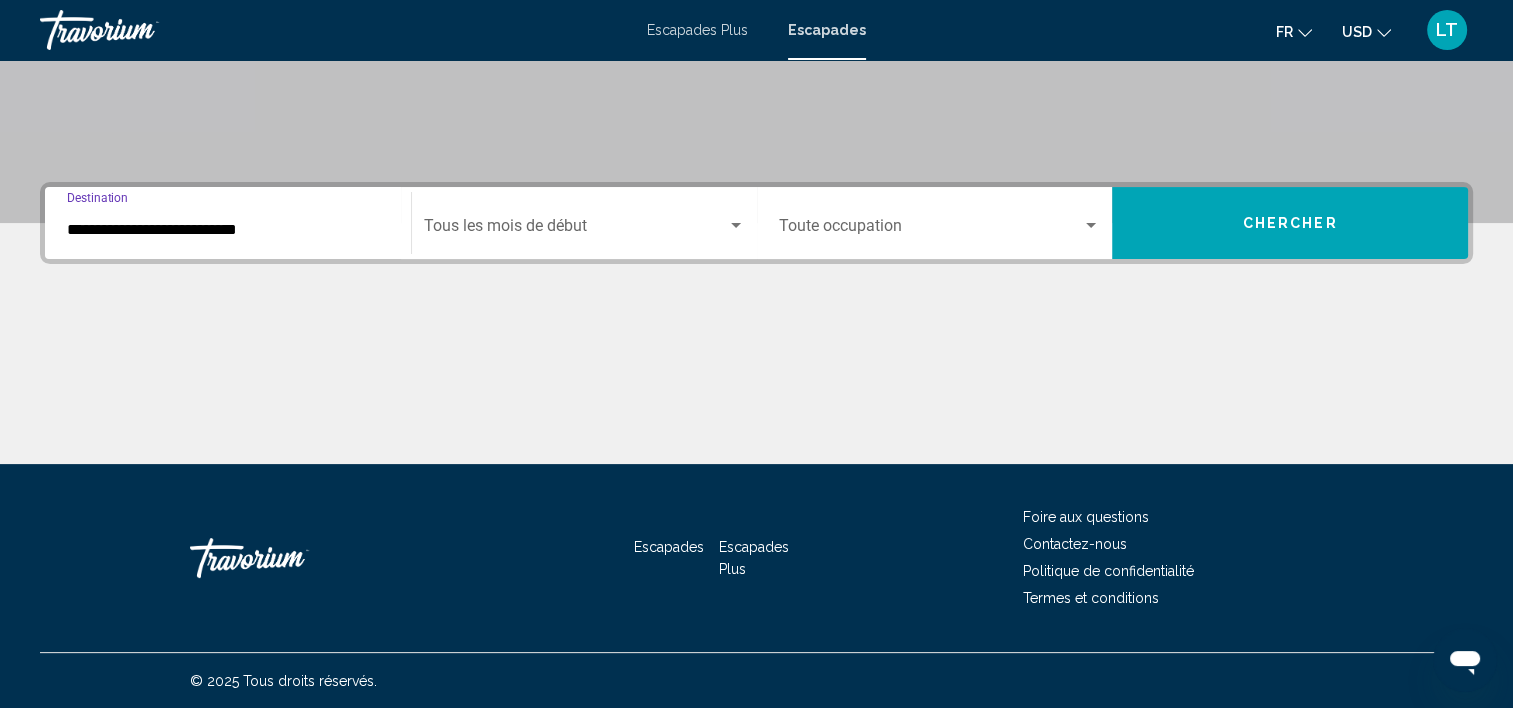 click at bounding box center [736, 225] 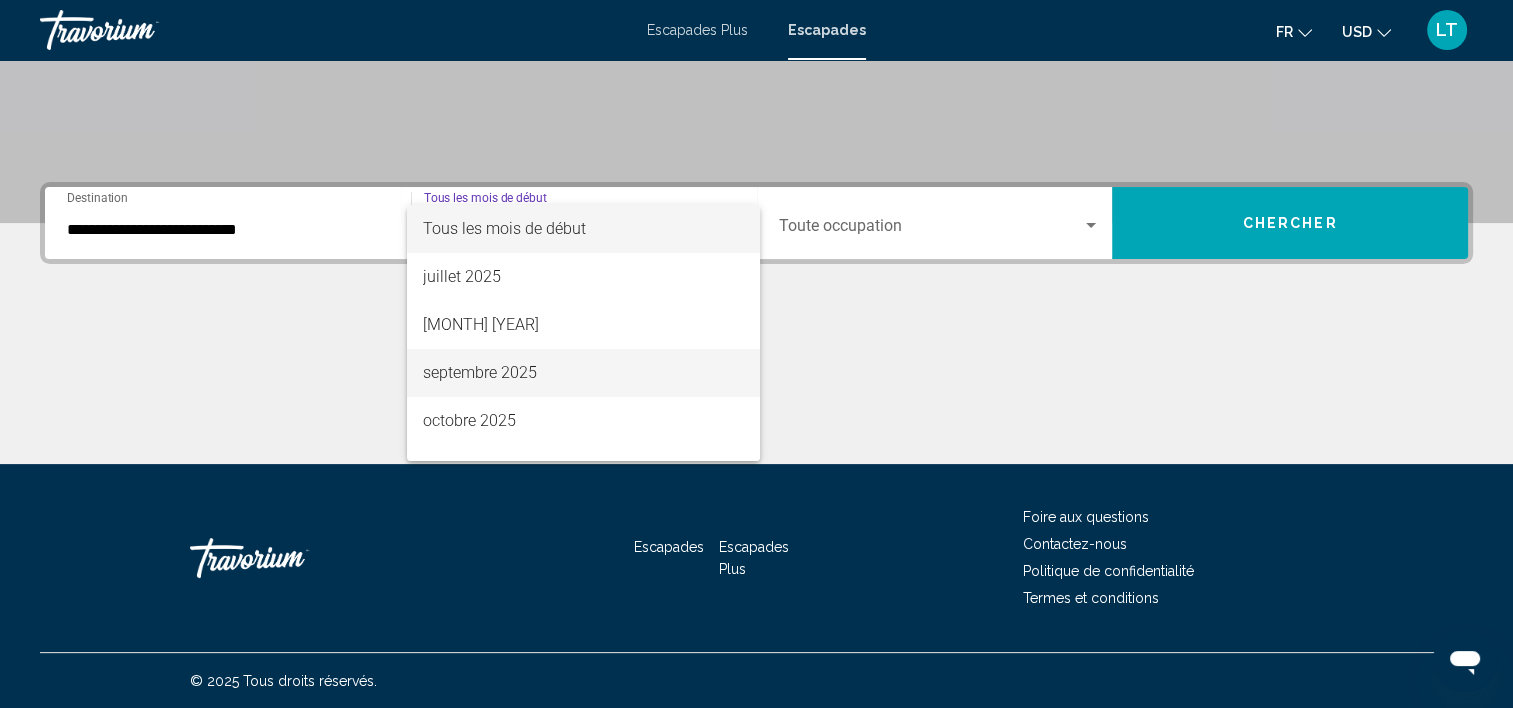 click on "septembre 2025" at bounding box center [583, 373] 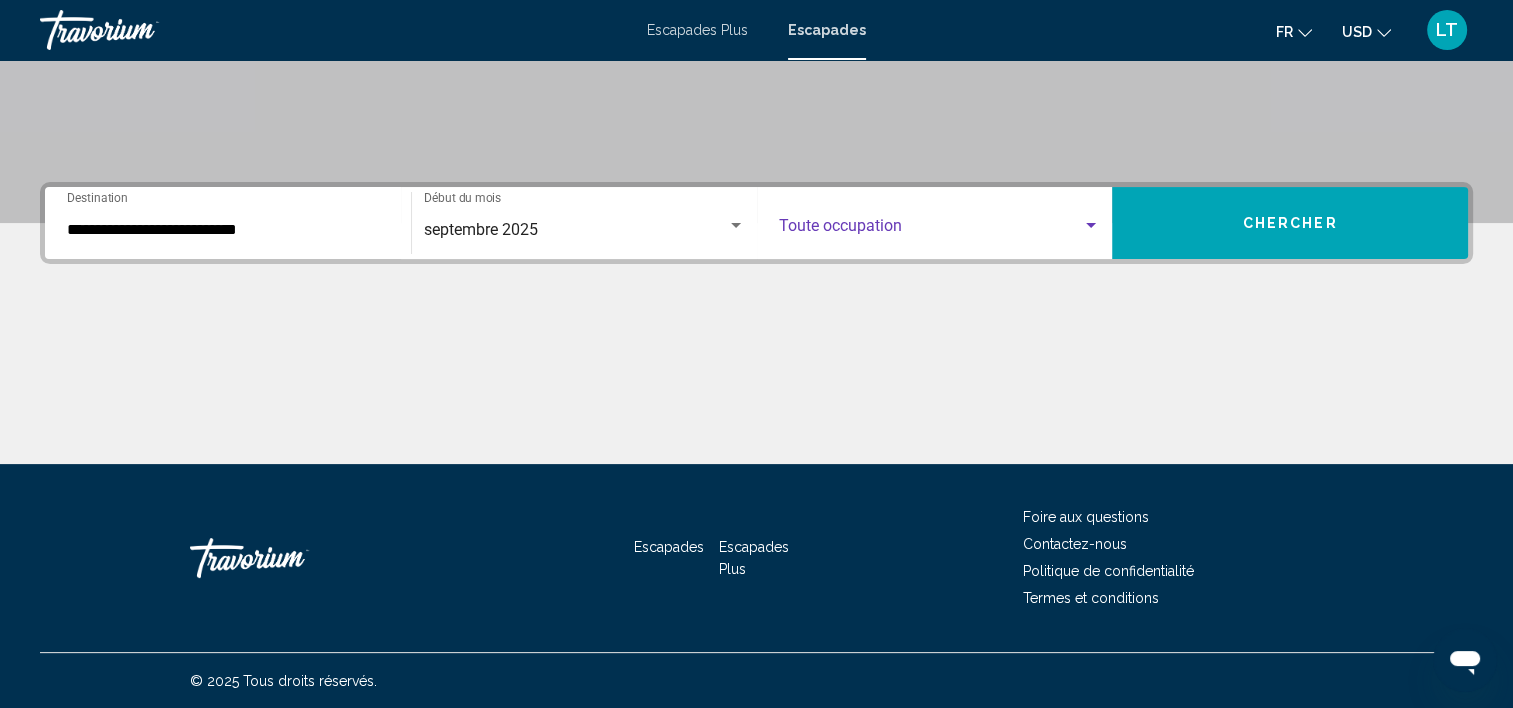 click at bounding box center (1091, 226) 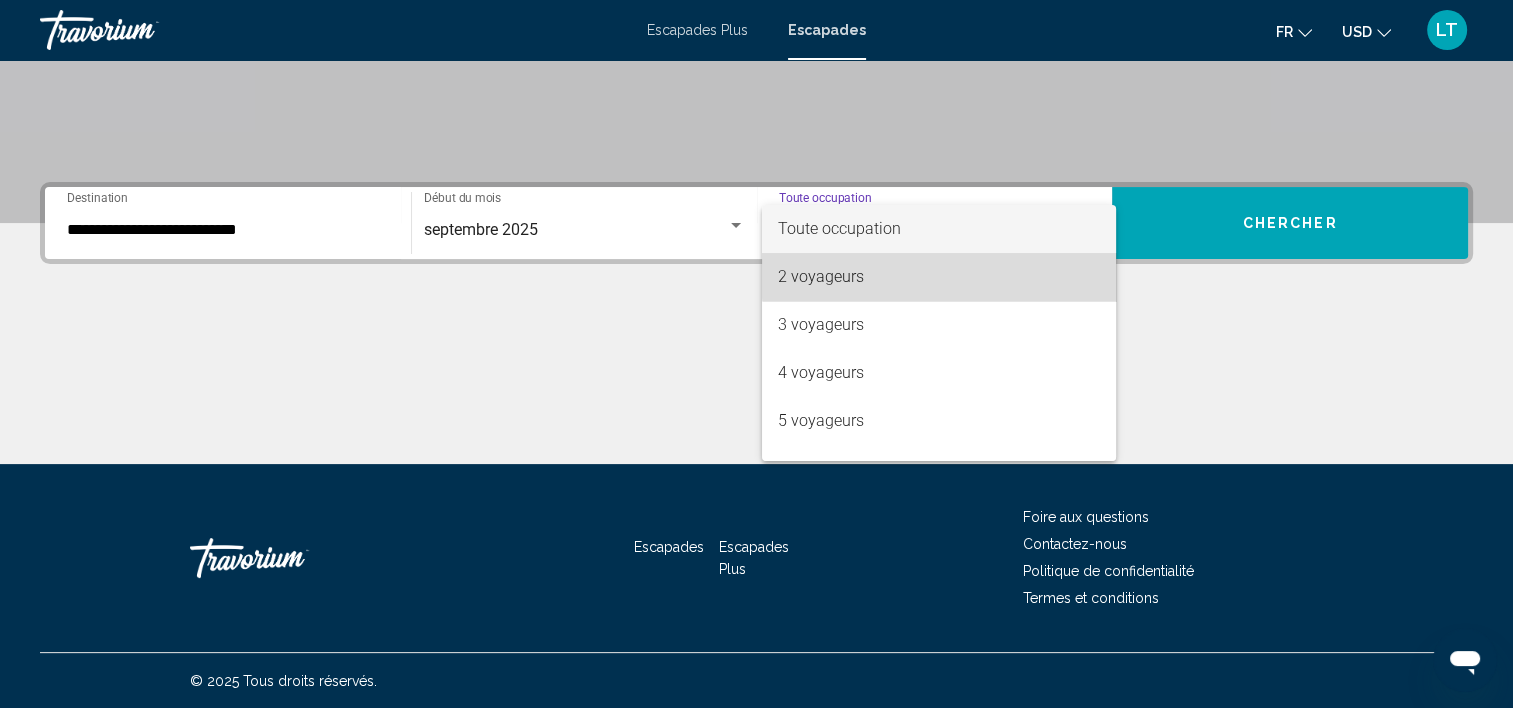 click on "2 voyageurs" at bounding box center [939, 277] 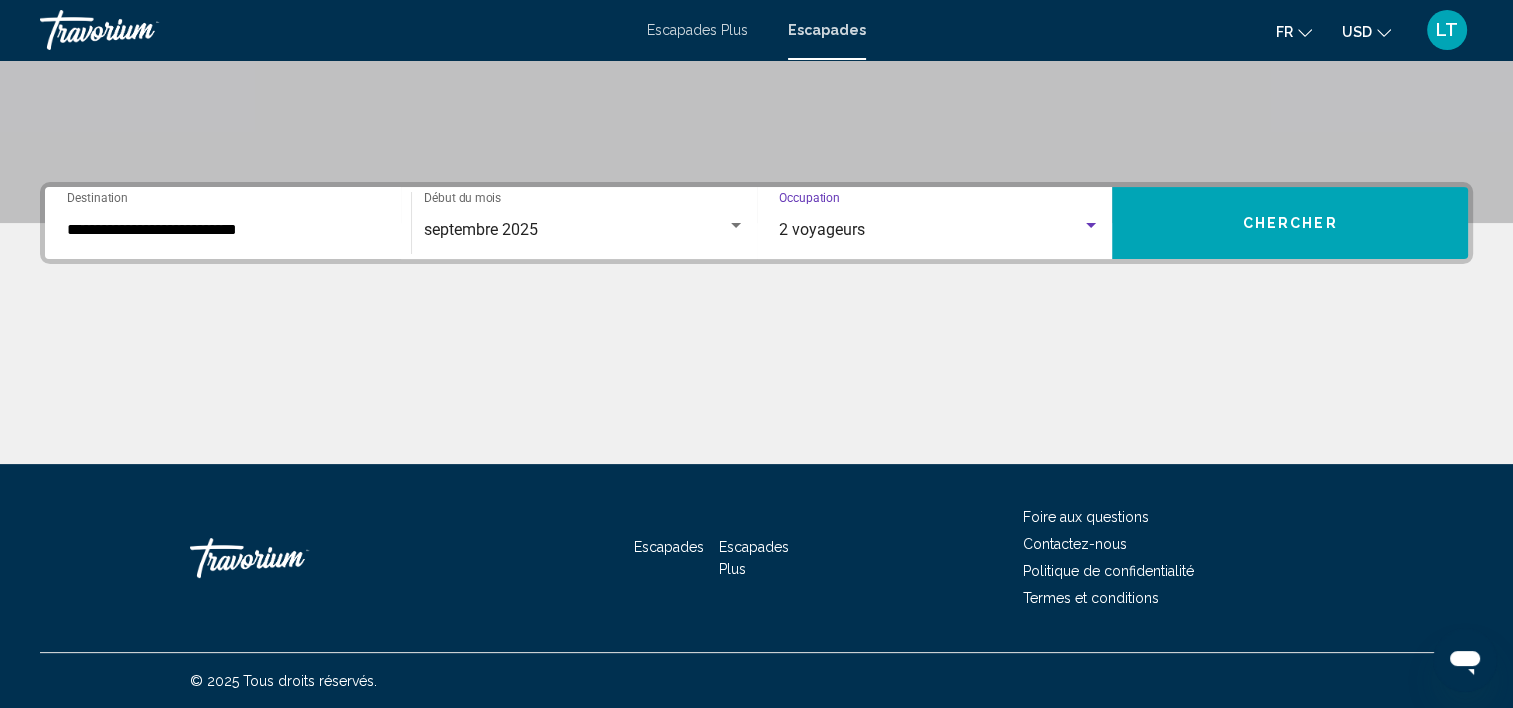 click on "Chercher" at bounding box center [1290, 223] 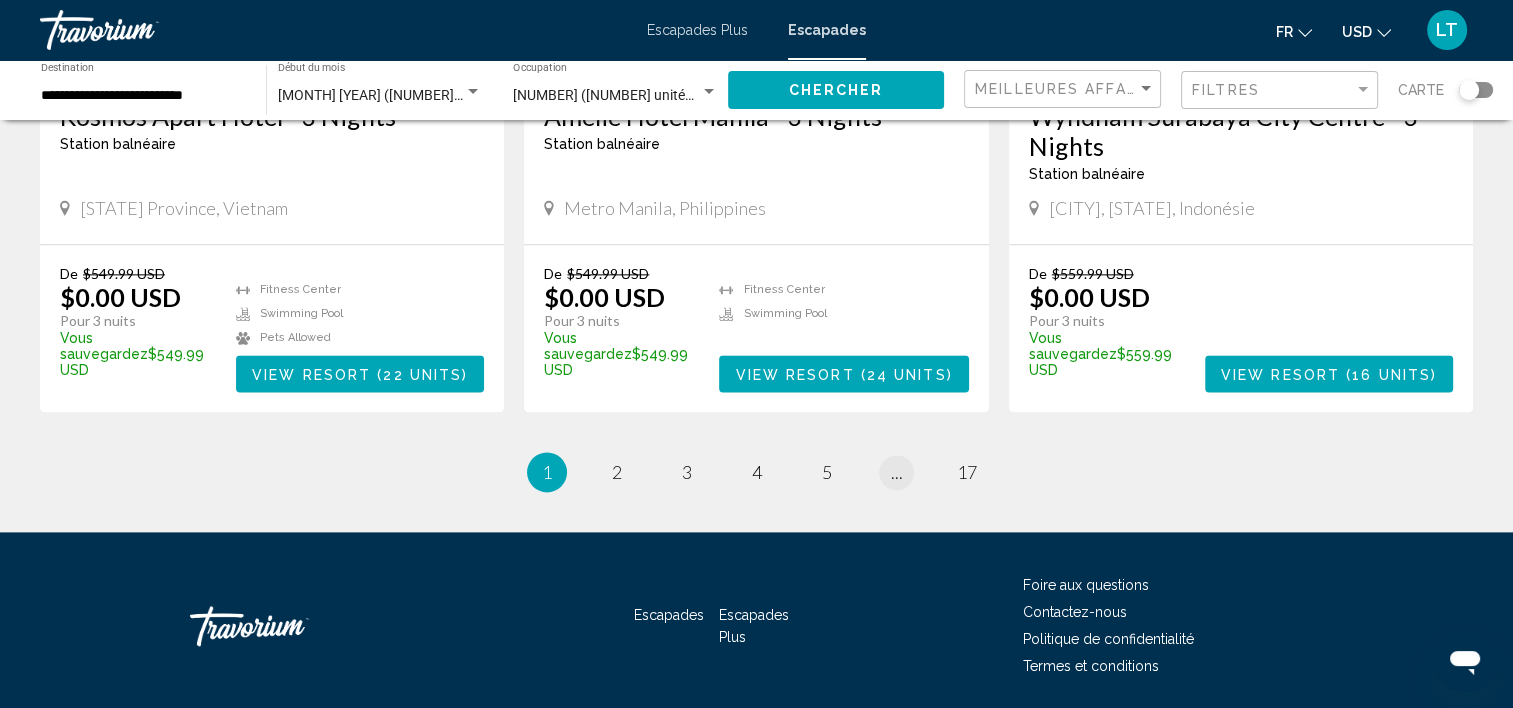 scroll, scrollTop: 2496, scrollLeft: 0, axis: vertical 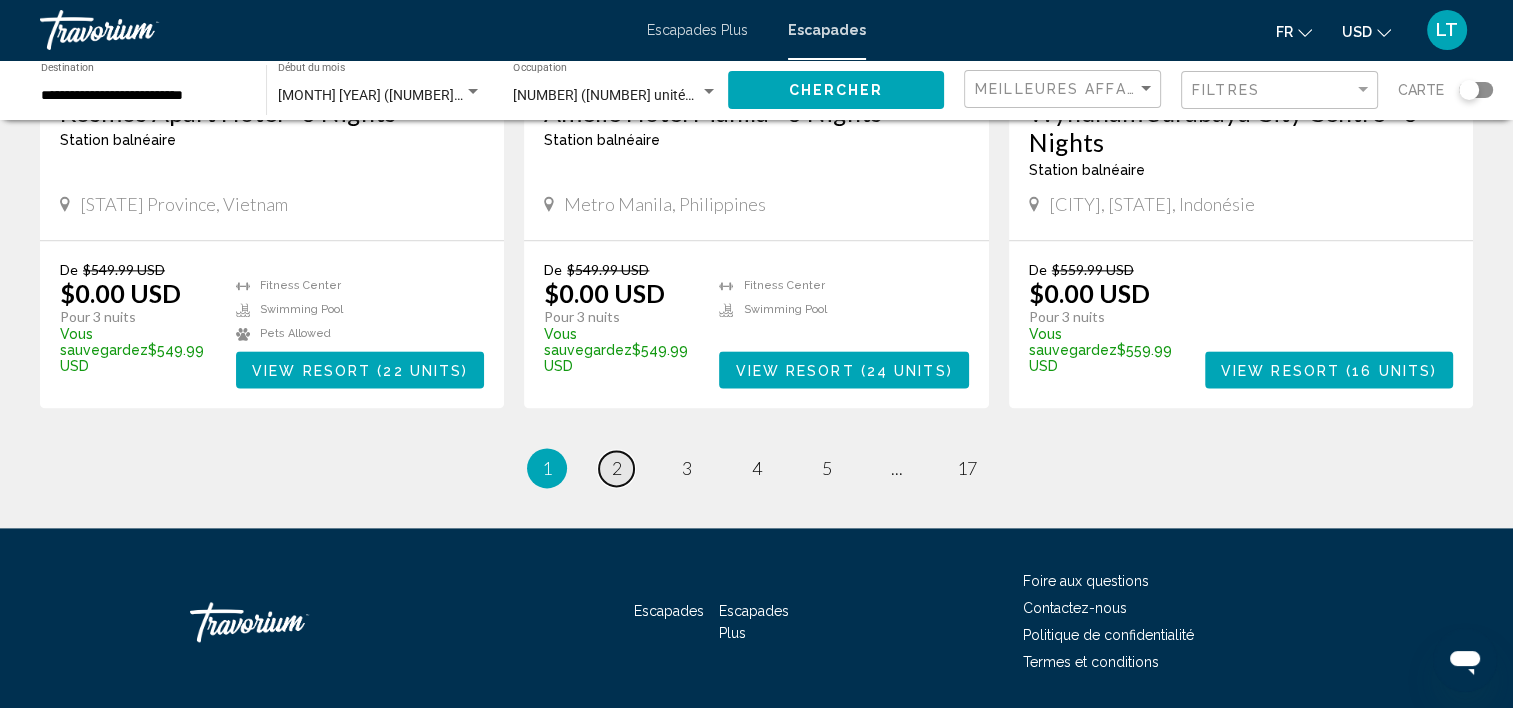 click on "2" at bounding box center (617, 468) 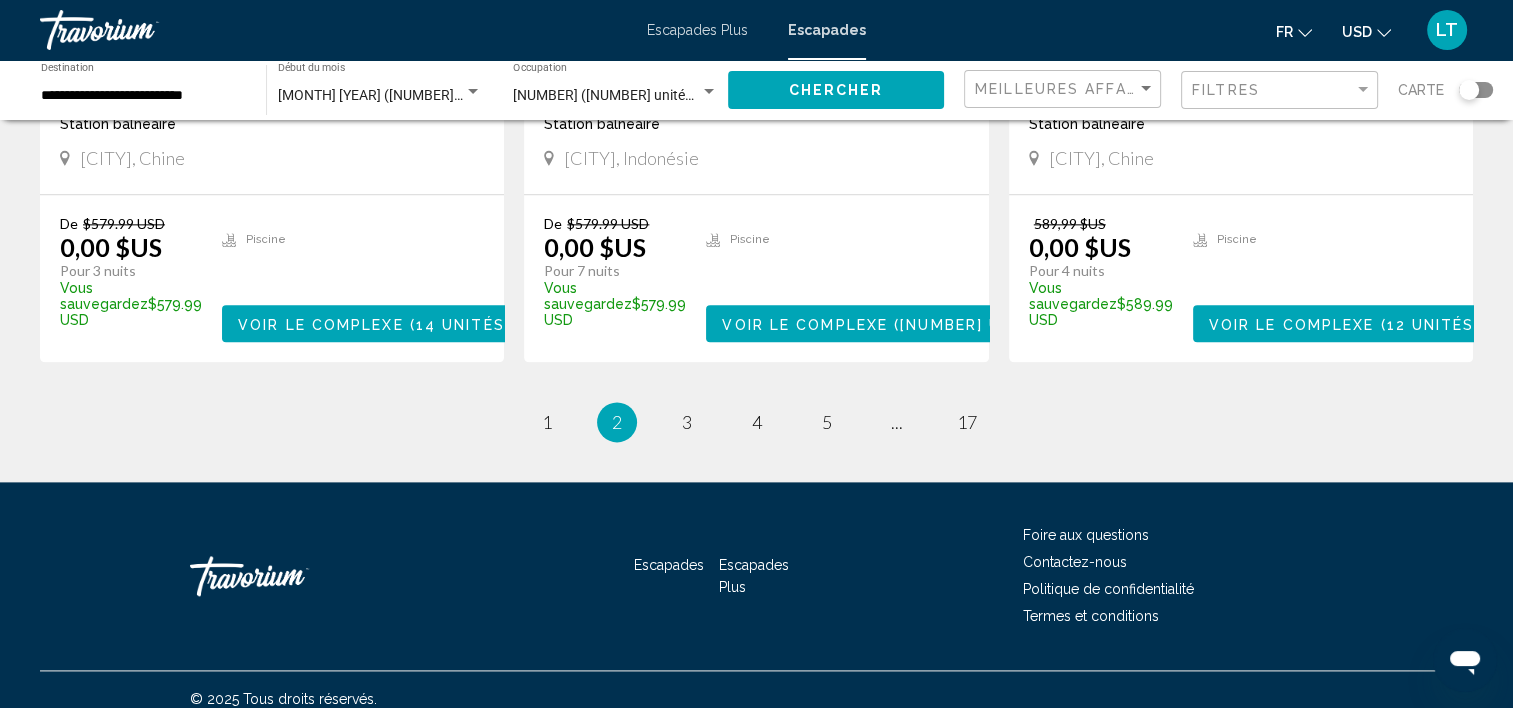 scroll, scrollTop: 2500, scrollLeft: 0, axis: vertical 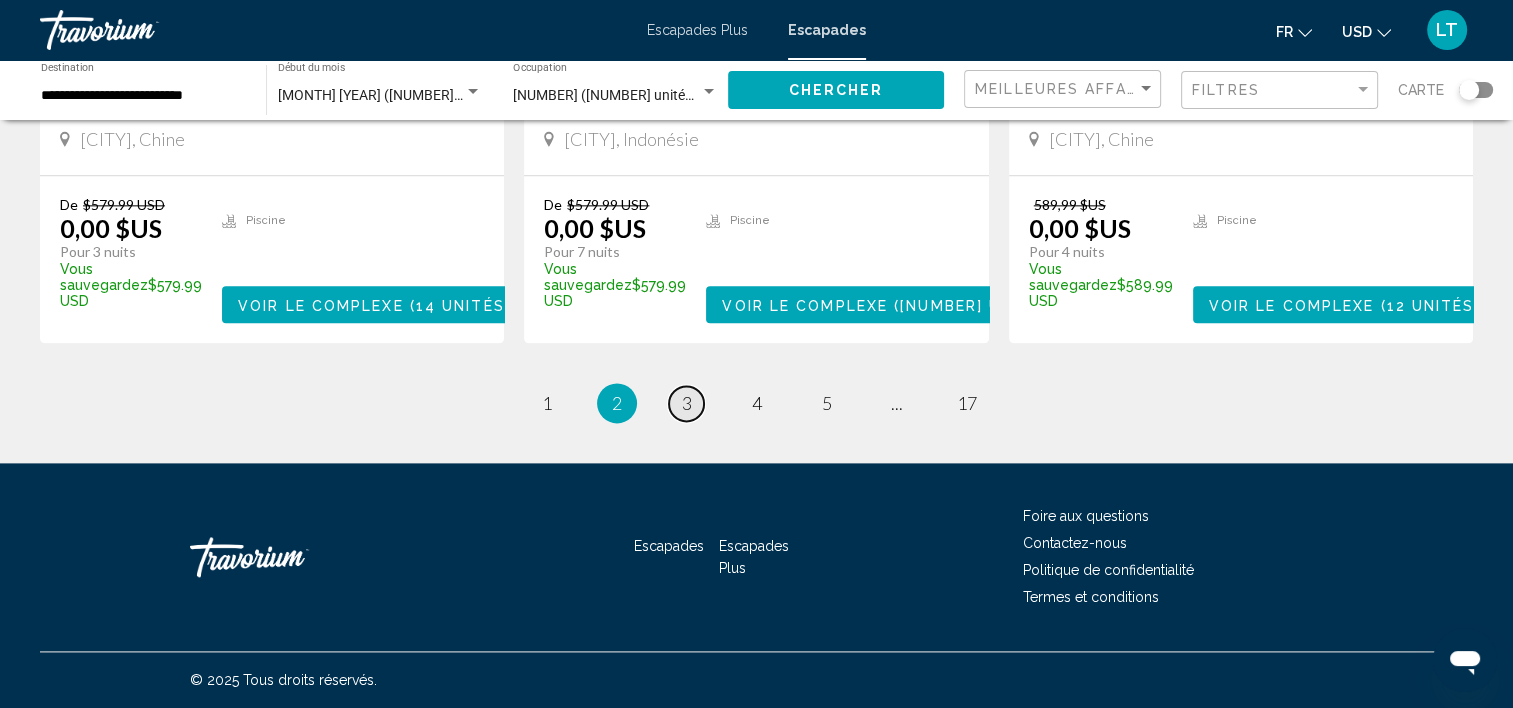 click on "page  3" at bounding box center [686, 403] 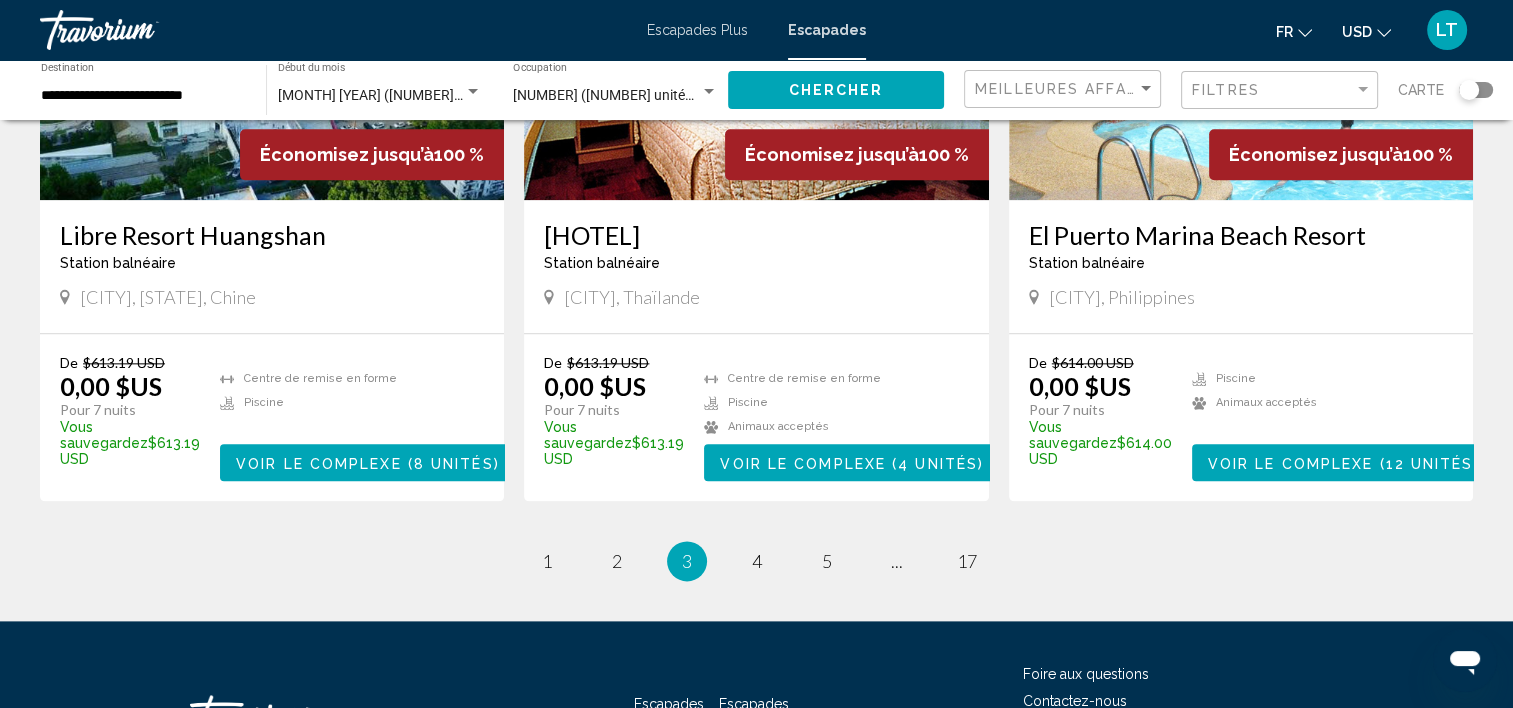 scroll, scrollTop: 2500, scrollLeft: 0, axis: vertical 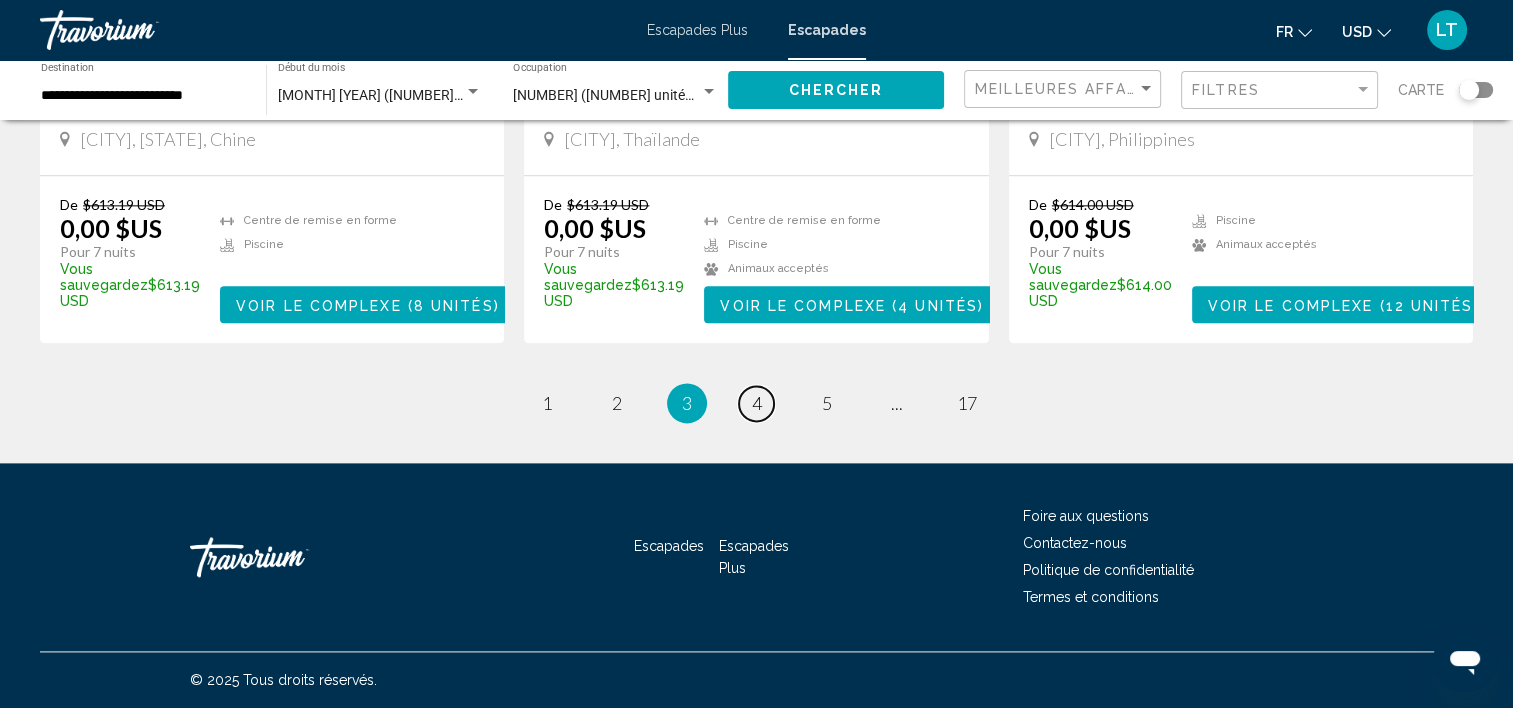 click on "page  4" at bounding box center [756, 403] 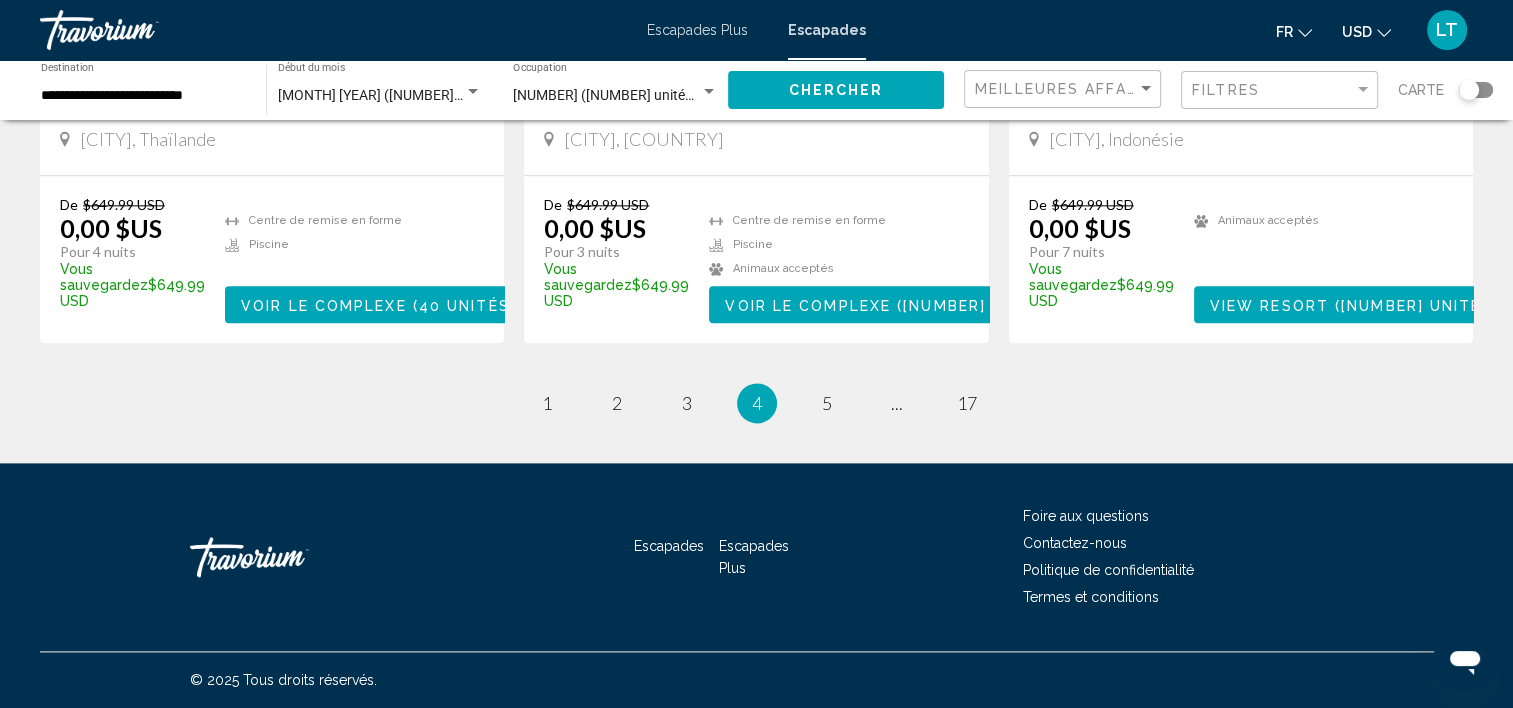 scroll, scrollTop: 2658, scrollLeft: 0, axis: vertical 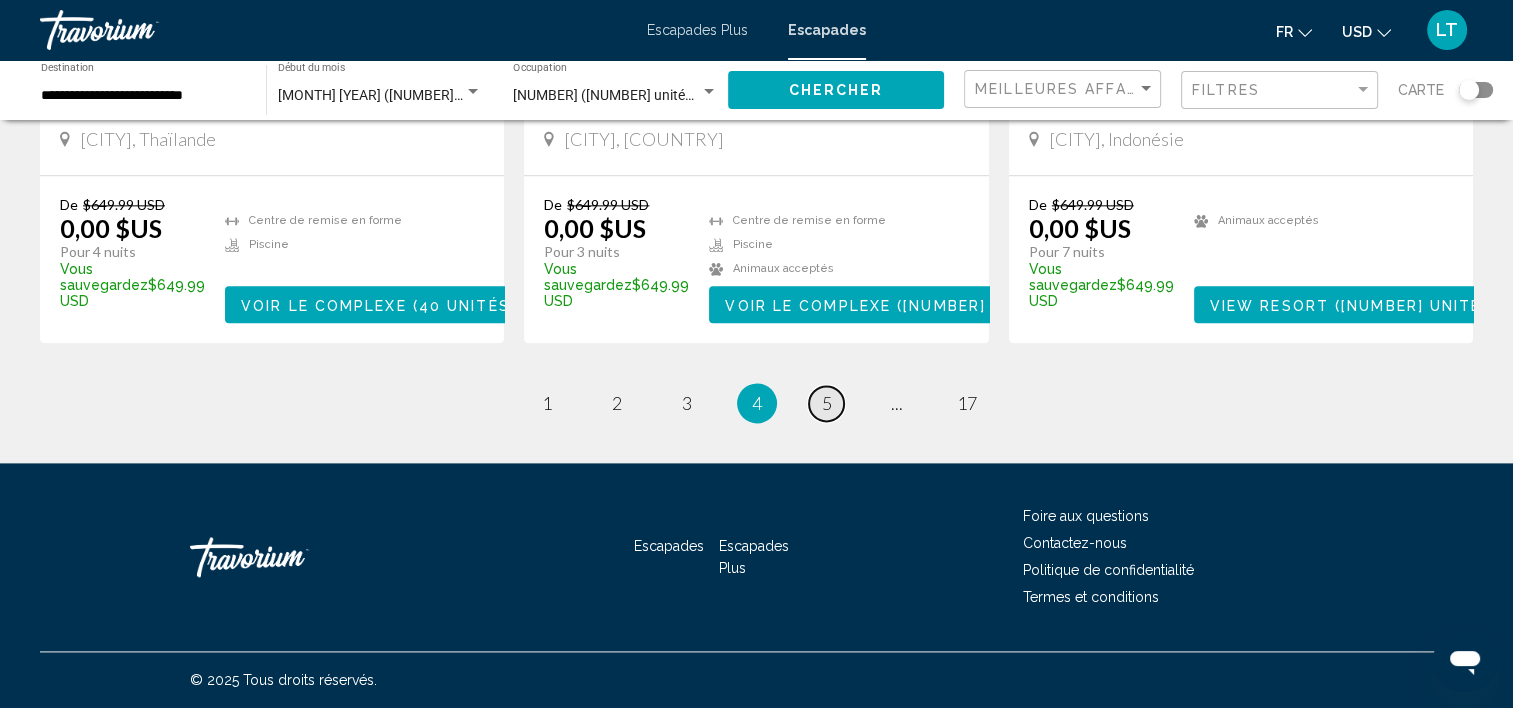 click on "page  5" at bounding box center (826, 403) 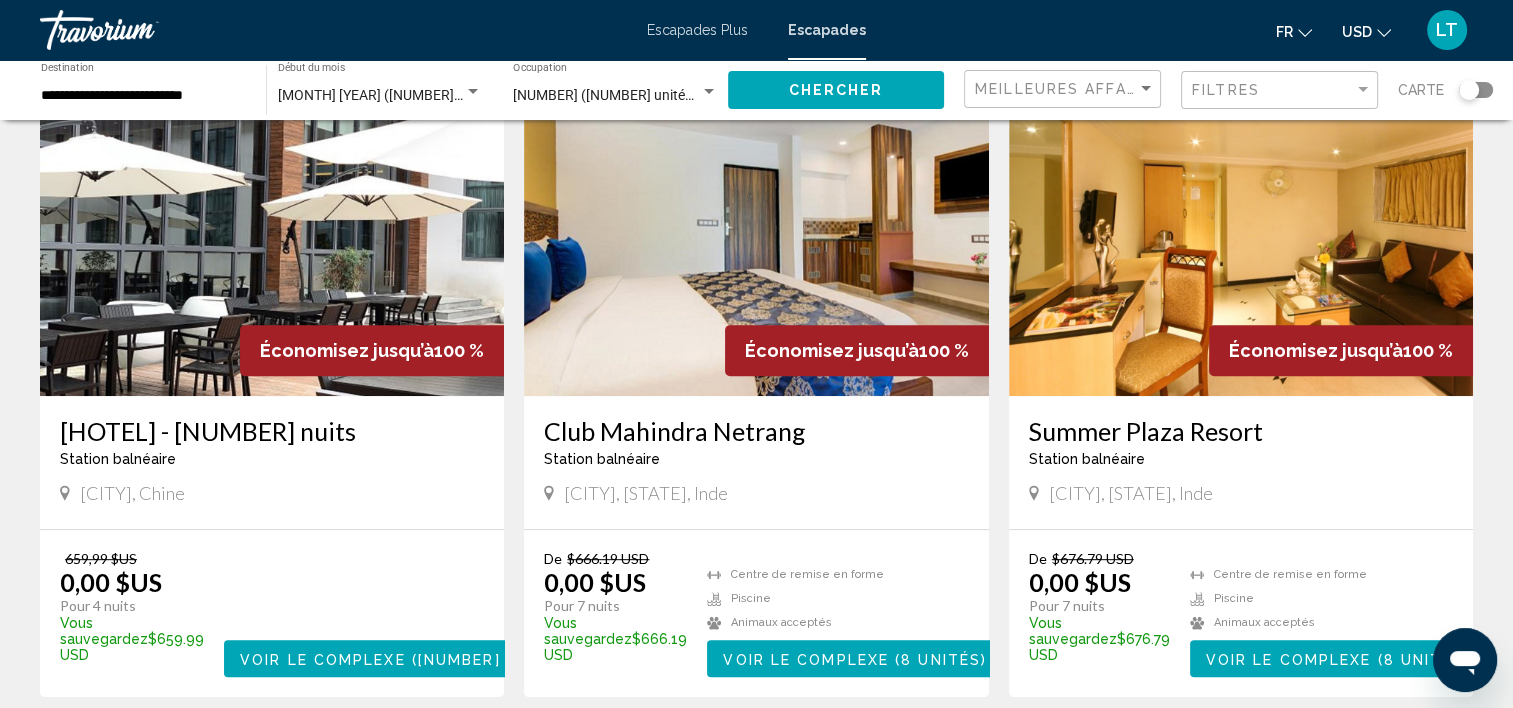 scroll, scrollTop: 900, scrollLeft: 0, axis: vertical 